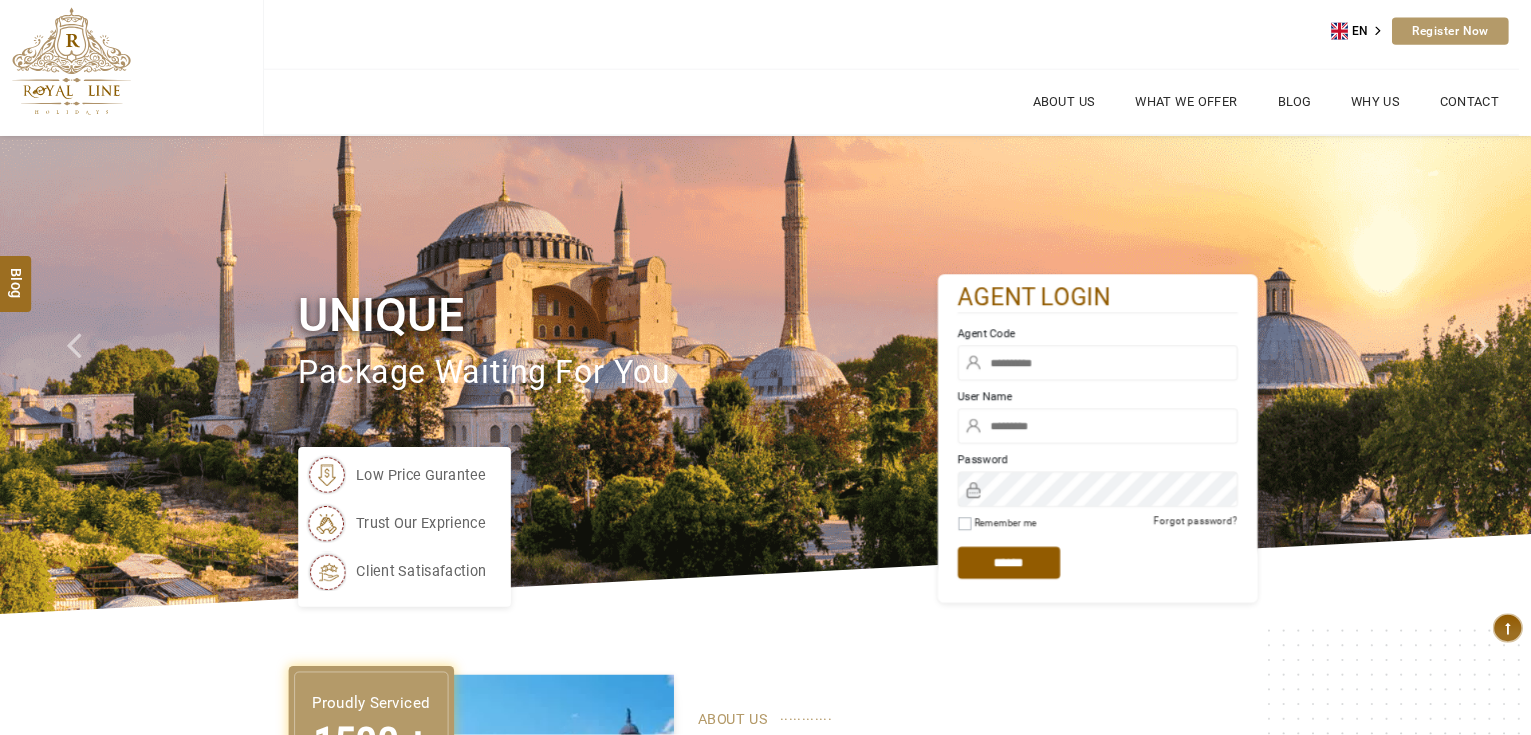 scroll, scrollTop: 0, scrollLeft: 0, axis: both 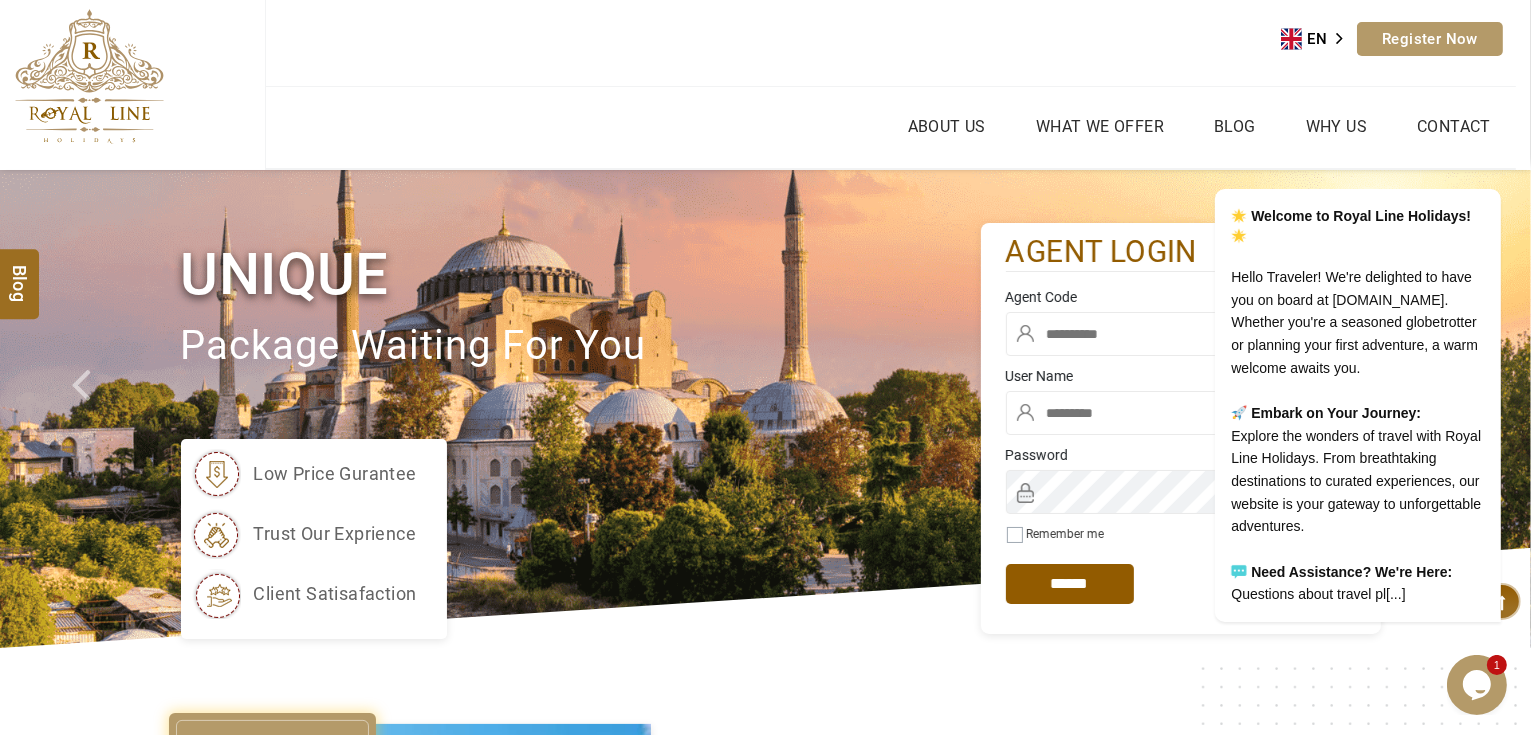 type on "*******" 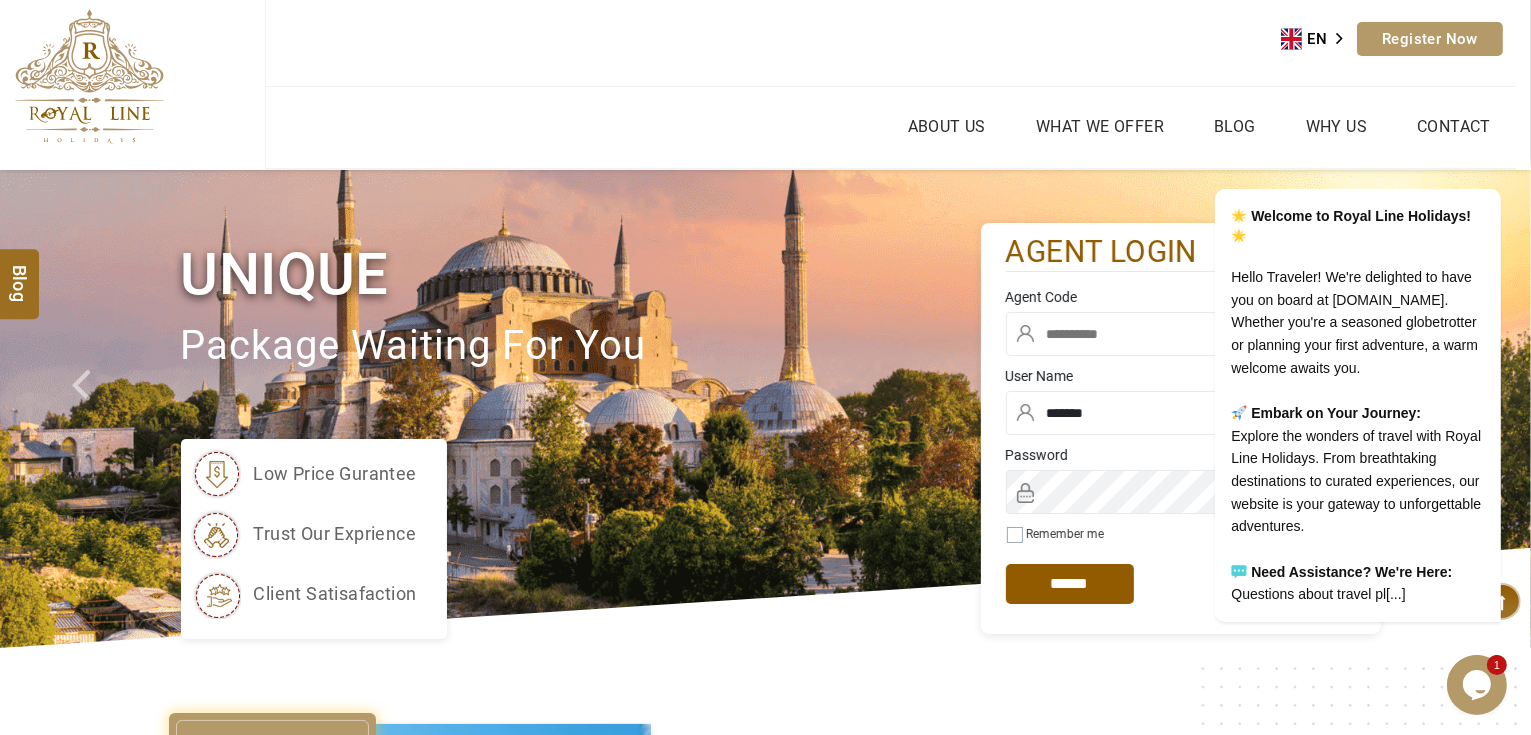 click at bounding box center (1181, 334) 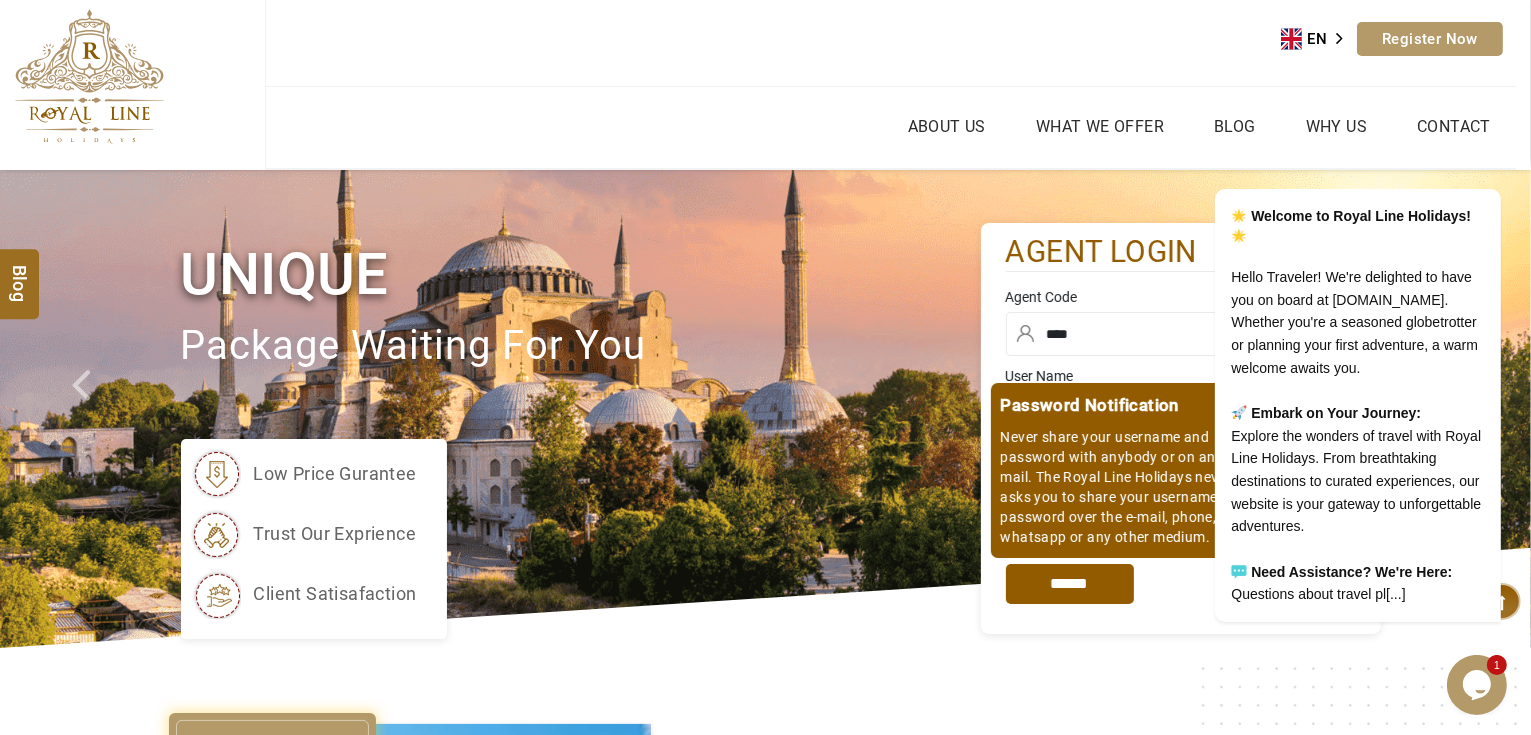 type on "****" 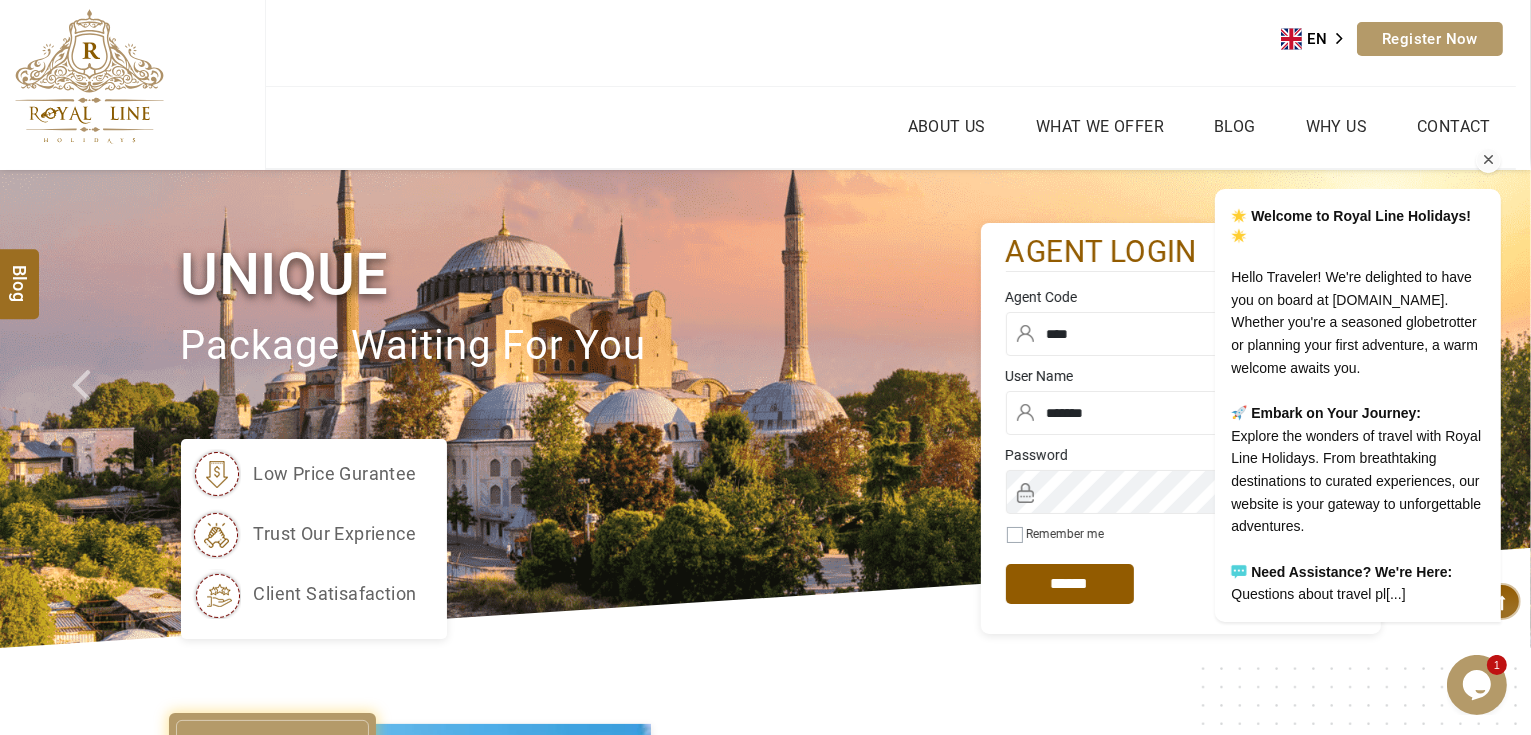 click at bounding box center (1488, 160) 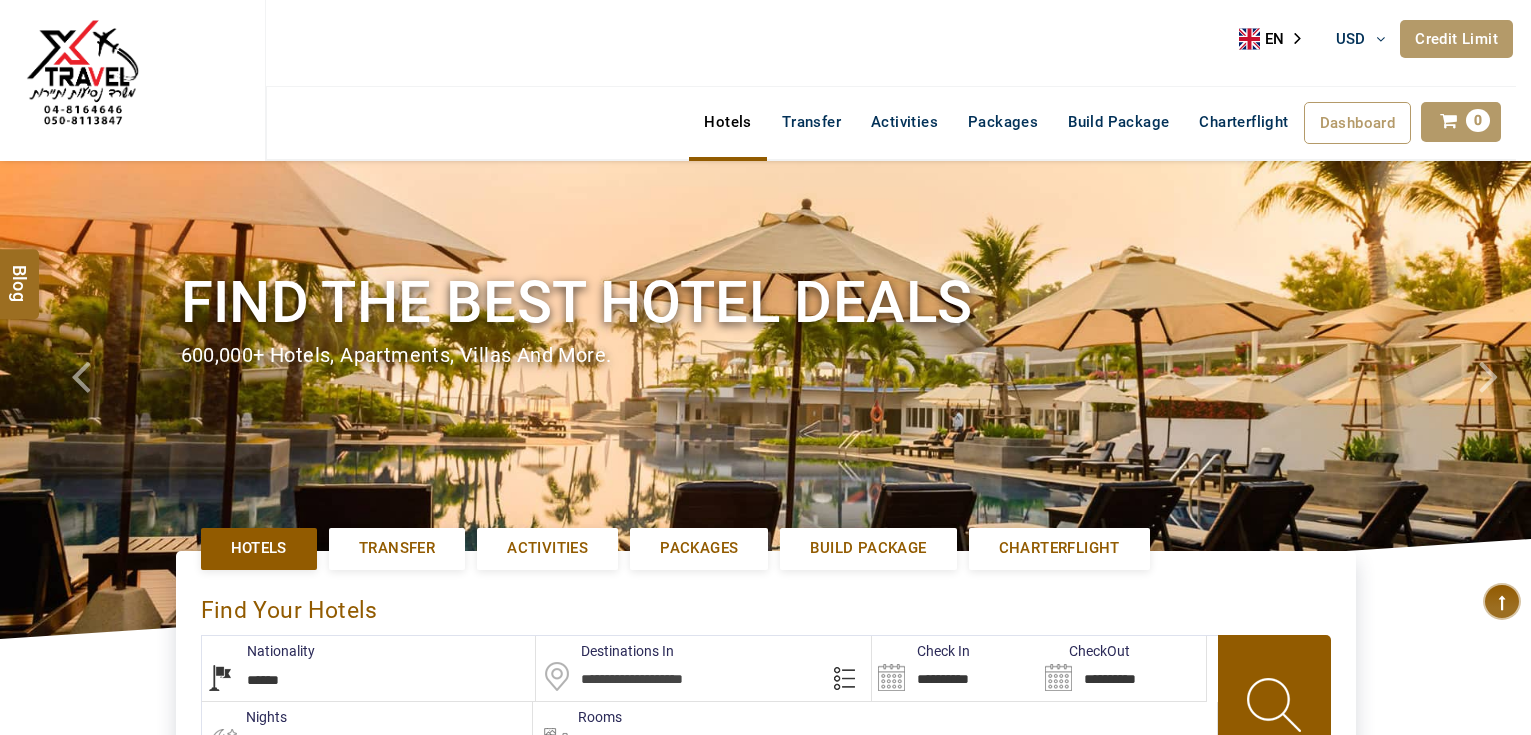 select on "******" 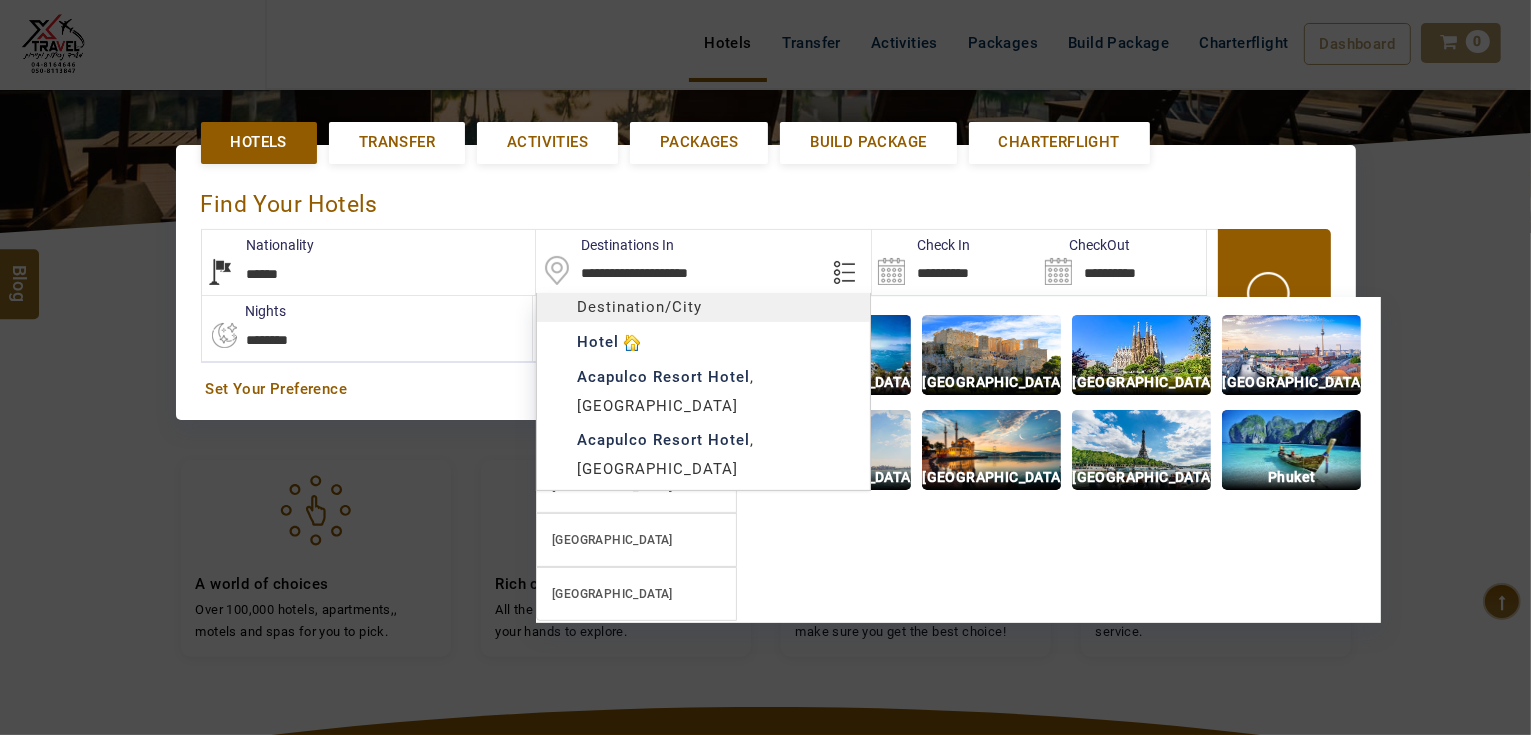 scroll, scrollTop: 460, scrollLeft: 0, axis: vertical 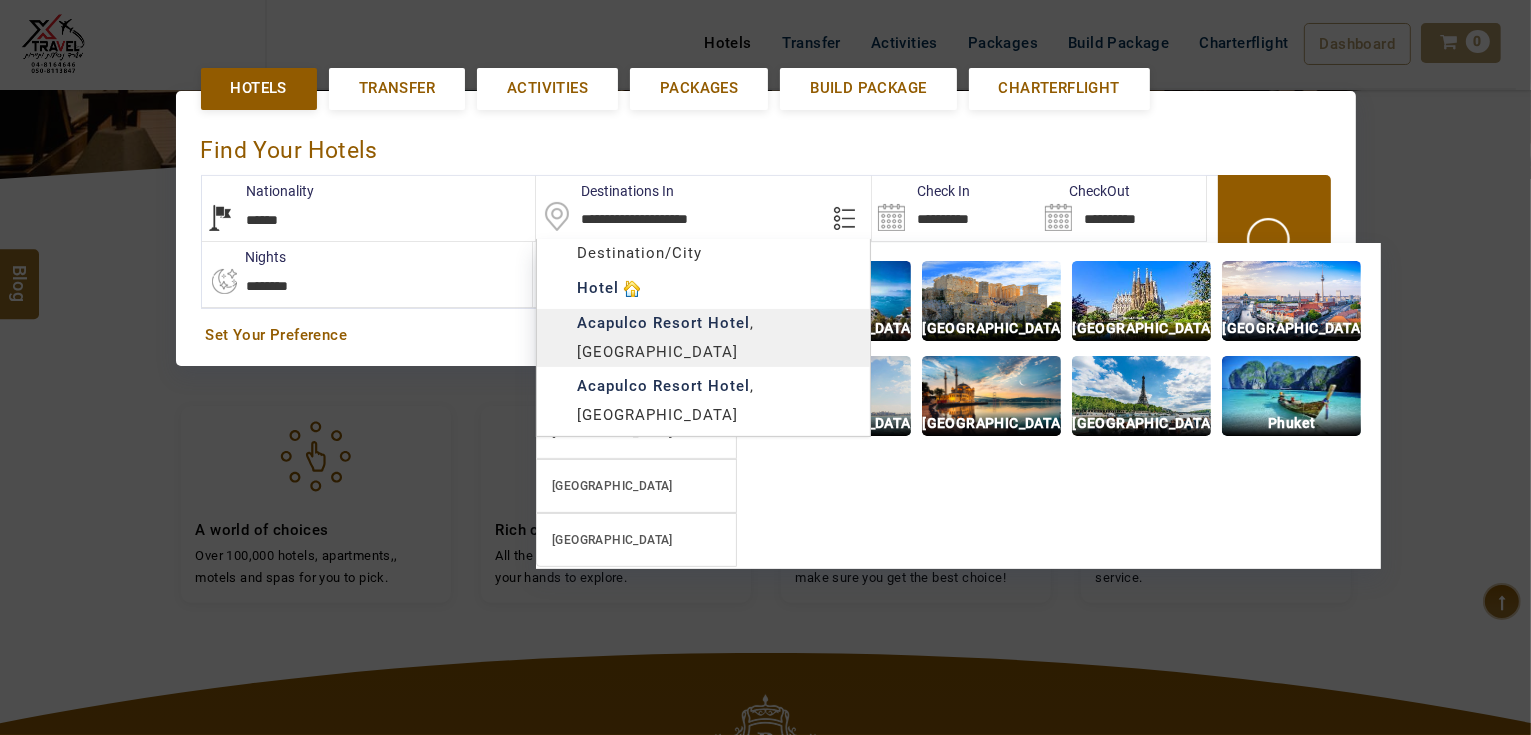 type on "**********" 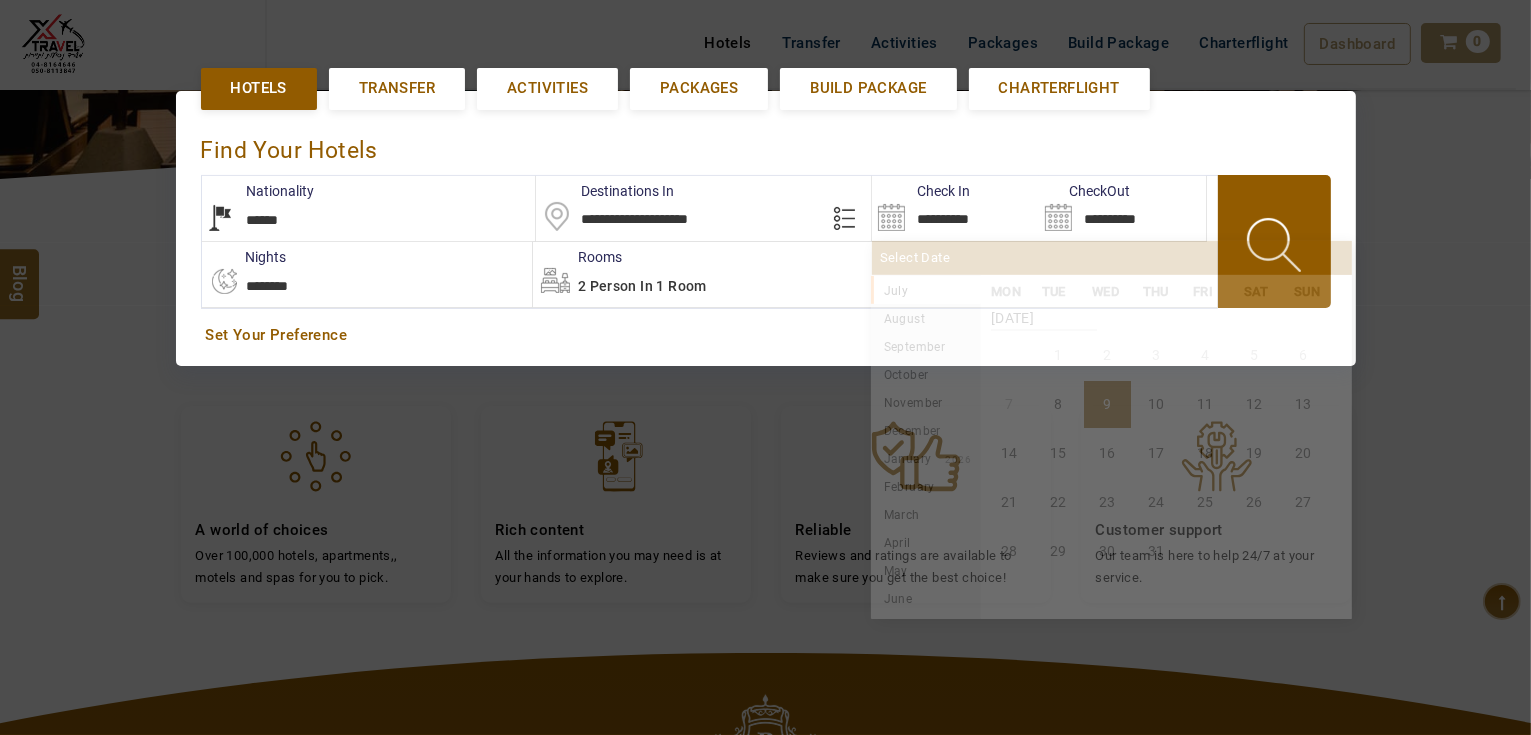 click on "**********" at bounding box center [955, 208] 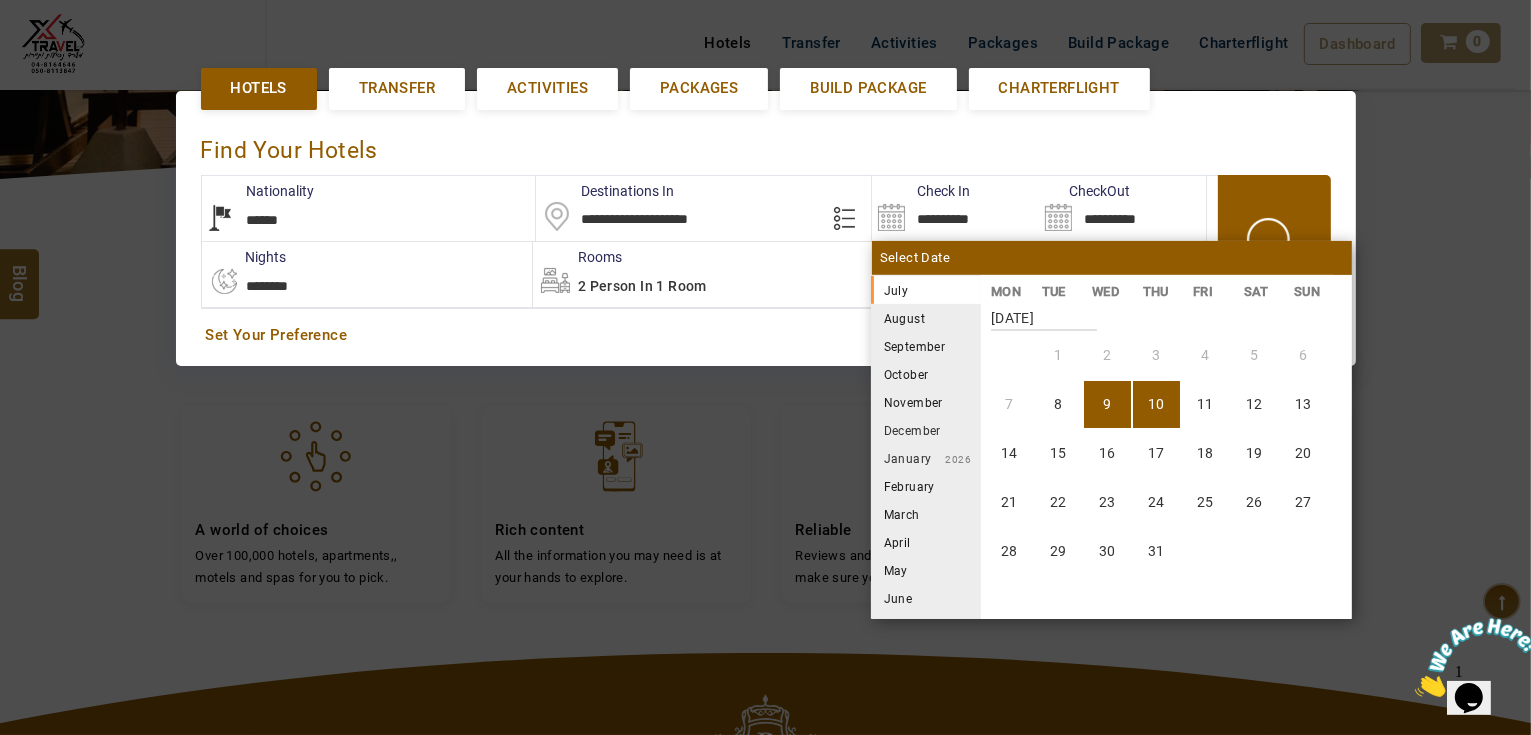 scroll, scrollTop: 0, scrollLeft: 0, axis: both 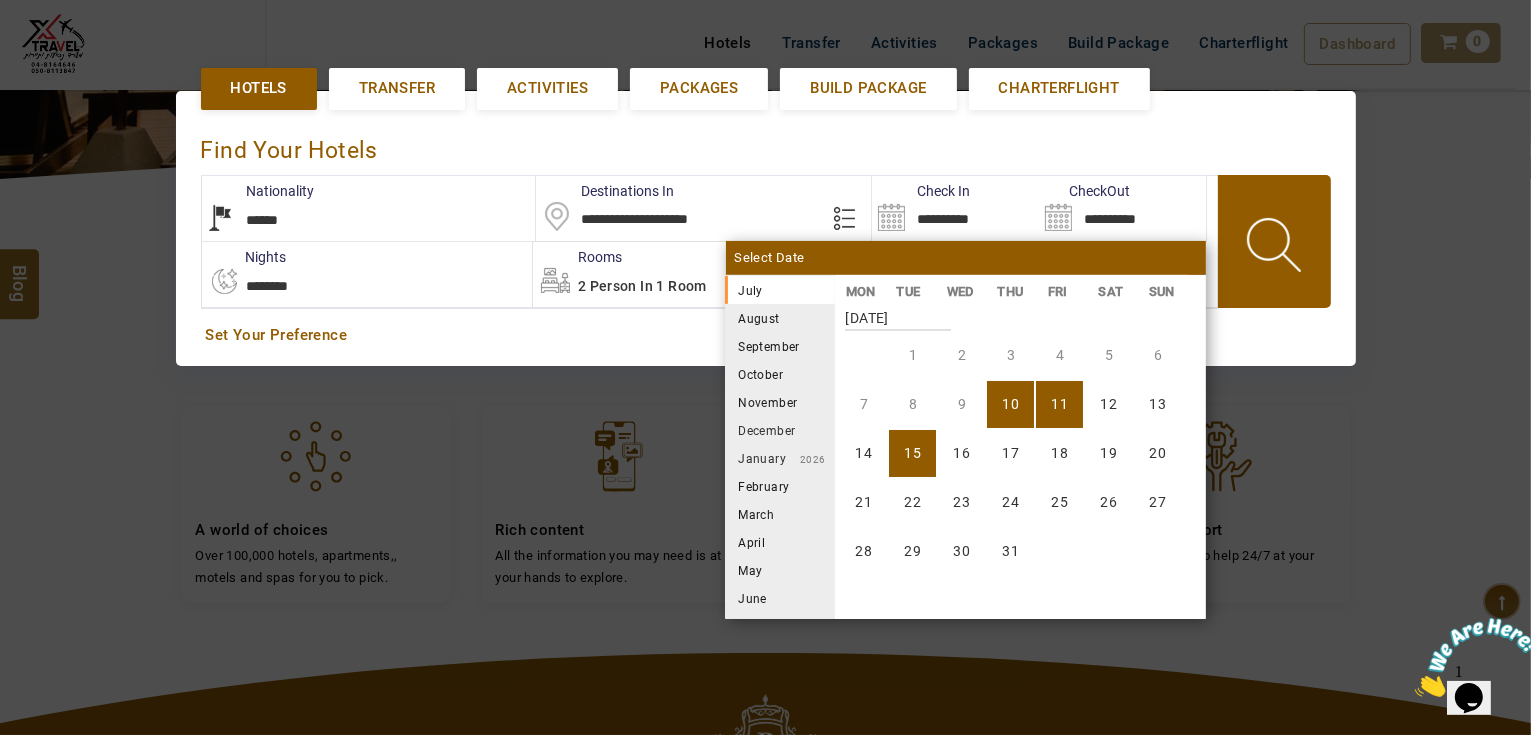 click on "15" at bounding box center [912, 453] 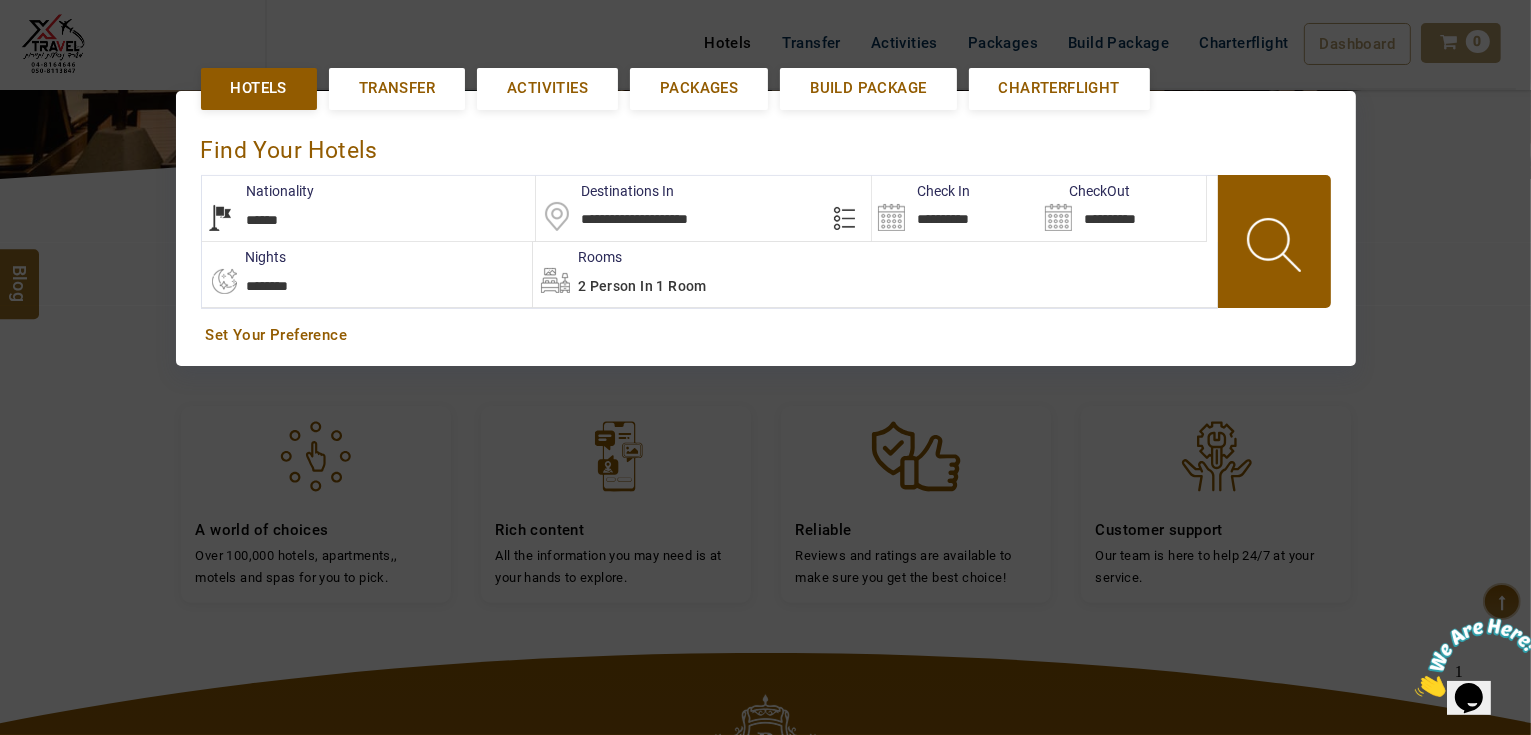 click on "2 Person in    1 Room" at bounding box center (642, 286) 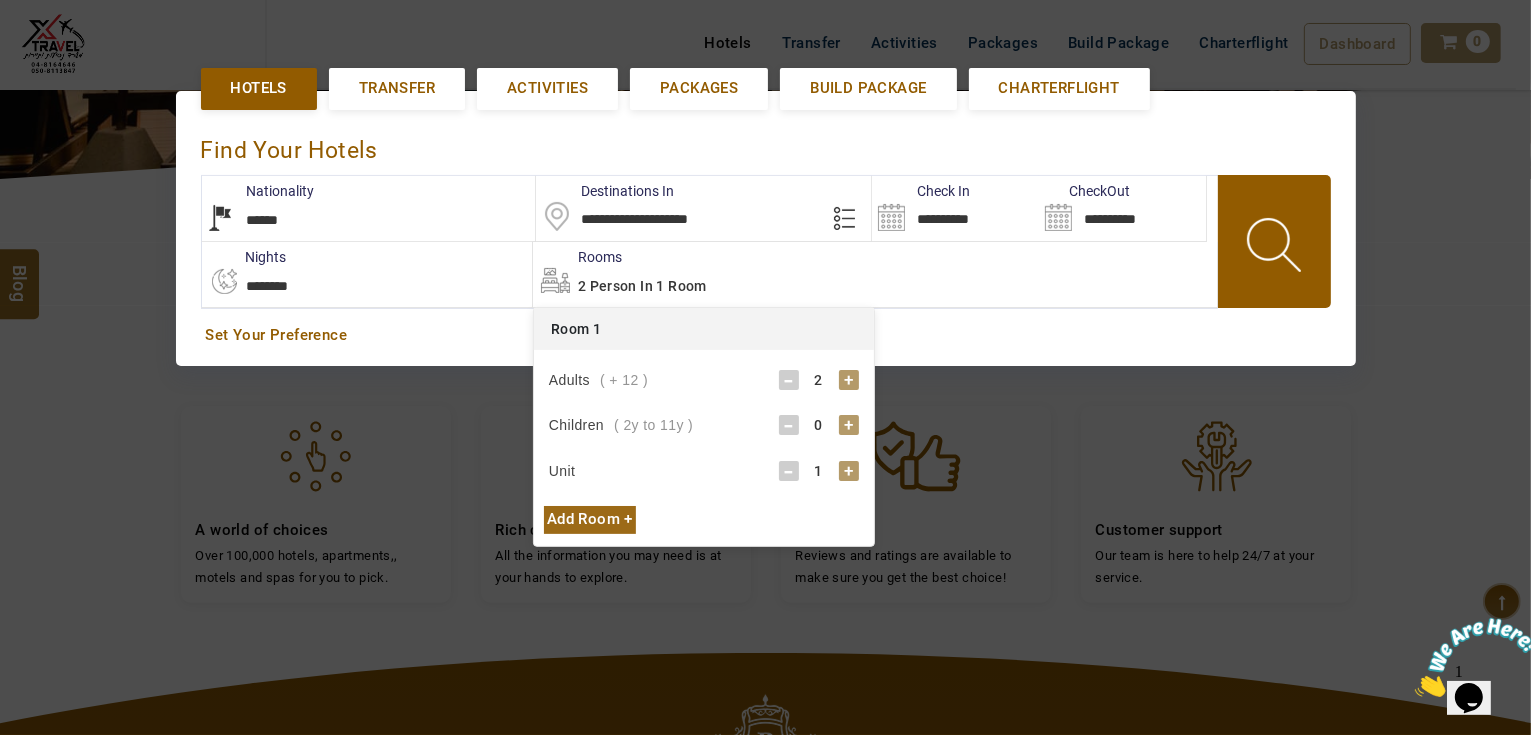 click on "Children ( 2y to 11y ) - 0 +" at bounding box center (704, 425) 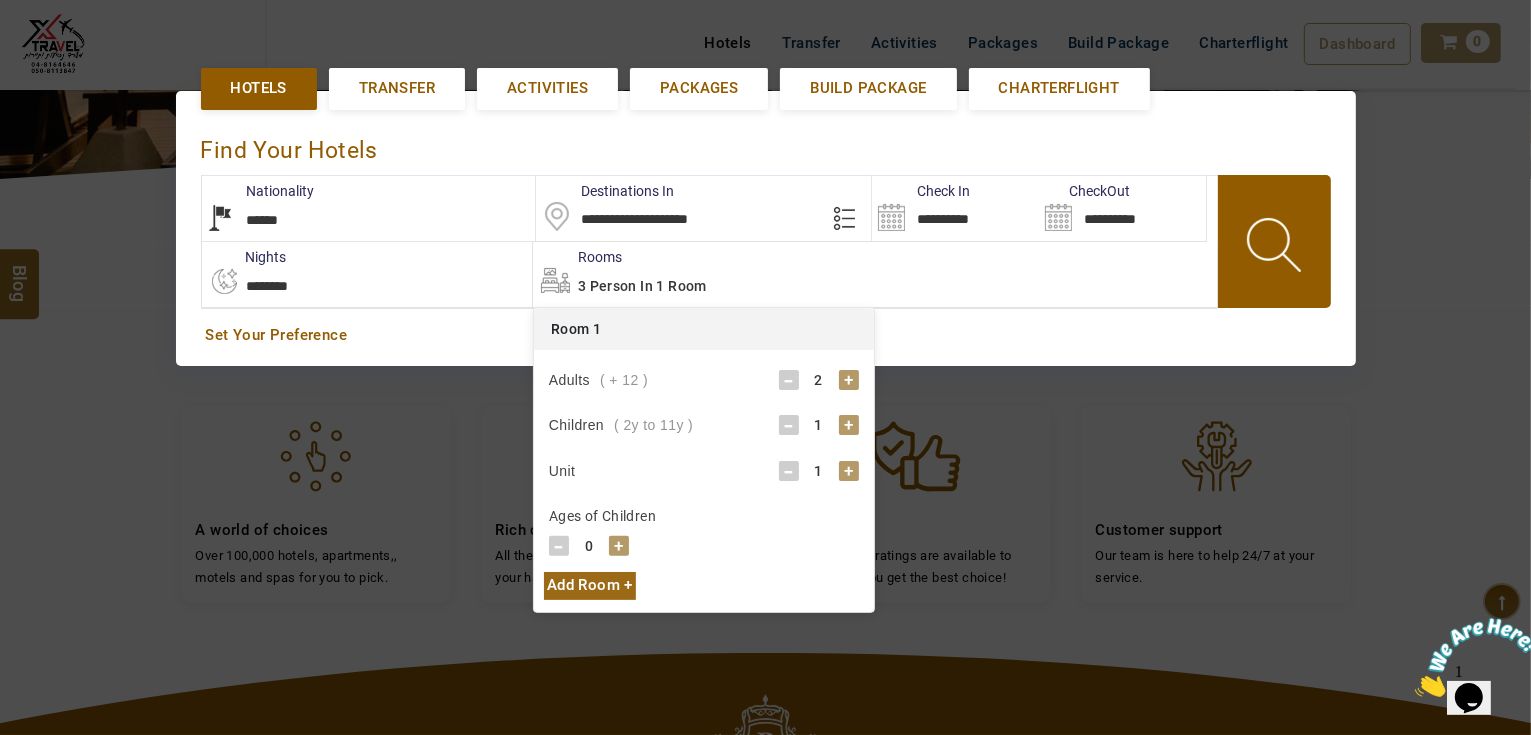 click on "Ages of Children - 0 + - 0 + - 0 + - 0 +" at bounding box center (704, 529) 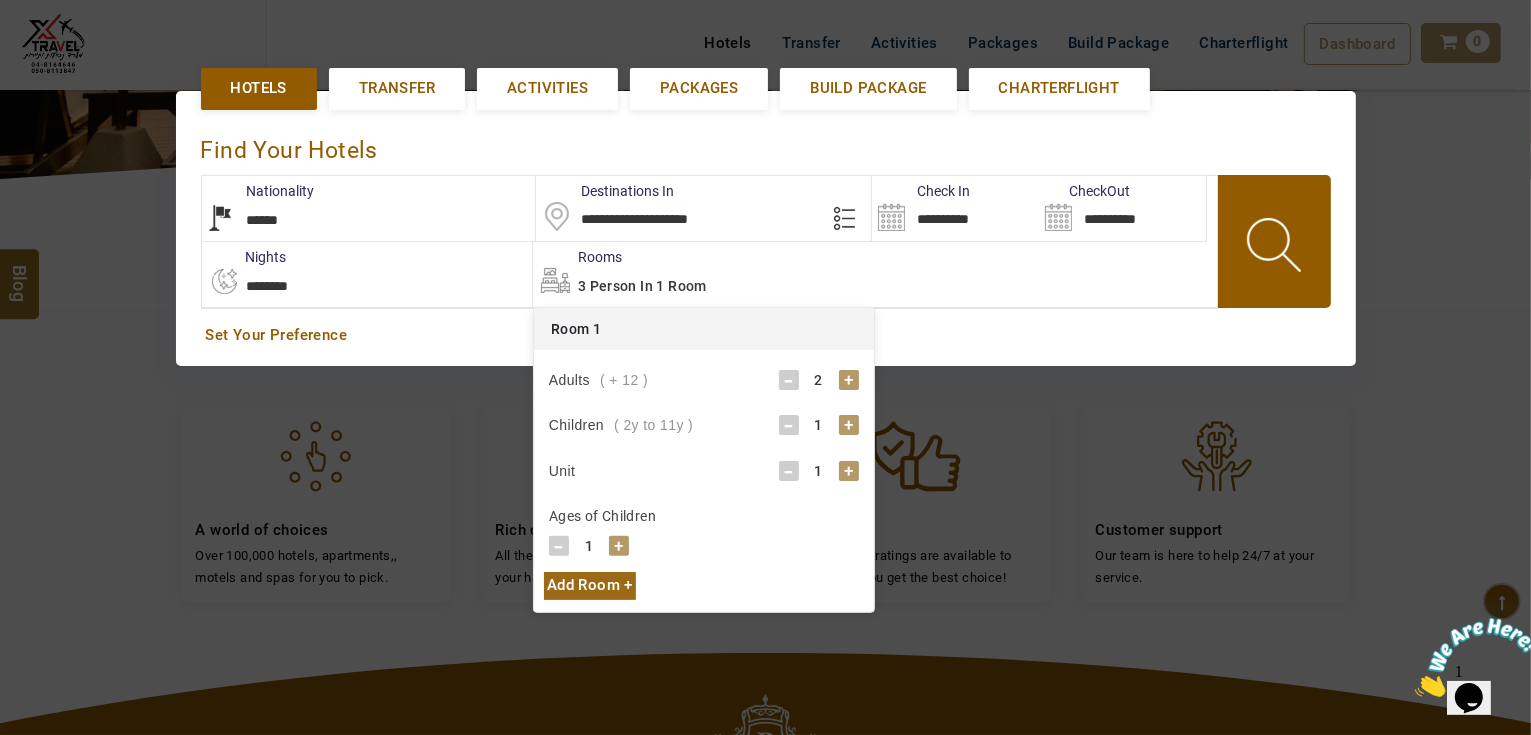 click on "+" at bounding box center [619, 546] 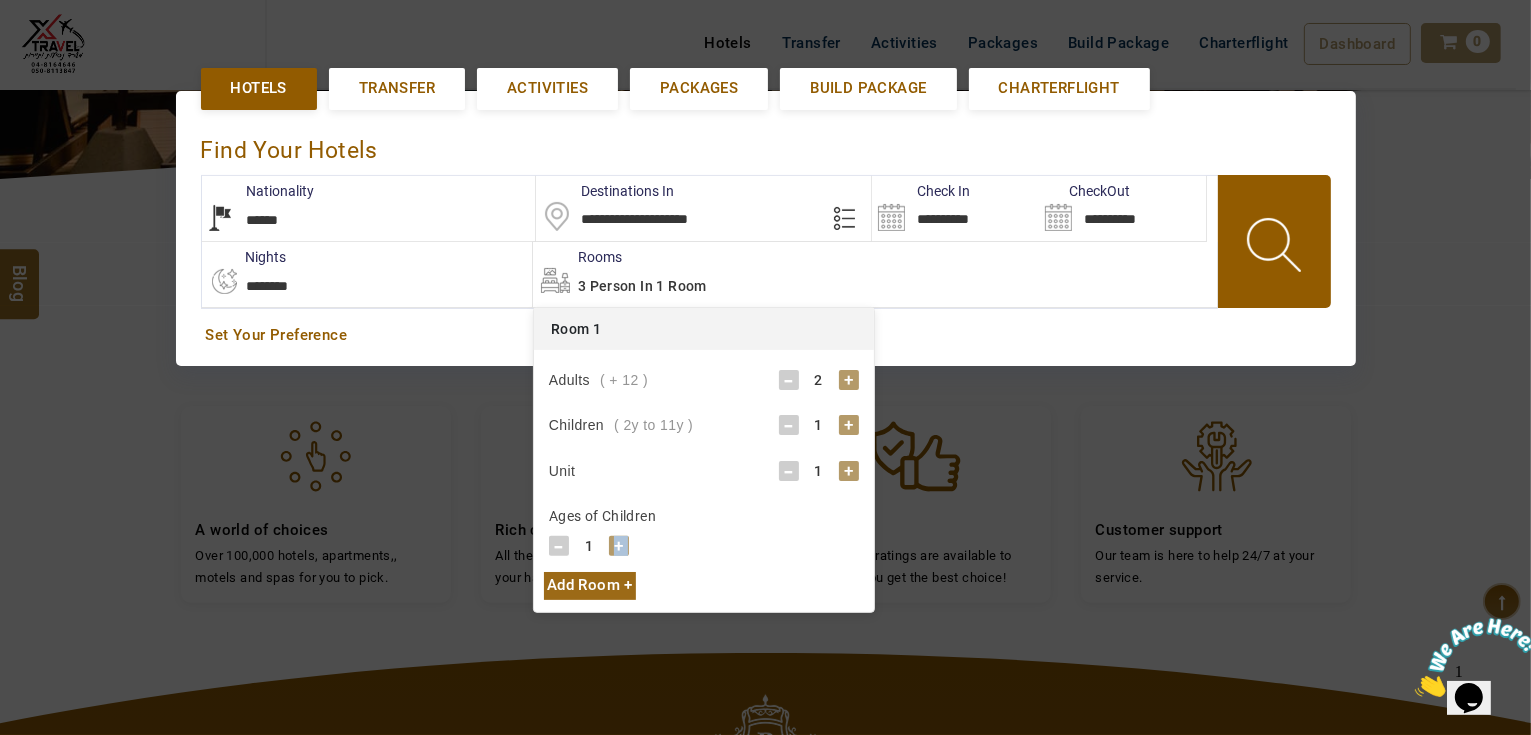 click on "+" at bounding box center (619, 546) 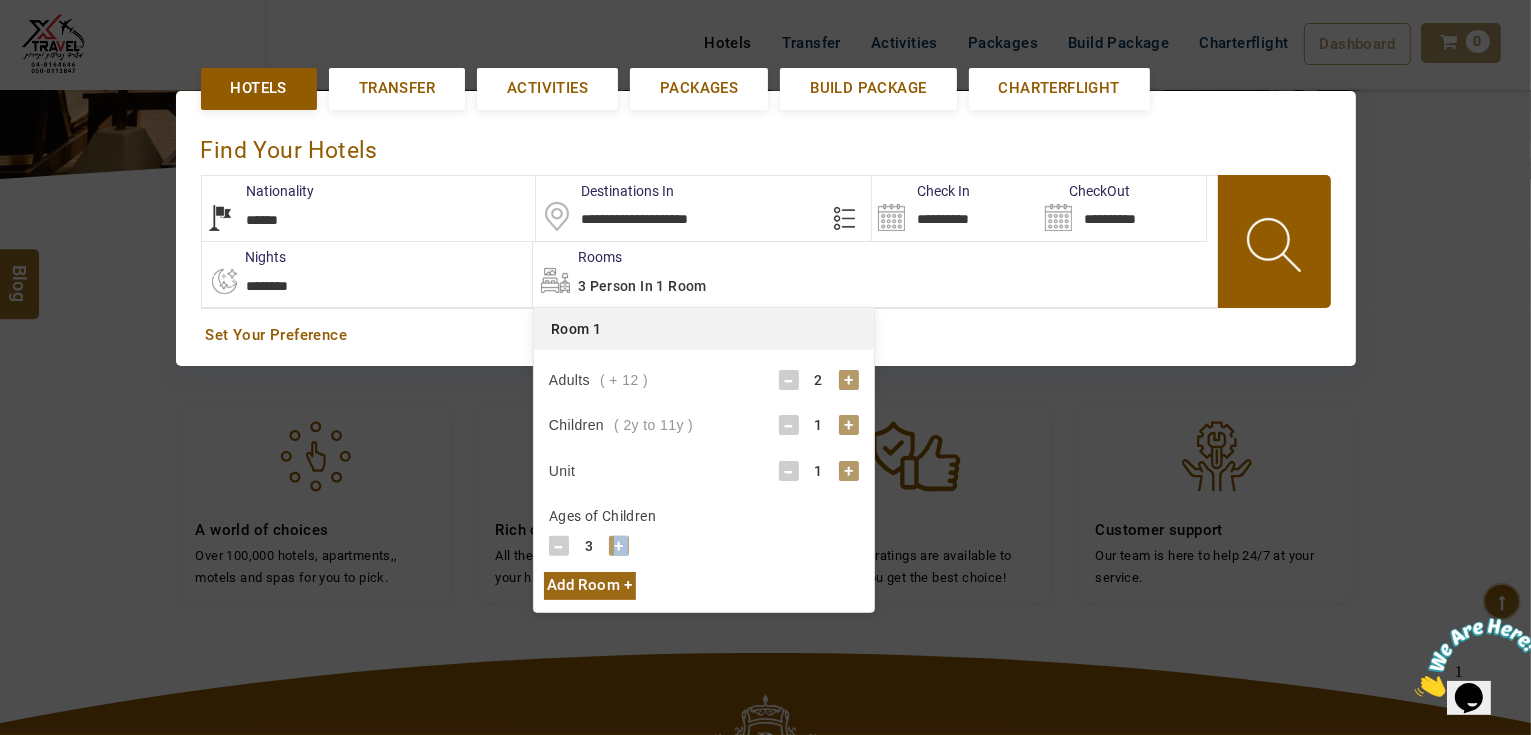 click on "+" at bounding box center (619, 546) 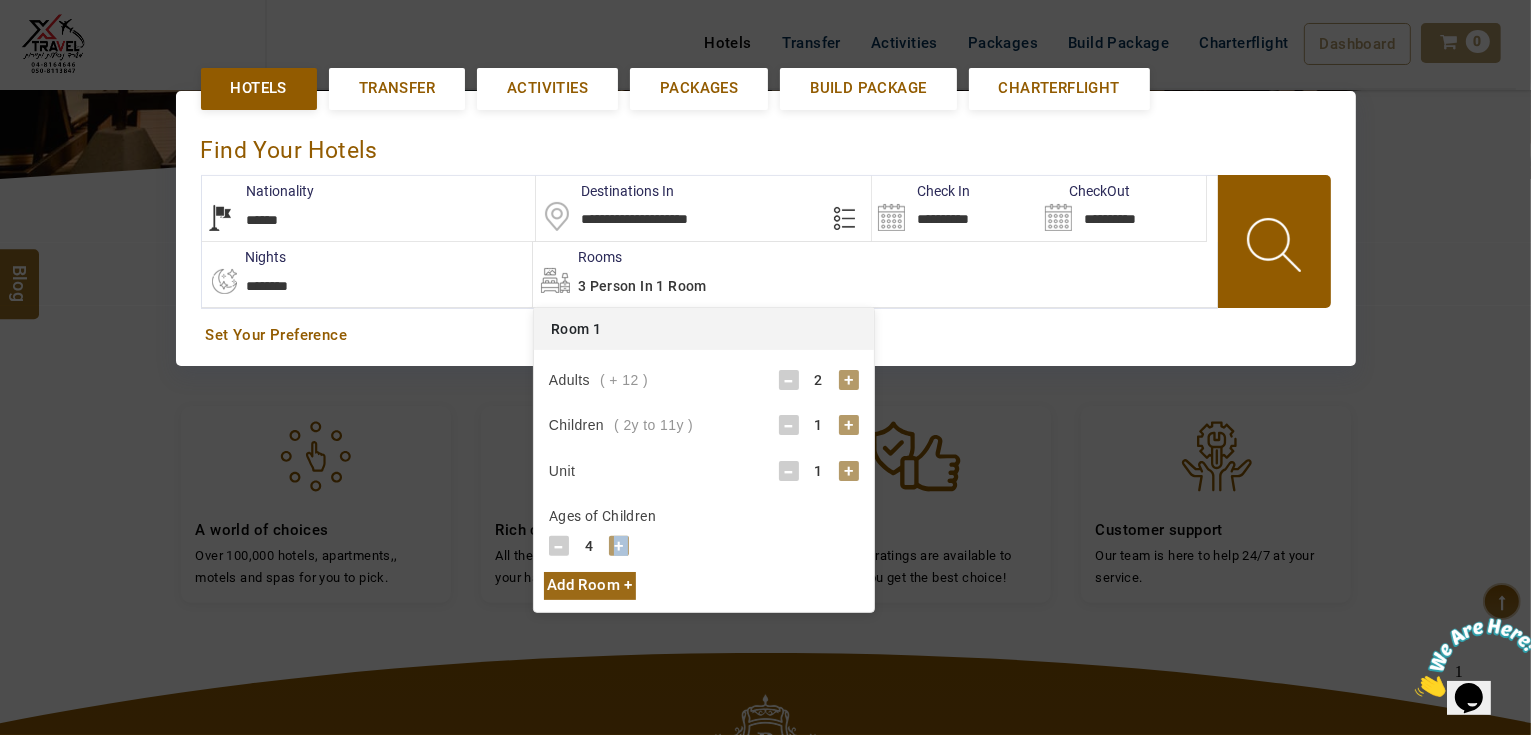 click on "+" at bounding box center (619, 546) 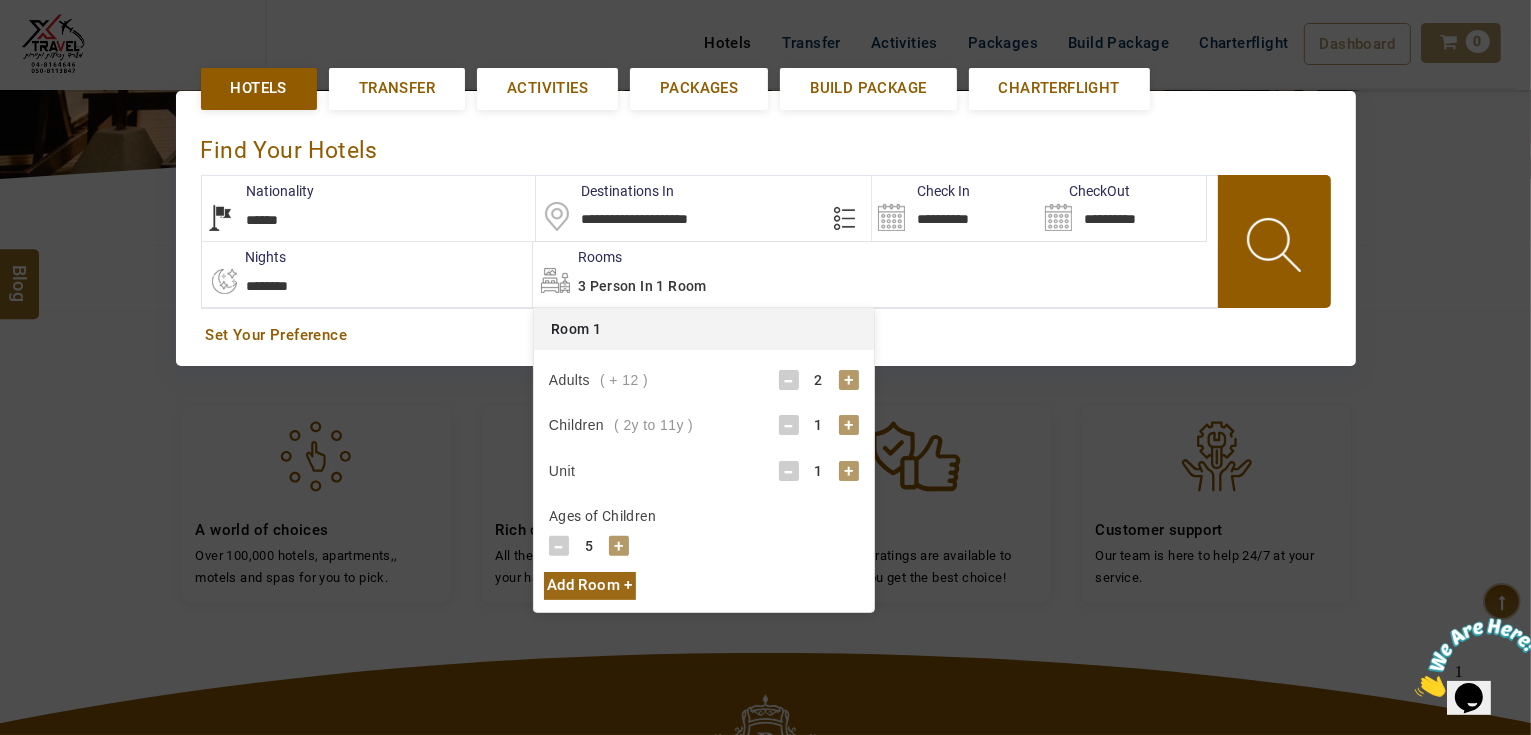 click on "Add Room +" at bounding box center [590, 585] 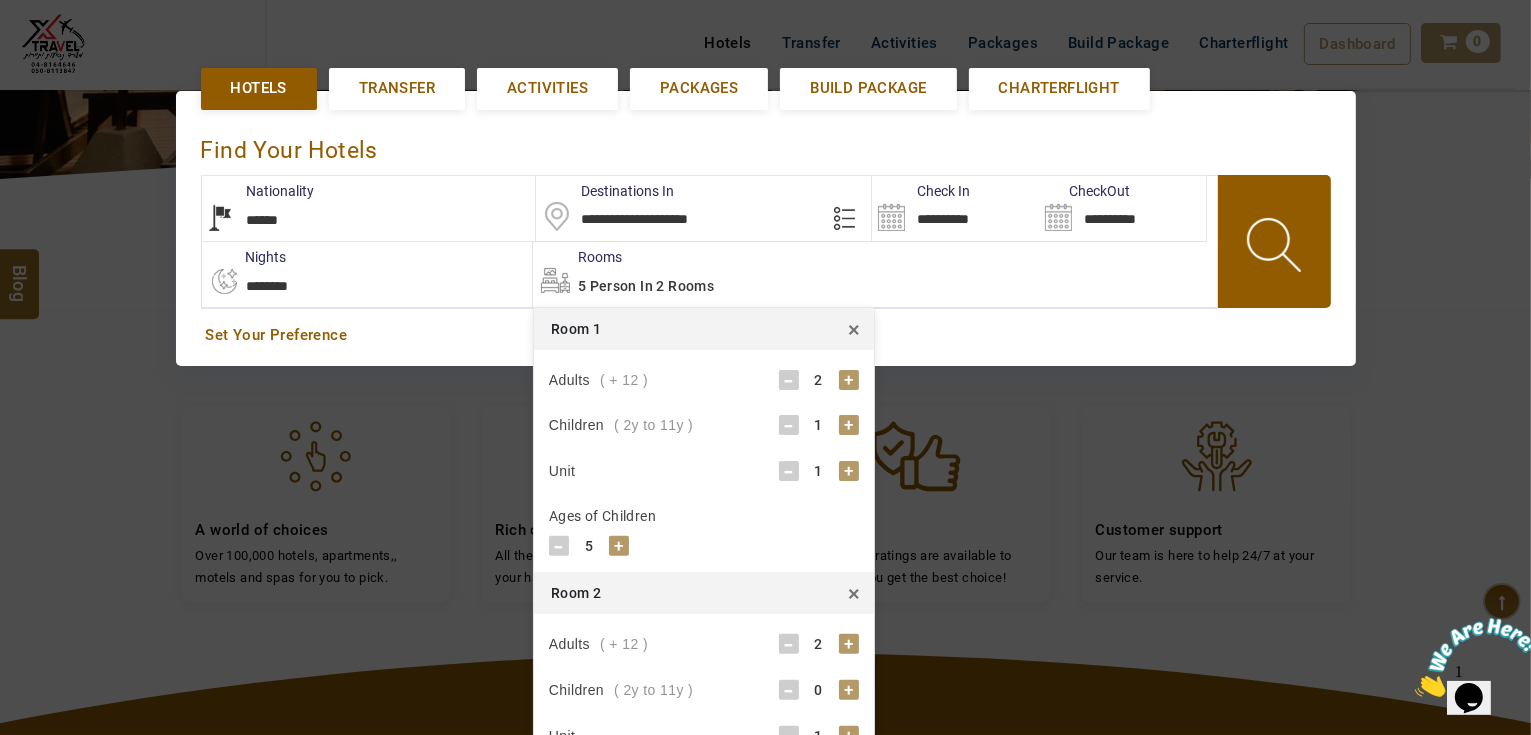 click on "-" at bounding box center [789, 644] 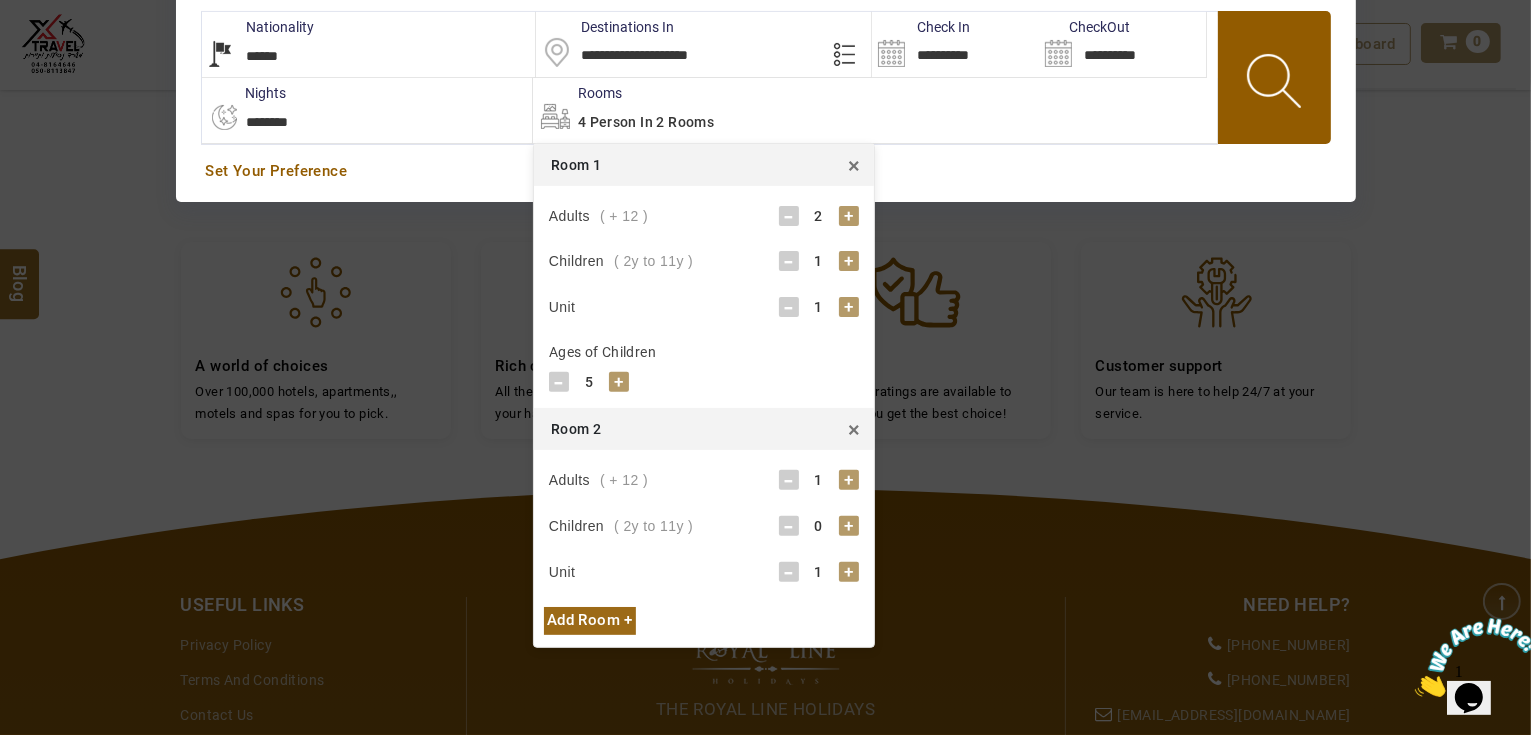 scroll, scrollTop: 780, scrollLeft: 0, axis: vertical 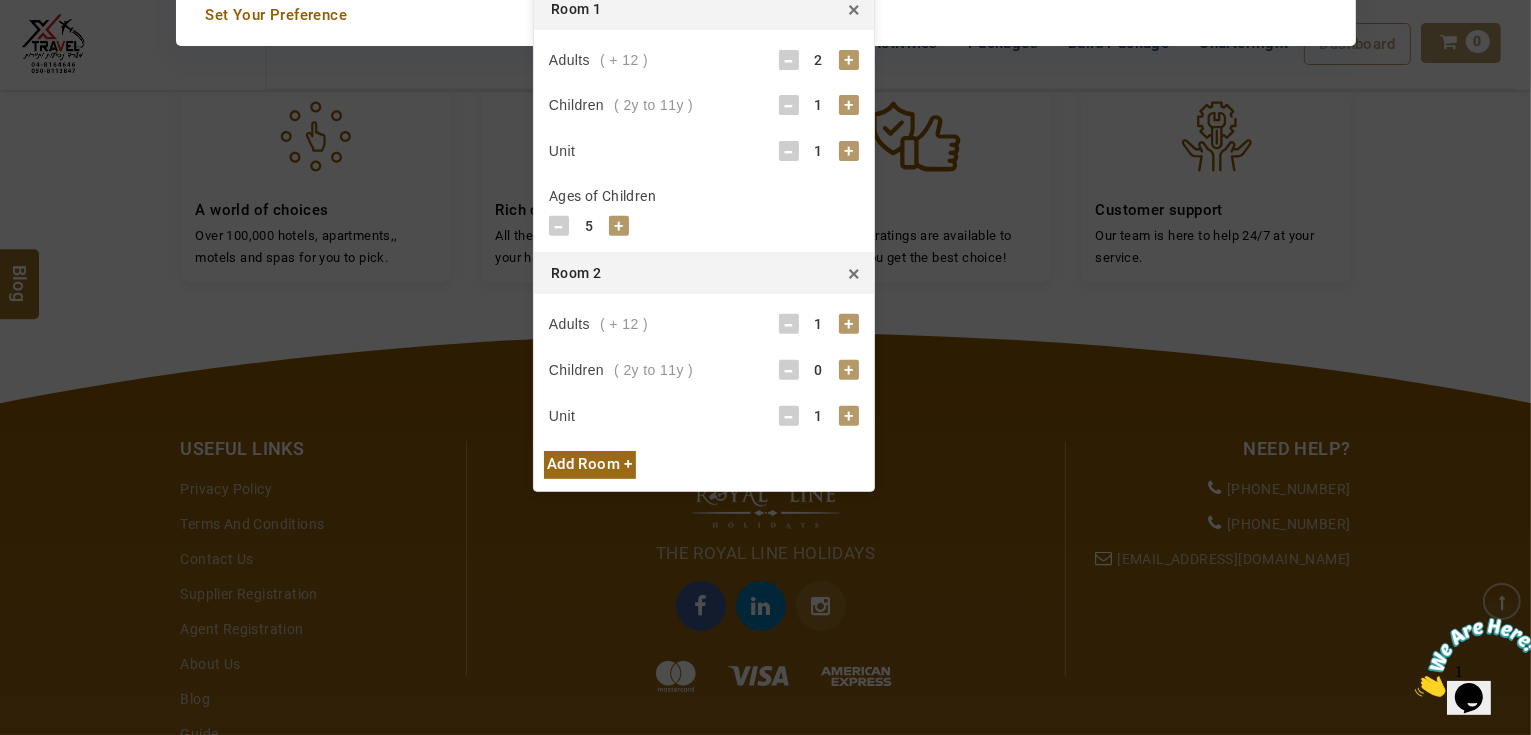 click on "Adults ( + 12 ) - 1 + Children ( 2y to 11y ) - 0 + Unit - 1 + Ages of Children - 0 + - 0 + - 0 + - 0 +" at bounding box center (704, 372) 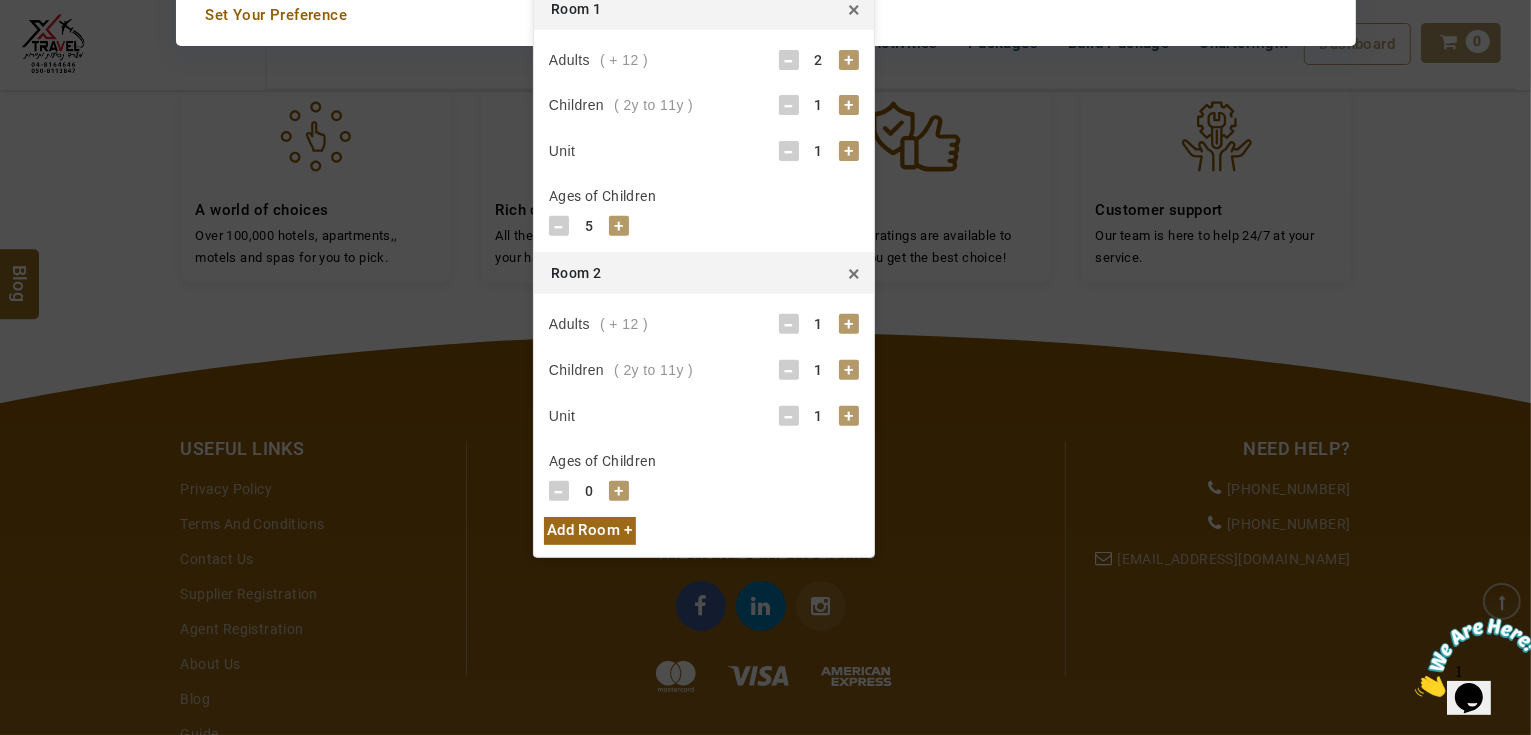 click on "+" at bounding box center [619, 491] 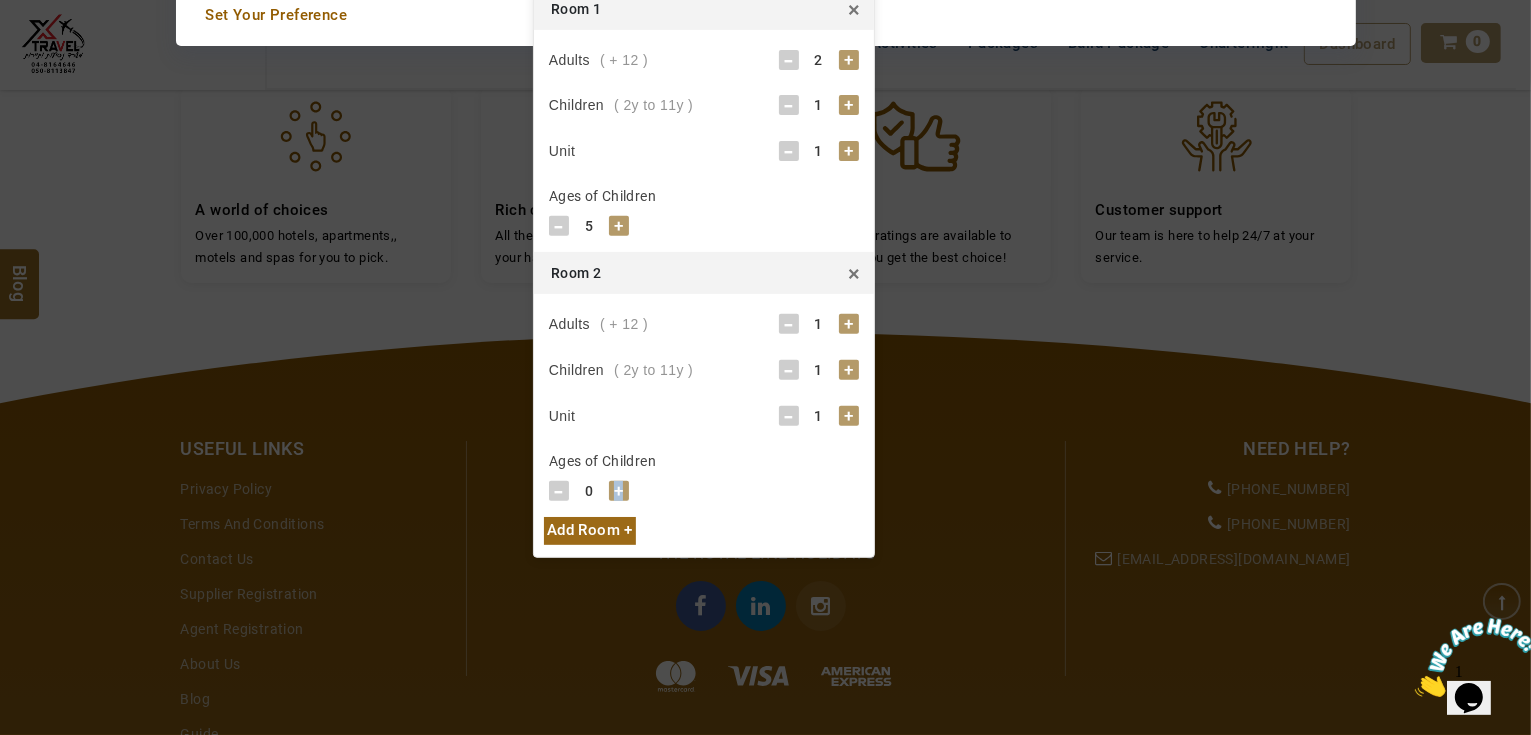 click on "+" at bounding box center (619, 491) 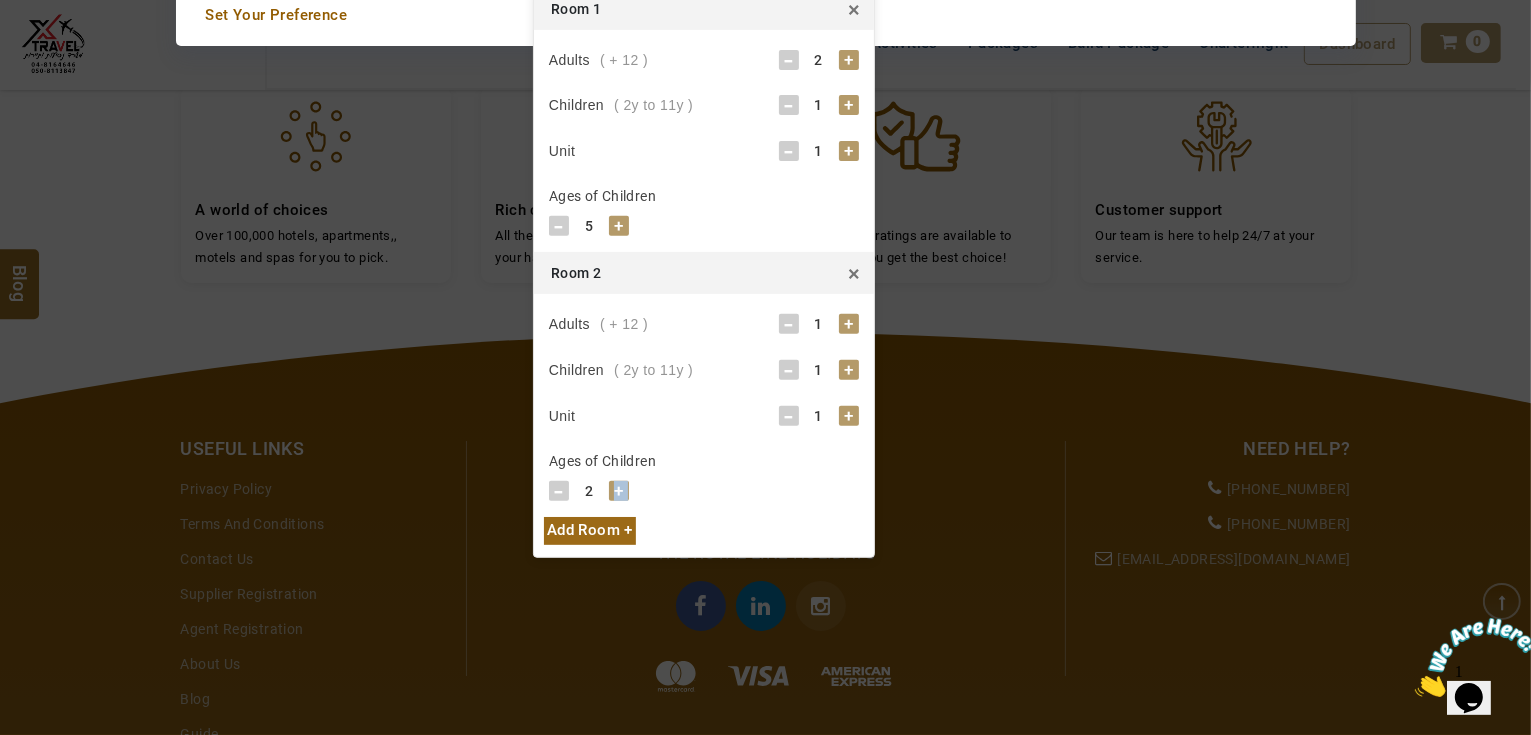 click on "+" at bounding box center [619, 491] 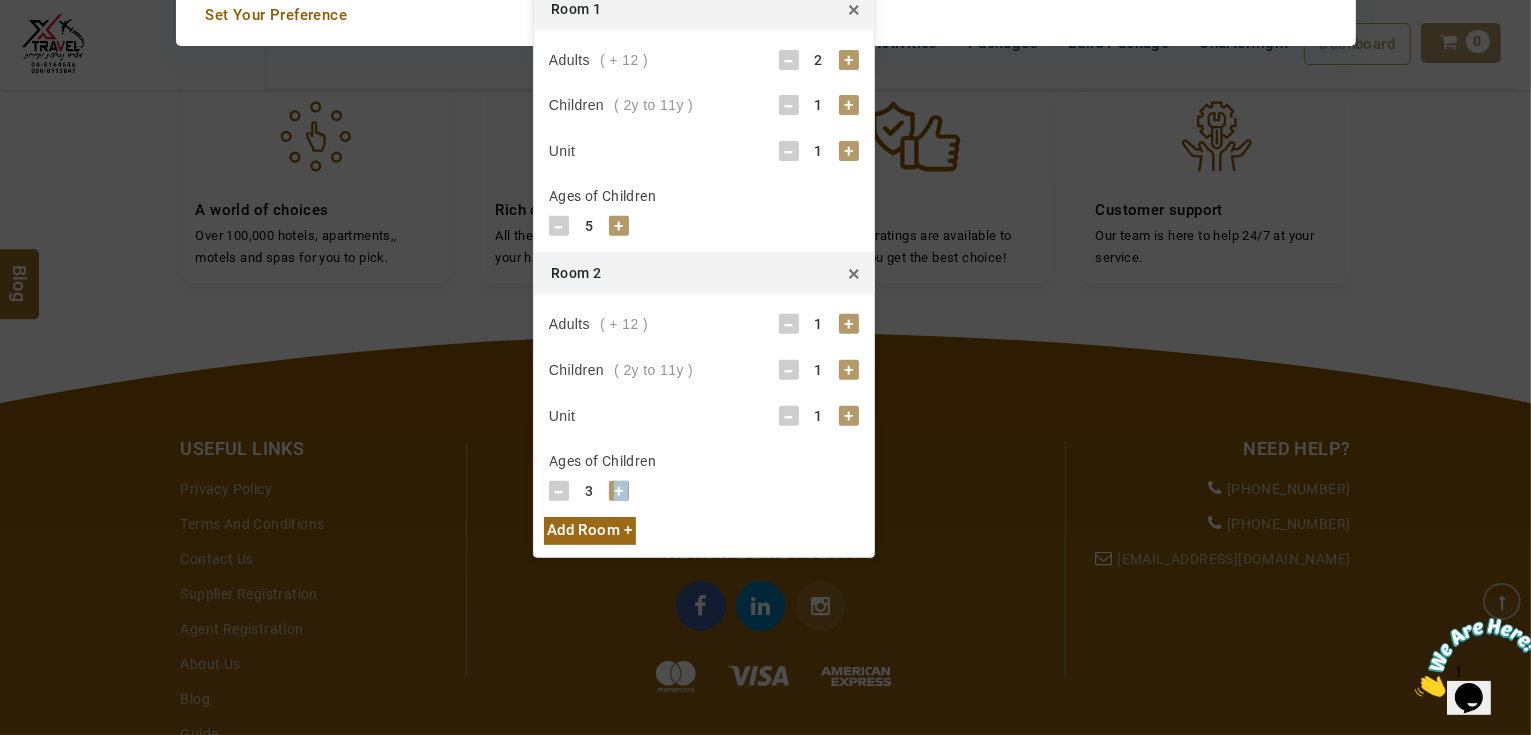 click on "+" at bounding box center (619, 491) 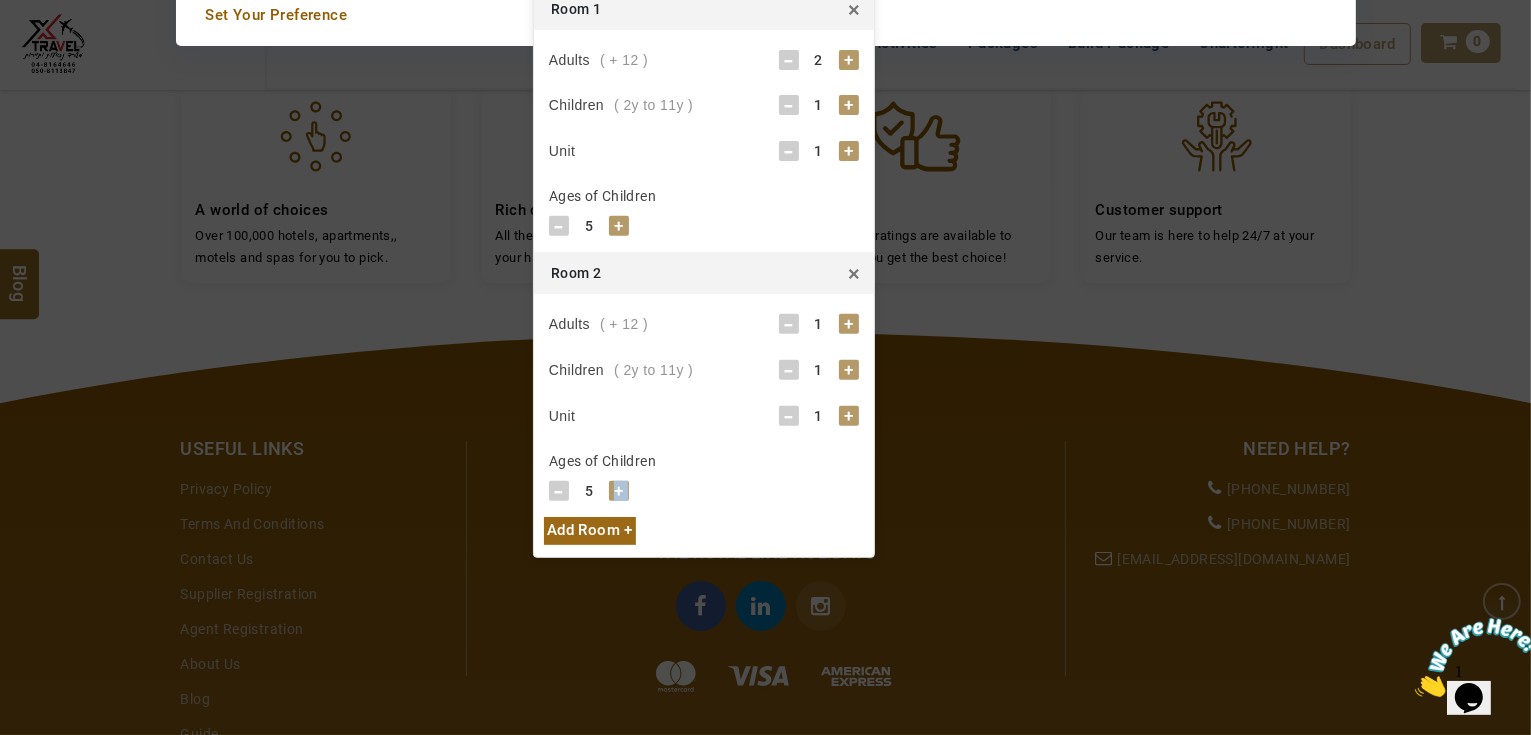 click on "+" at bounding box center (619, 491) 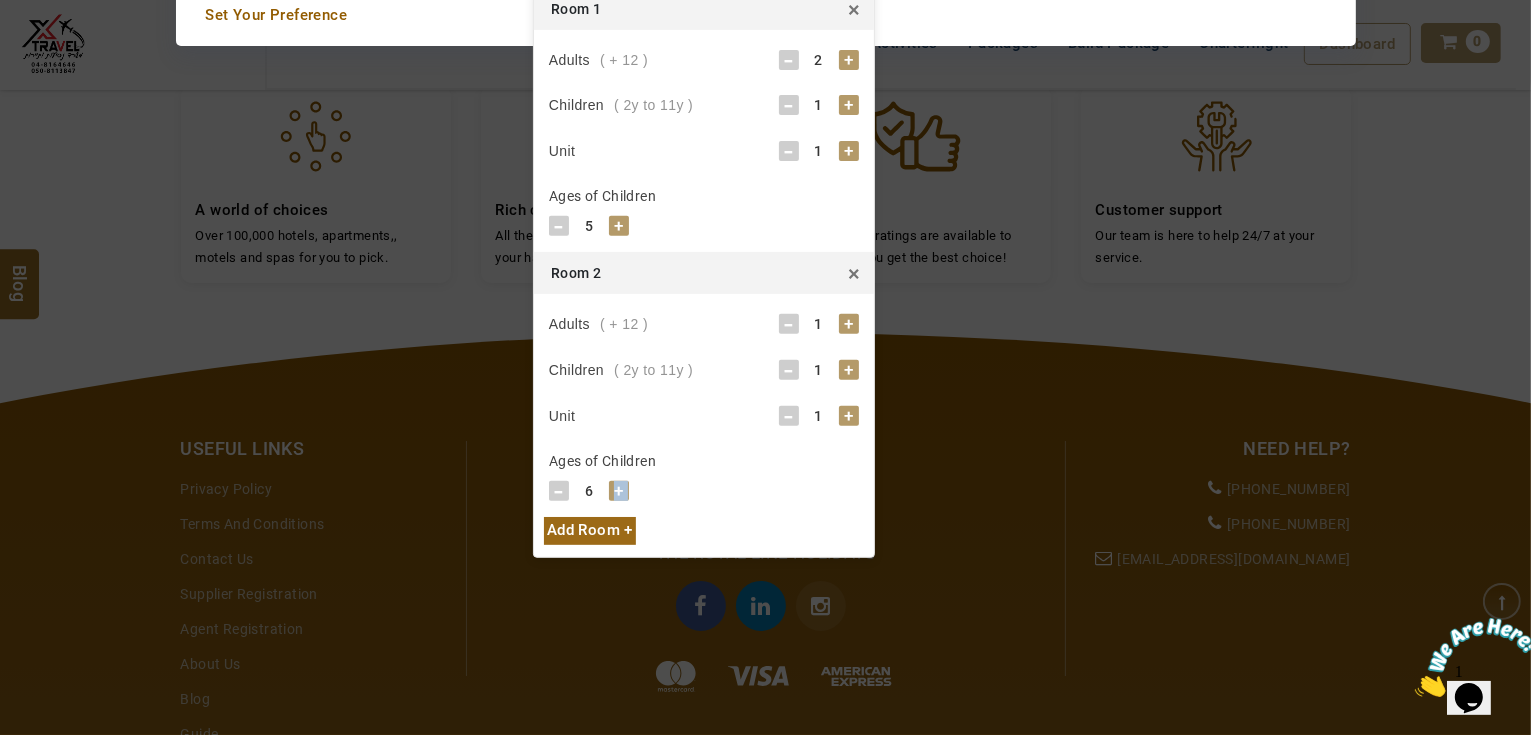 click on "+" at bounding box center [619, 491] 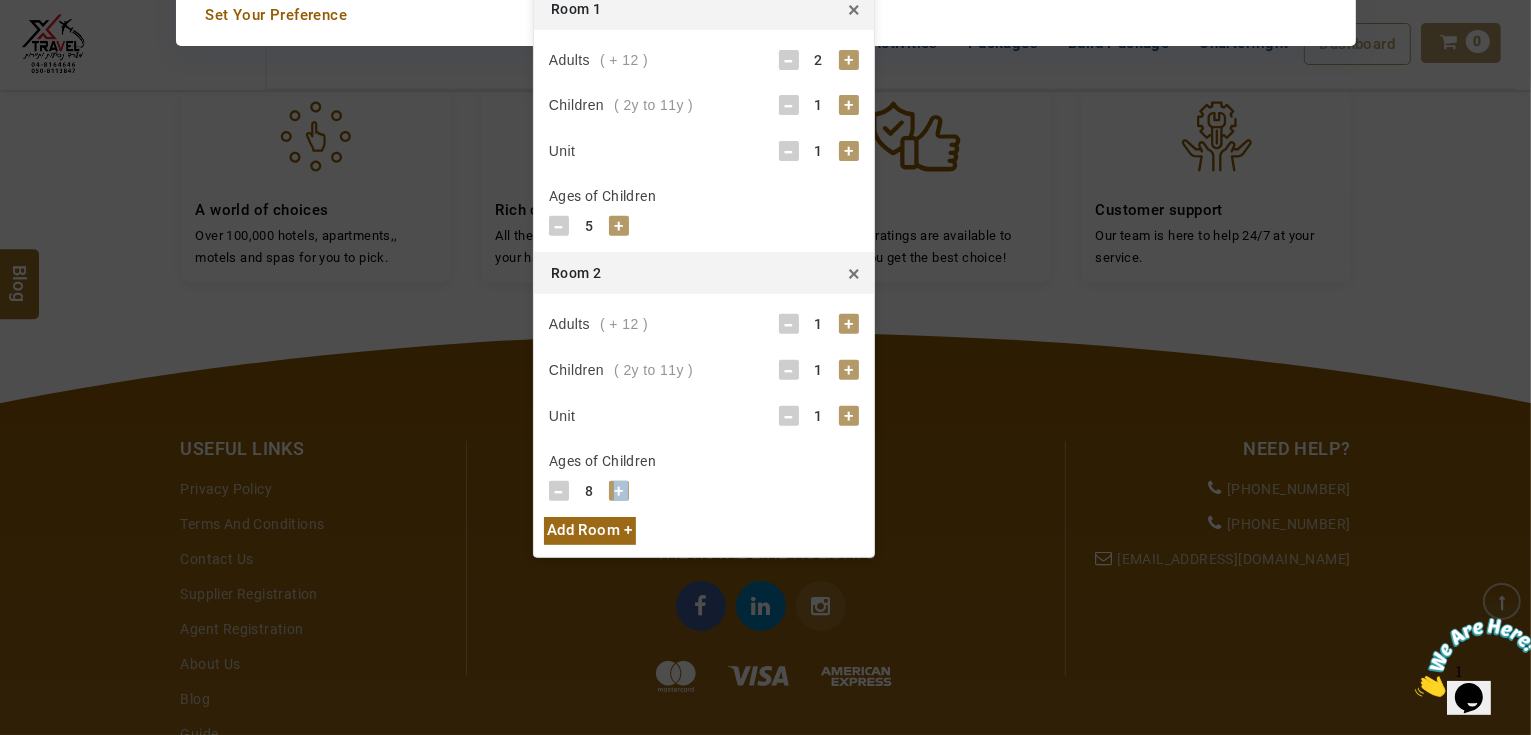 click on "+" at bounding box center [619, 491] 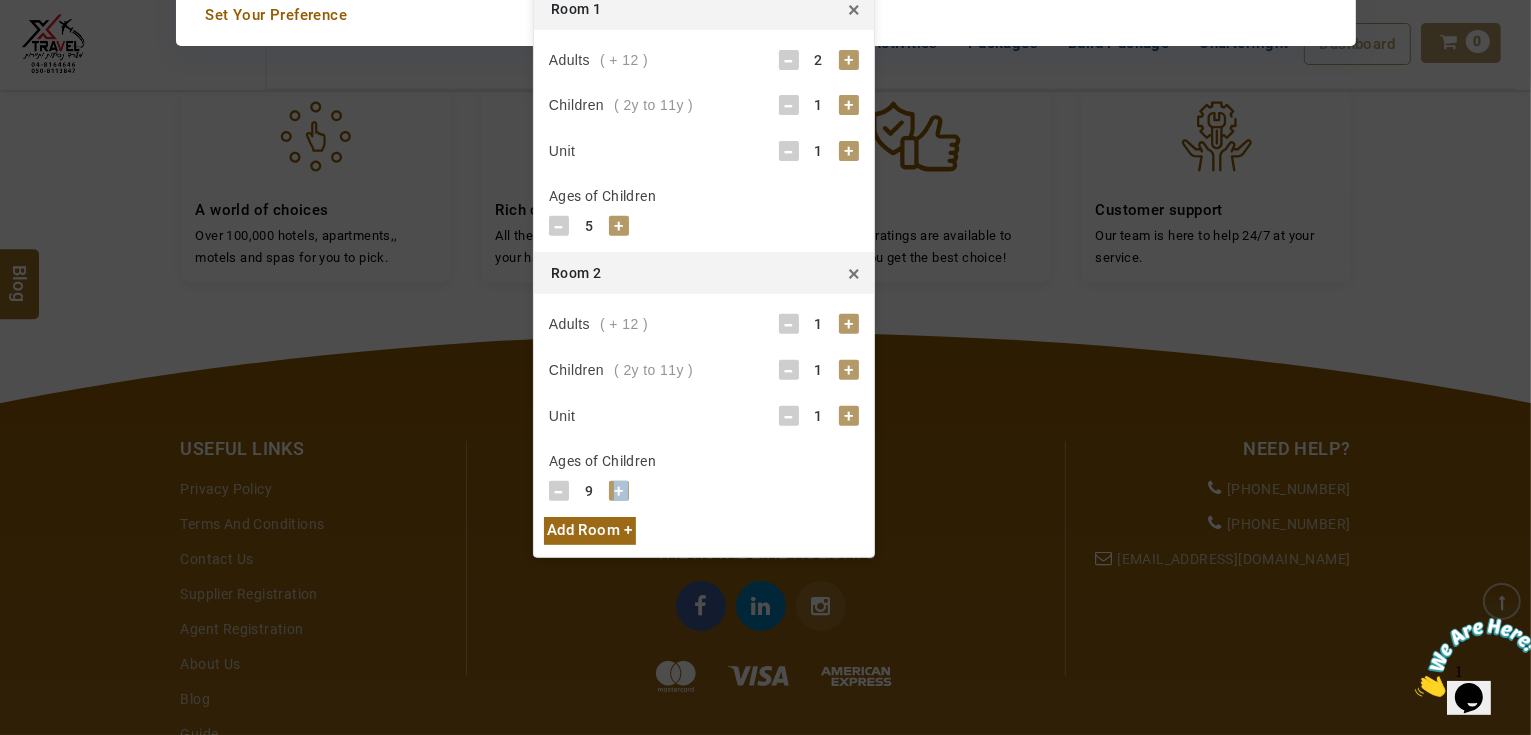 click on "+" at bounding box center (619, 491) 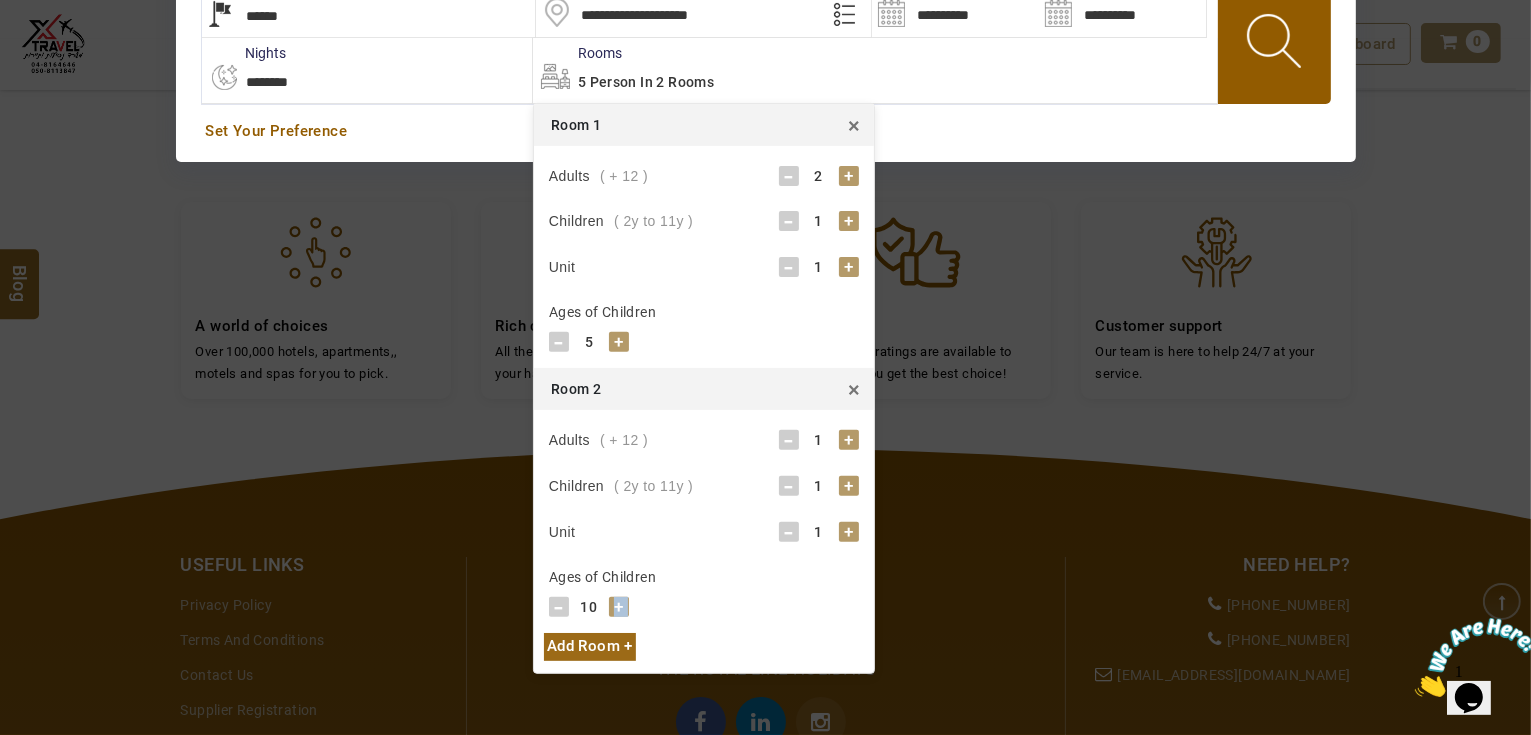 scroll, scrollTop: 460, scrollLeft: 0, axis: vertical 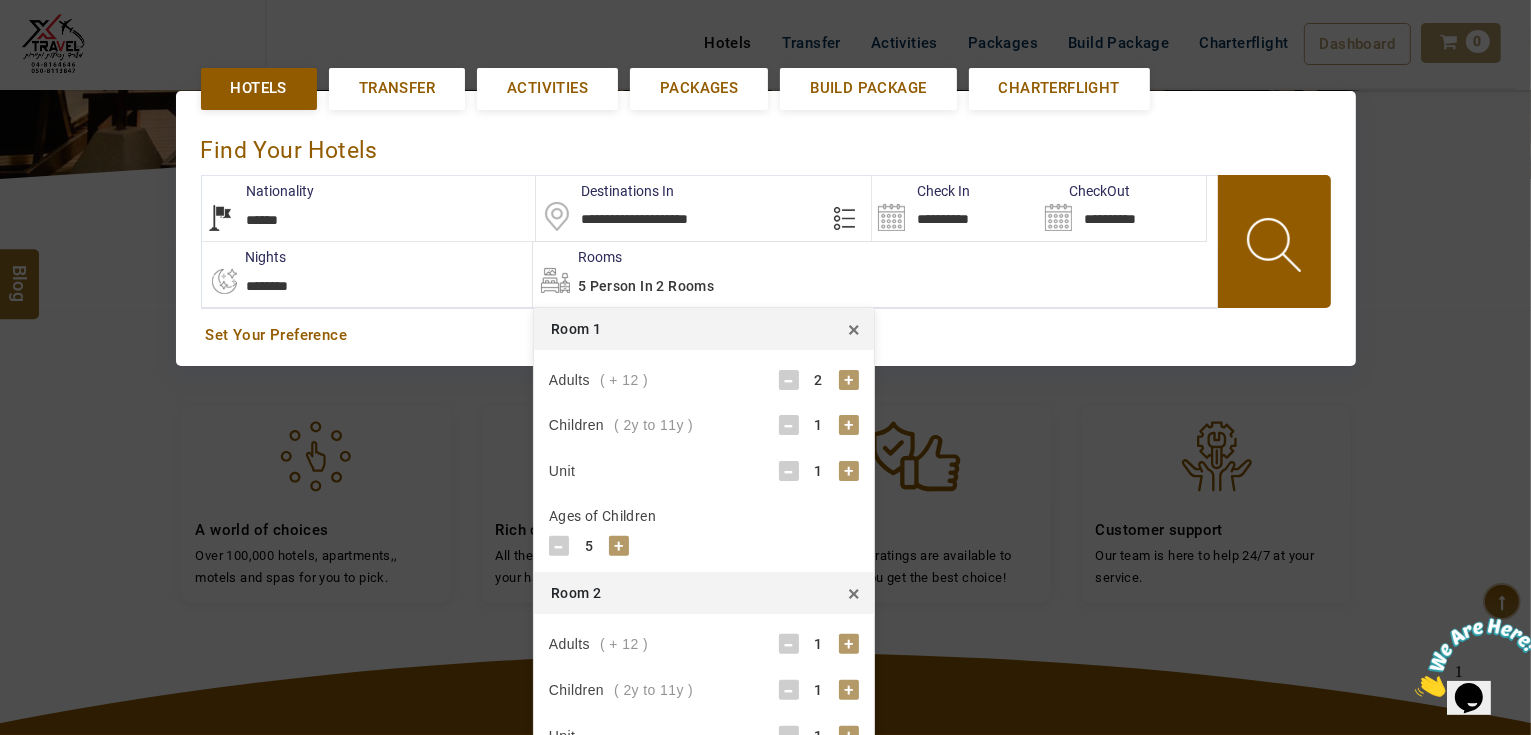 click on "**********" at bounding box center (1122, 208) 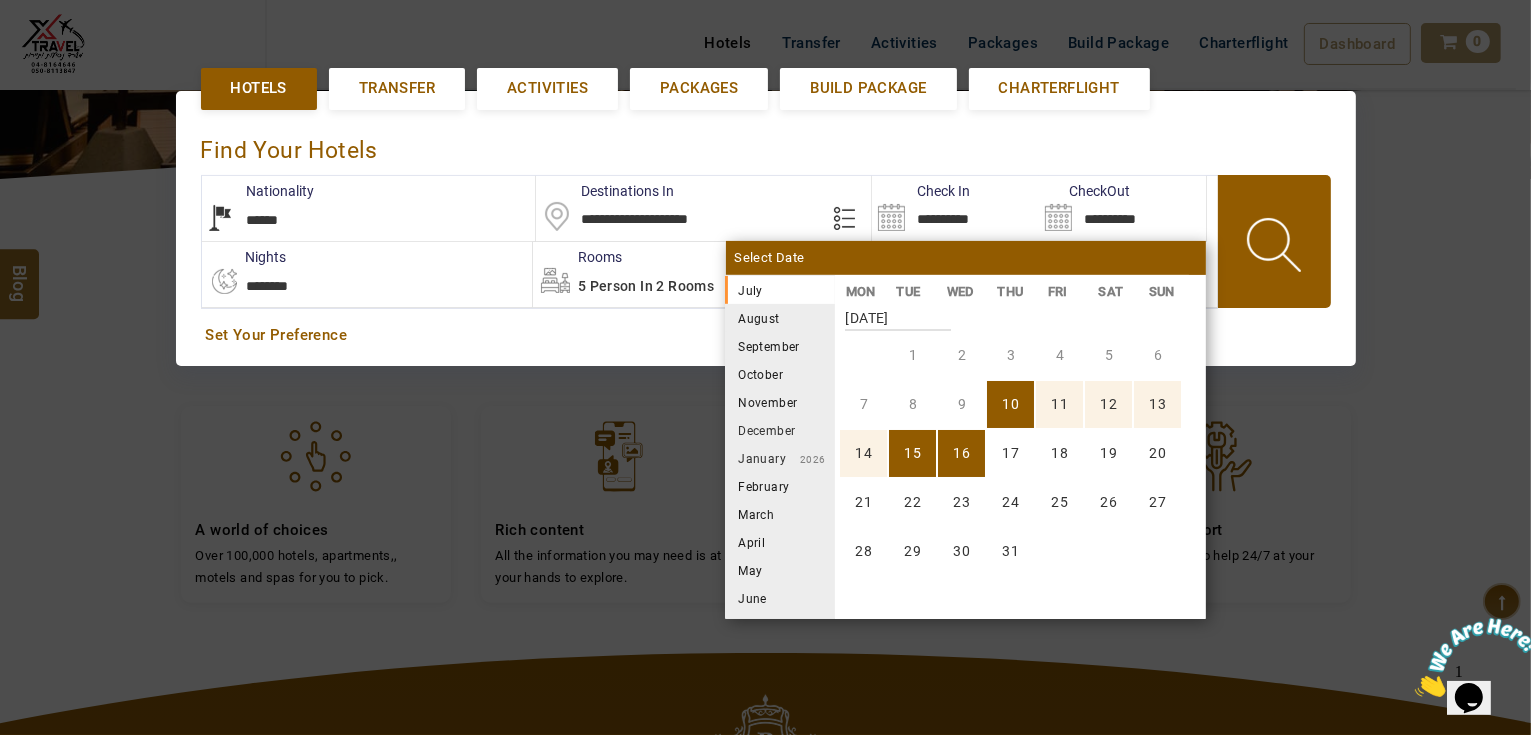 click on "16" at bounding box center (961, 453) 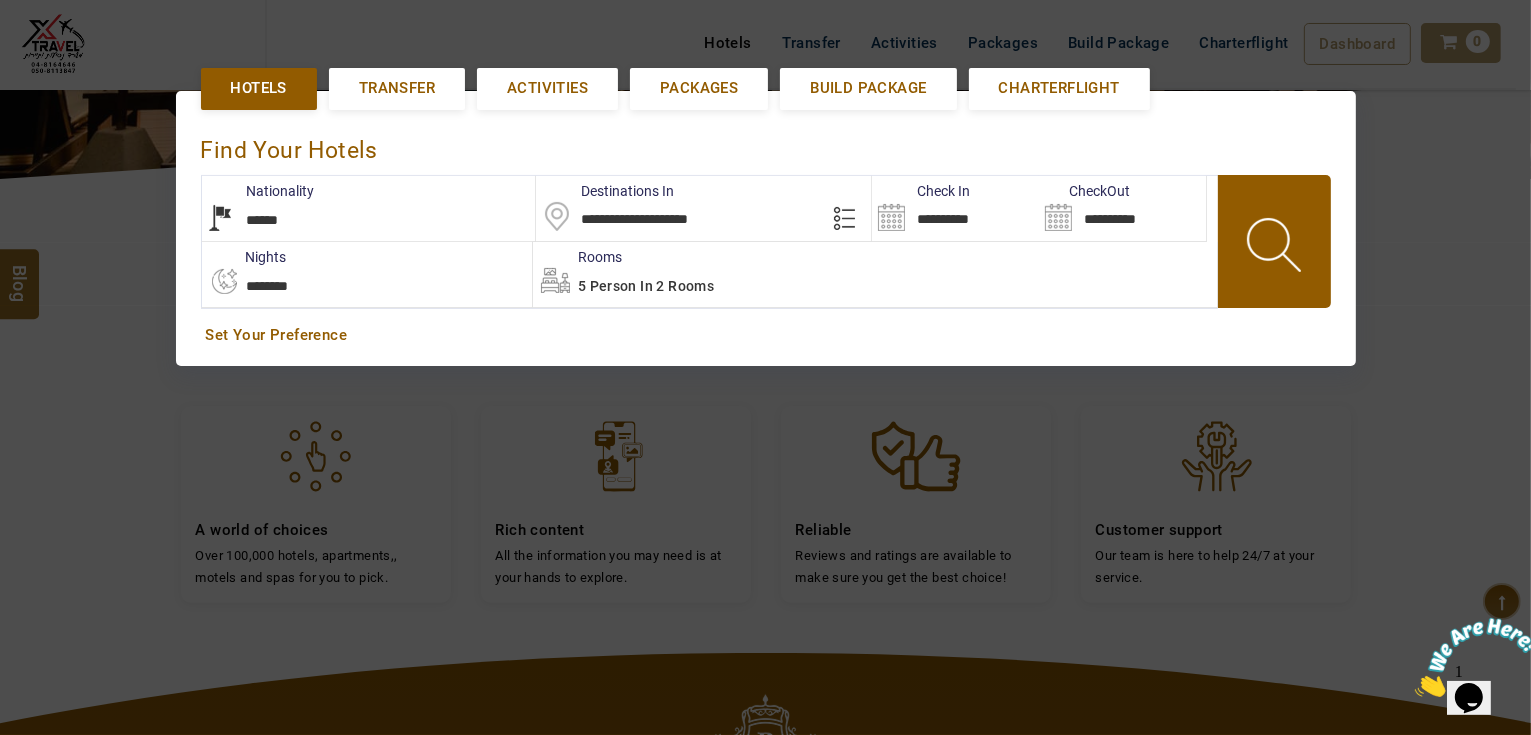 click at bounding box center [1276, 248] 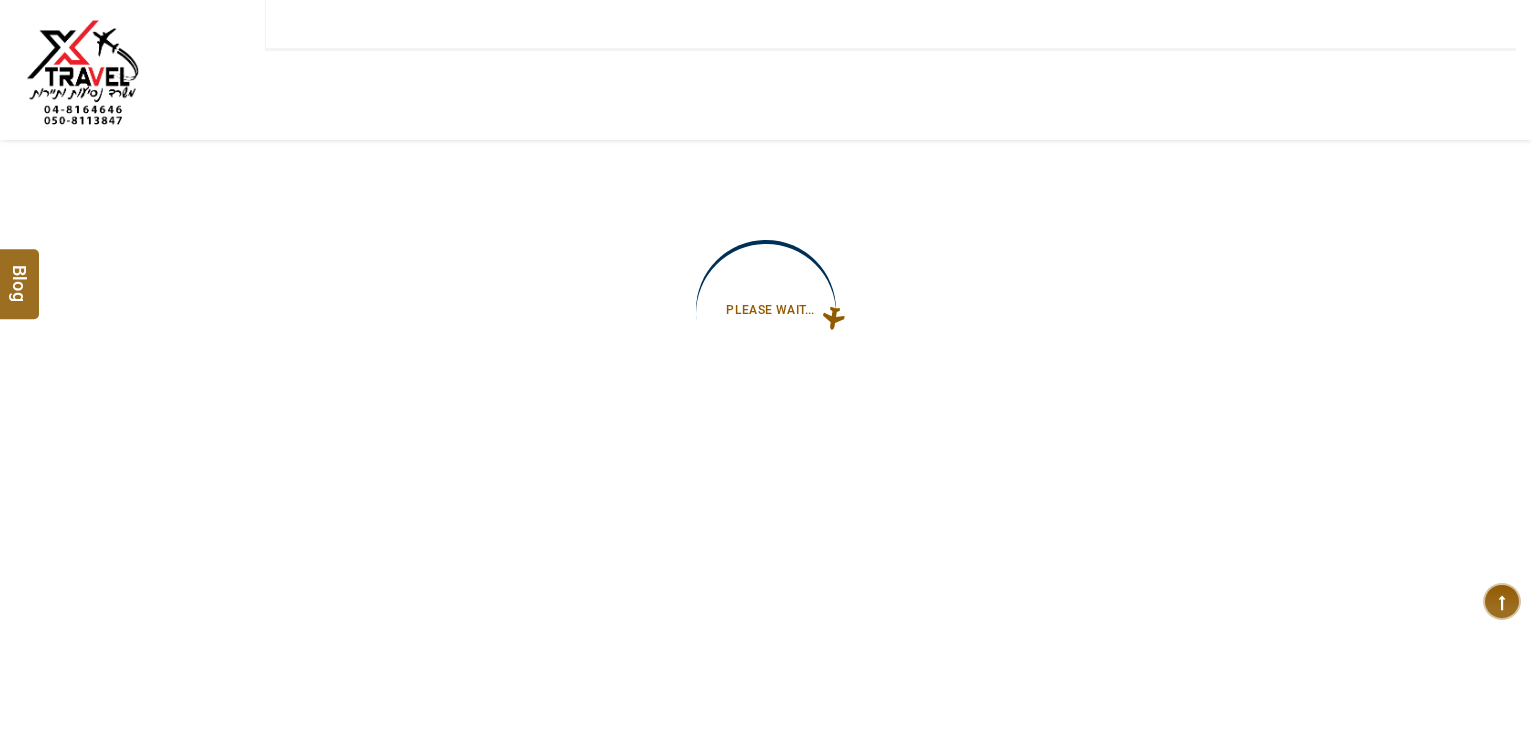 type on "**********" 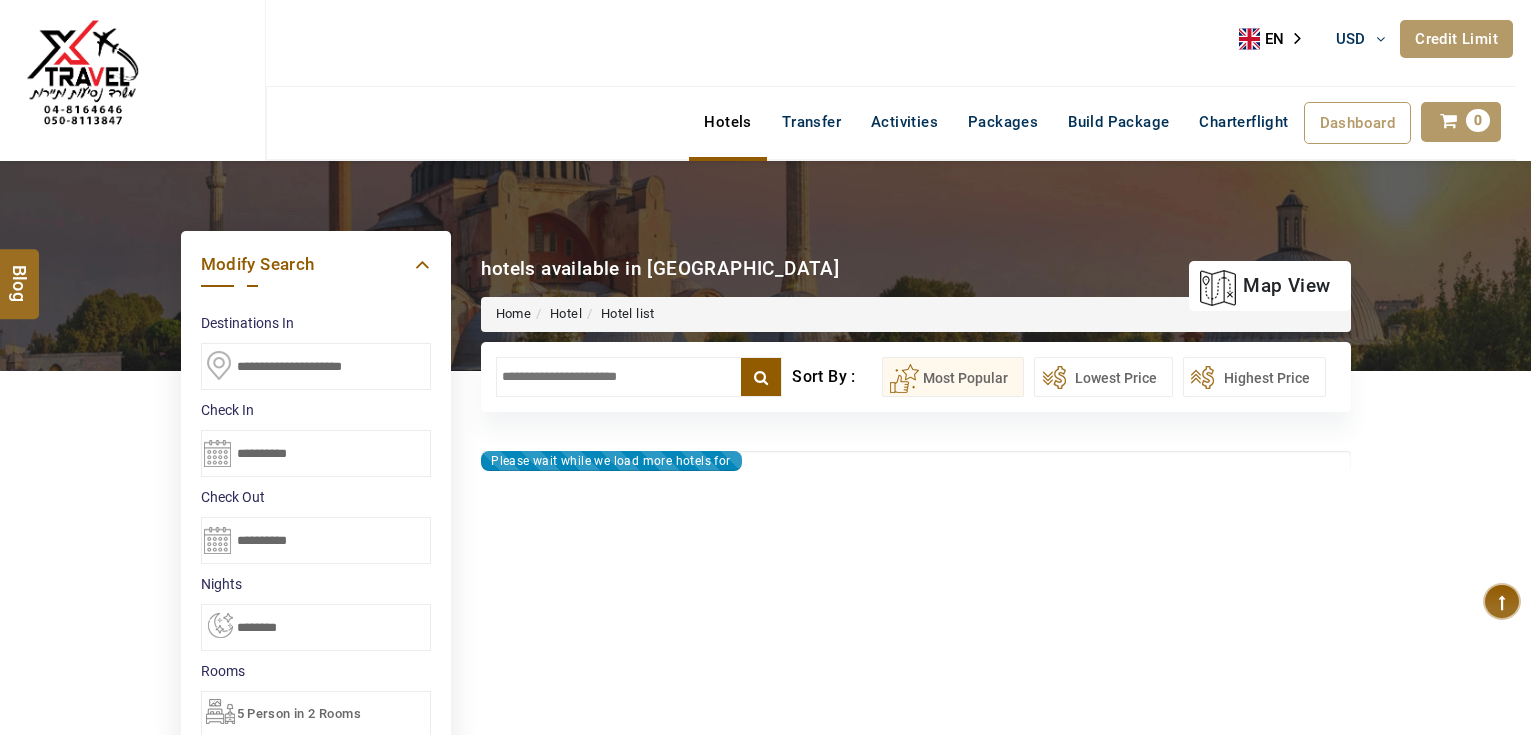 scroll, scrollTop: 0, scrollLeft: 0, axis: both 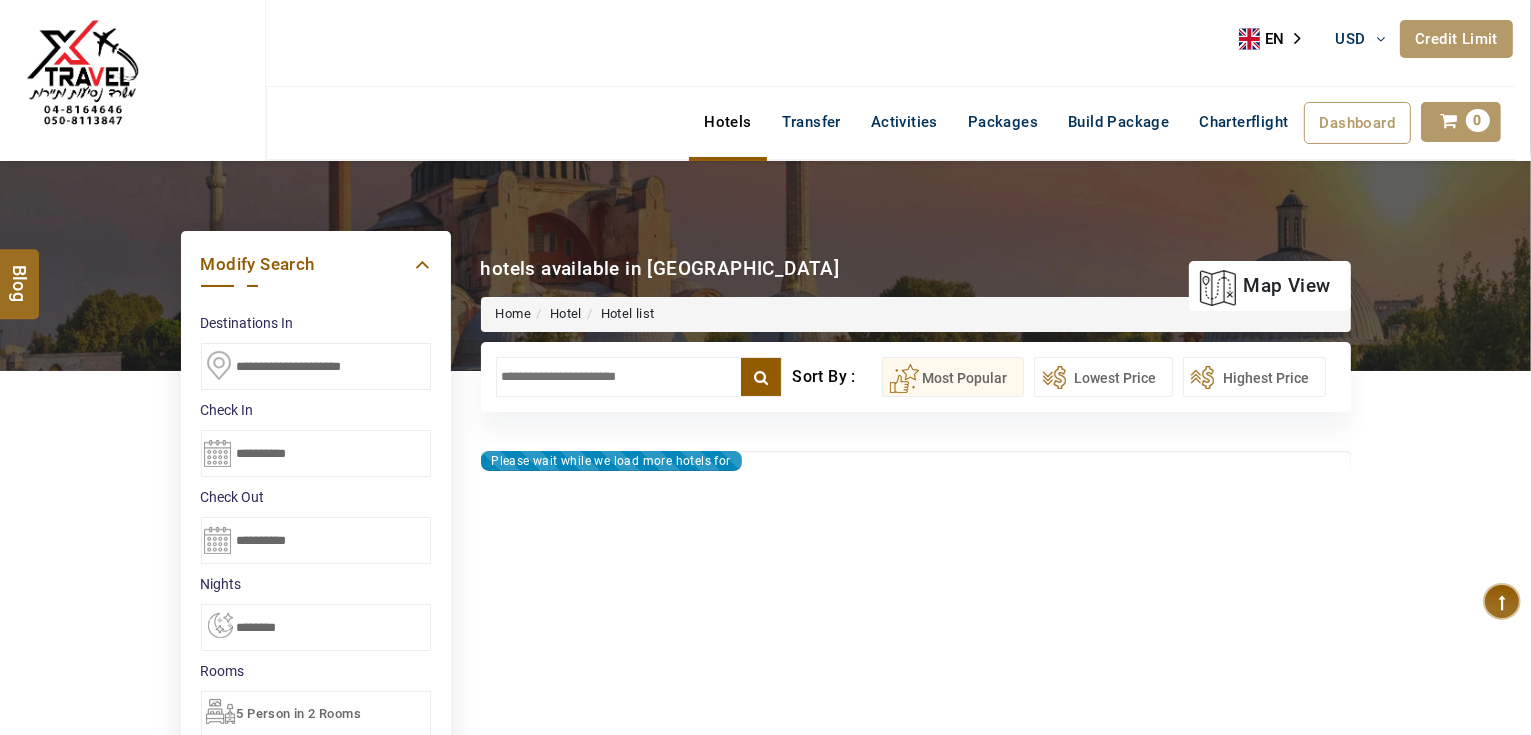 type on "**********" 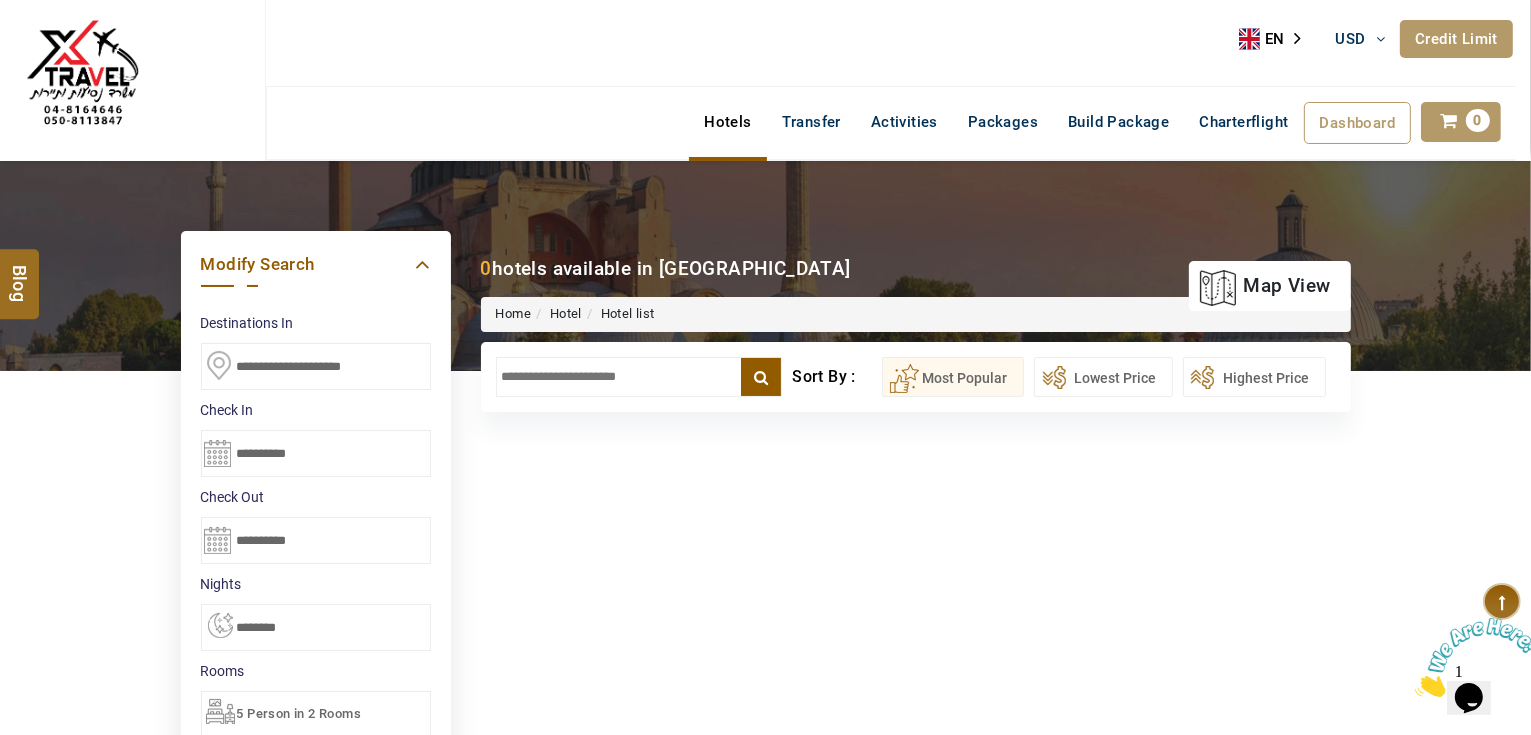 scroll, scrollTop: 0, scrollLeft: 0, axis: both 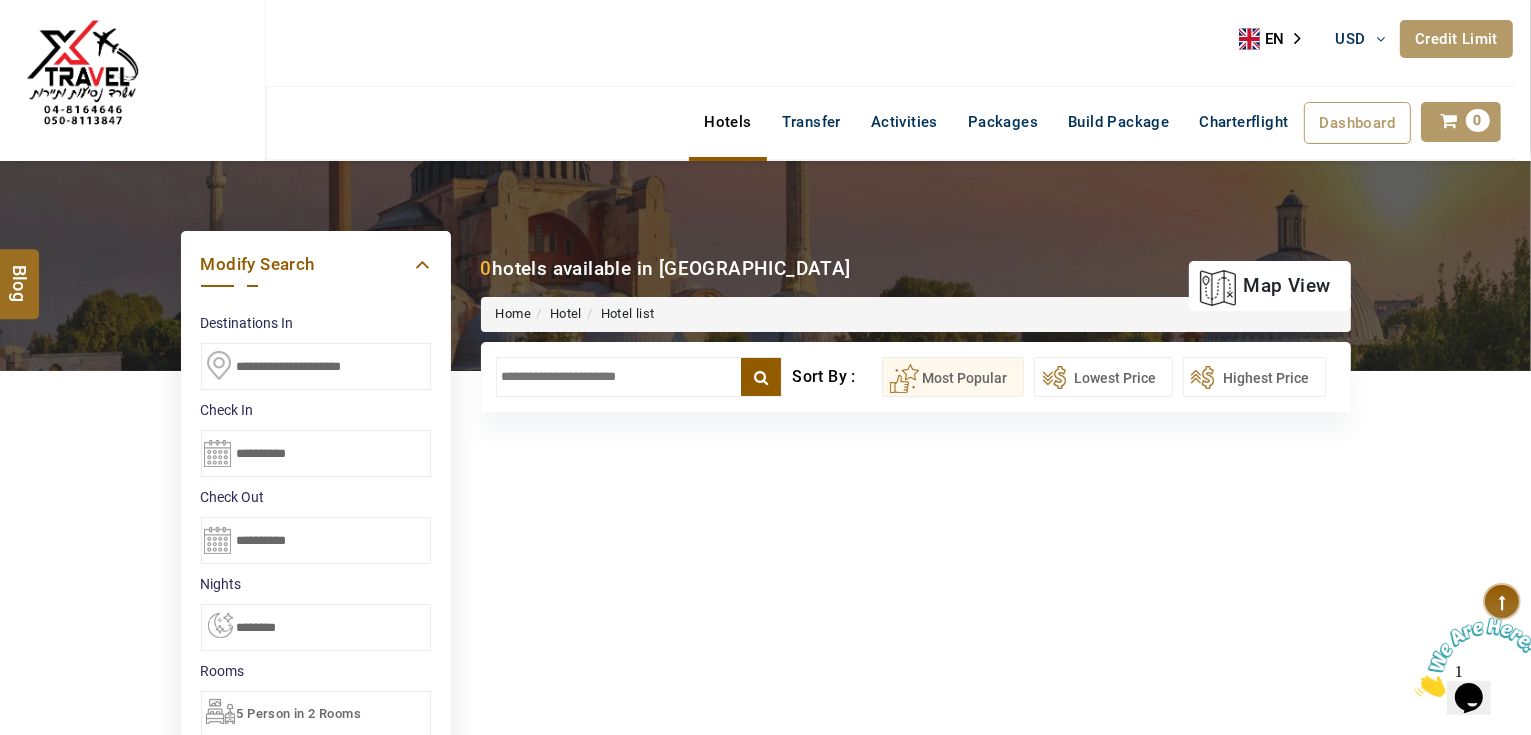 paste 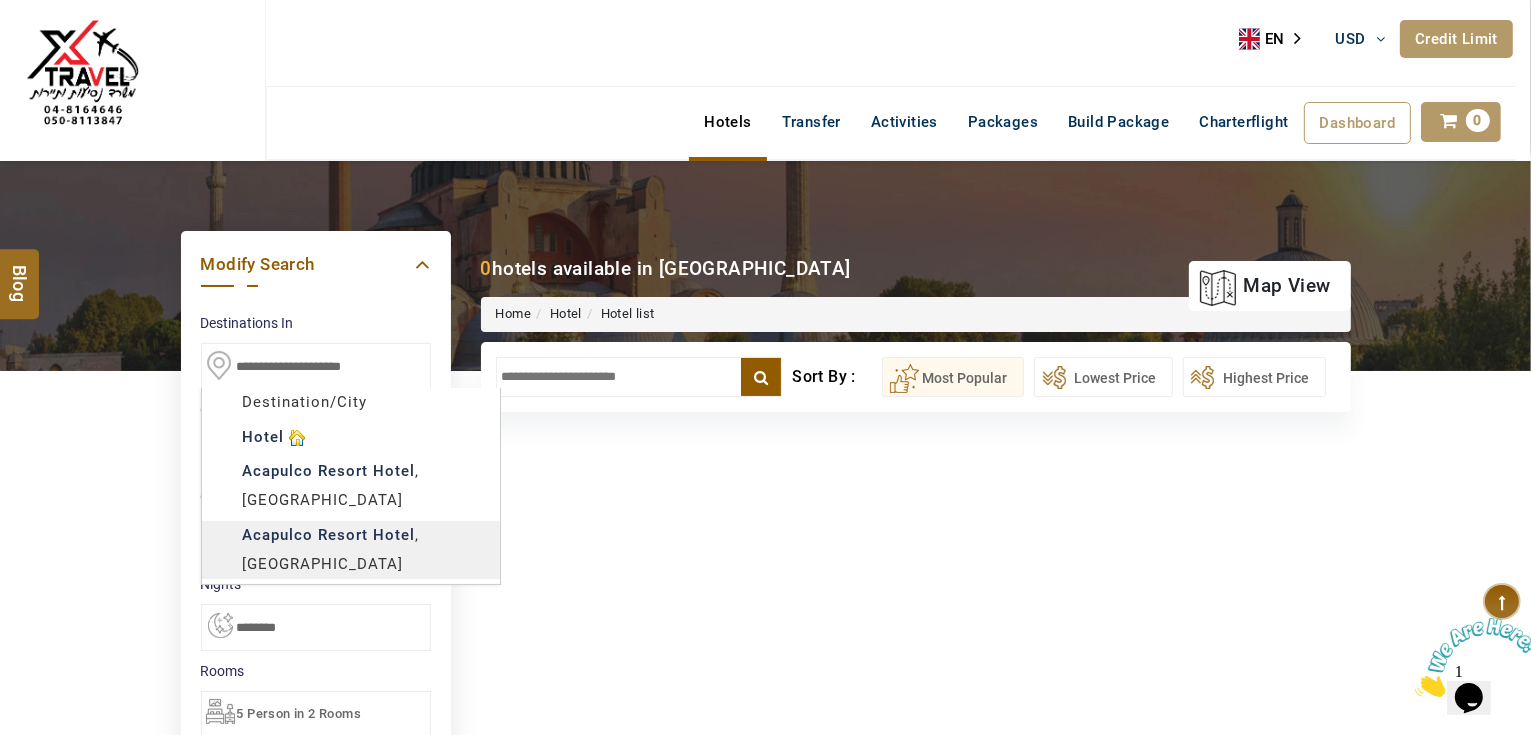 type on "**********" 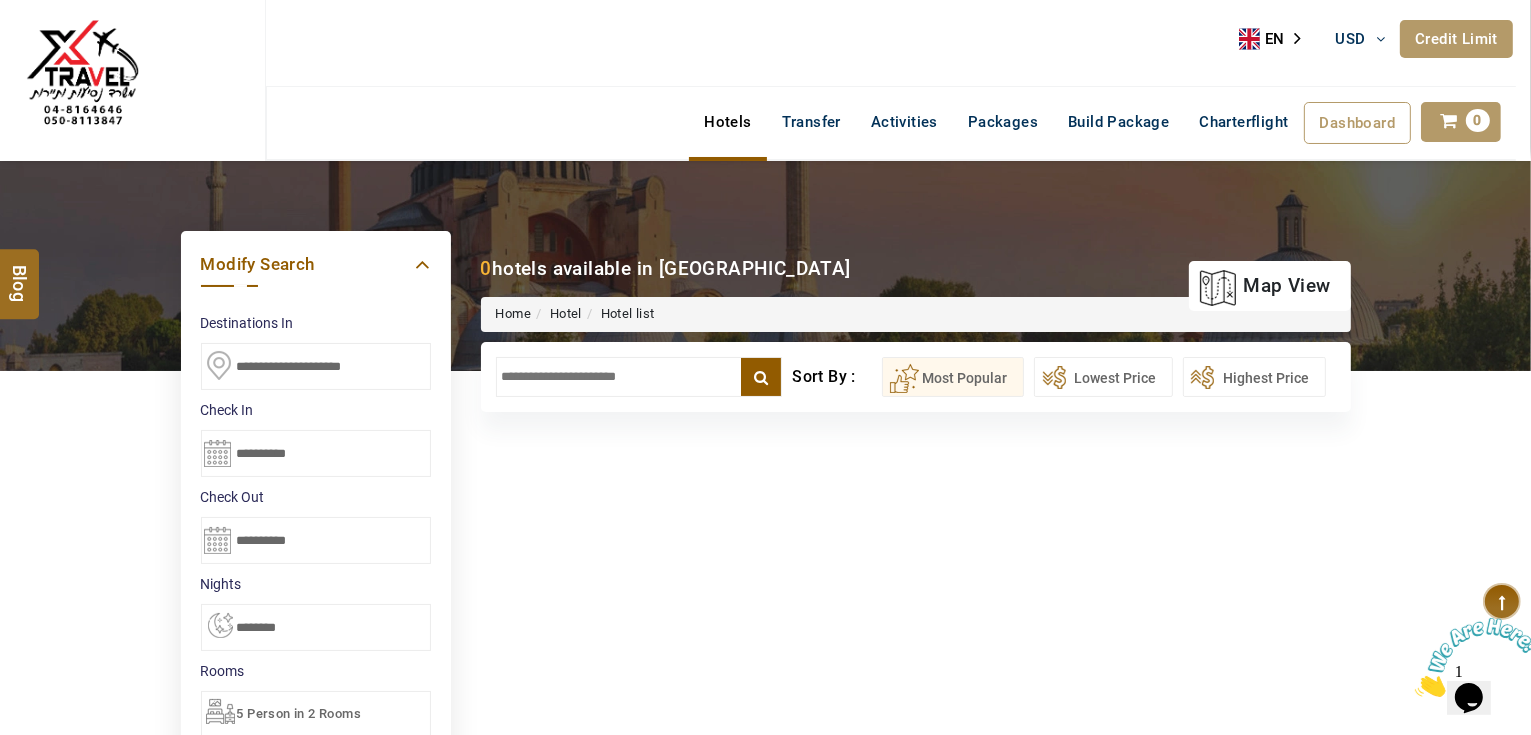 drag, startPoint x: 364, startPoint y: 499, endPoint x: 241, endPoint y: 459, distance: 129.34064 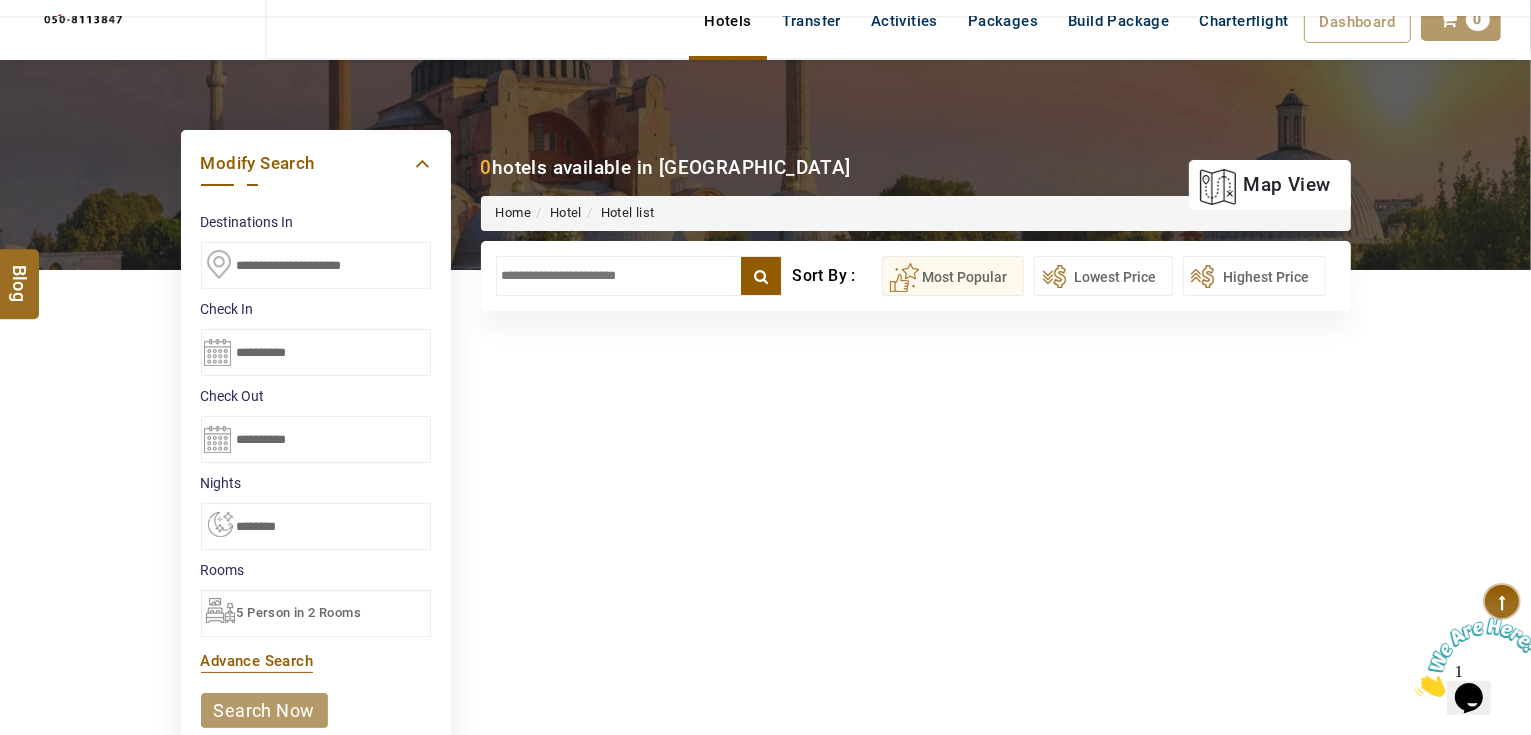scroll, scrollTop: 240, scrollLeft: 0, axis: vertical 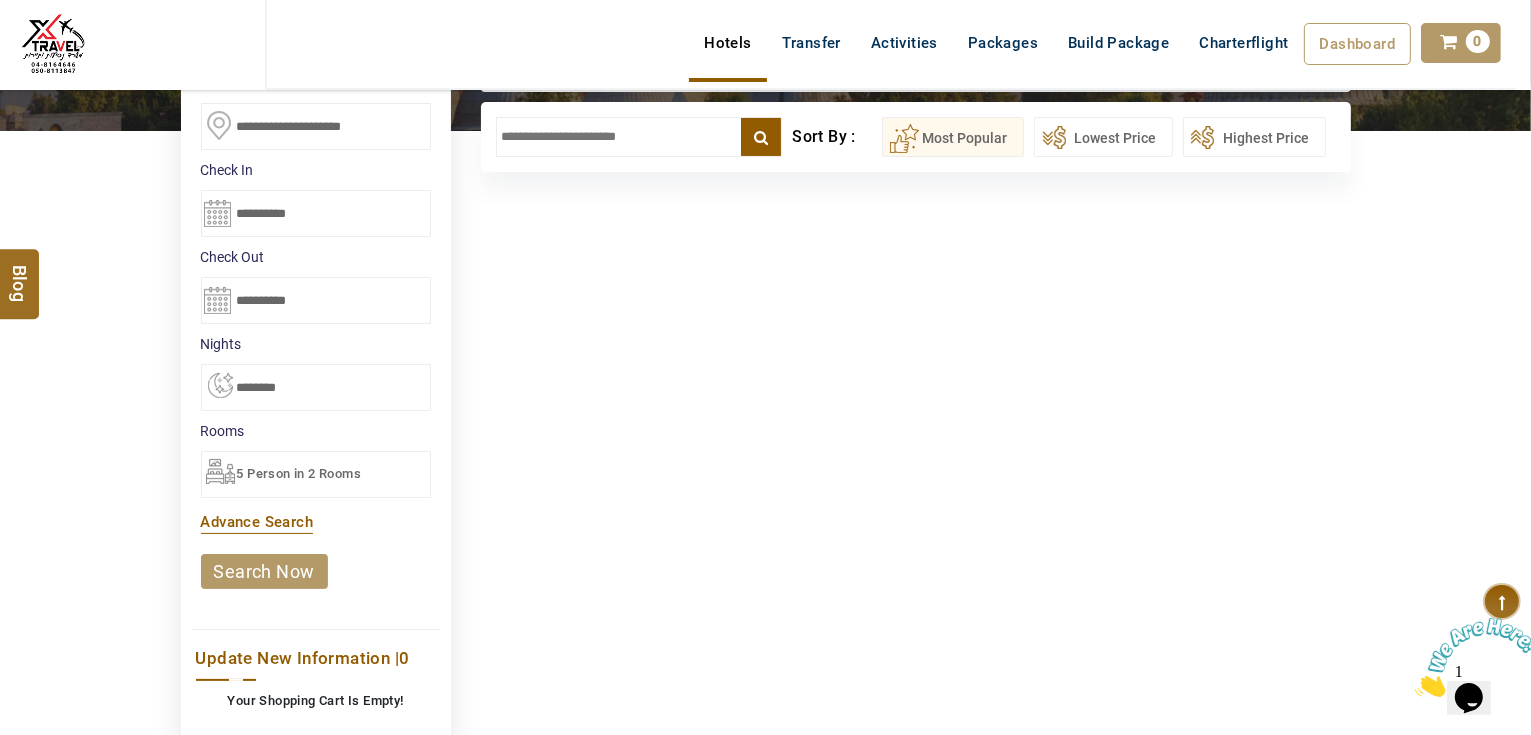 click on "search now" at bounding box center [264, 571] 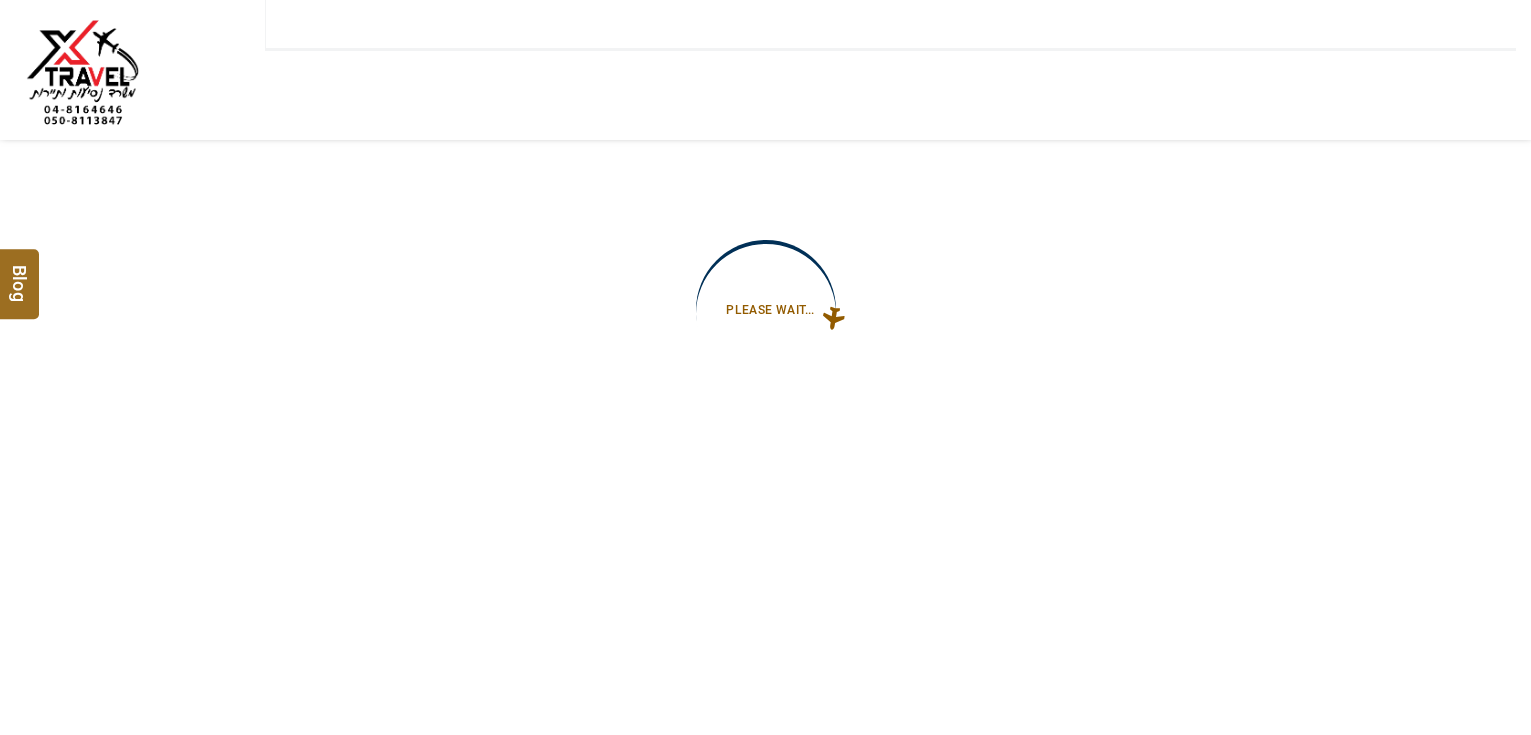 type on "**********" 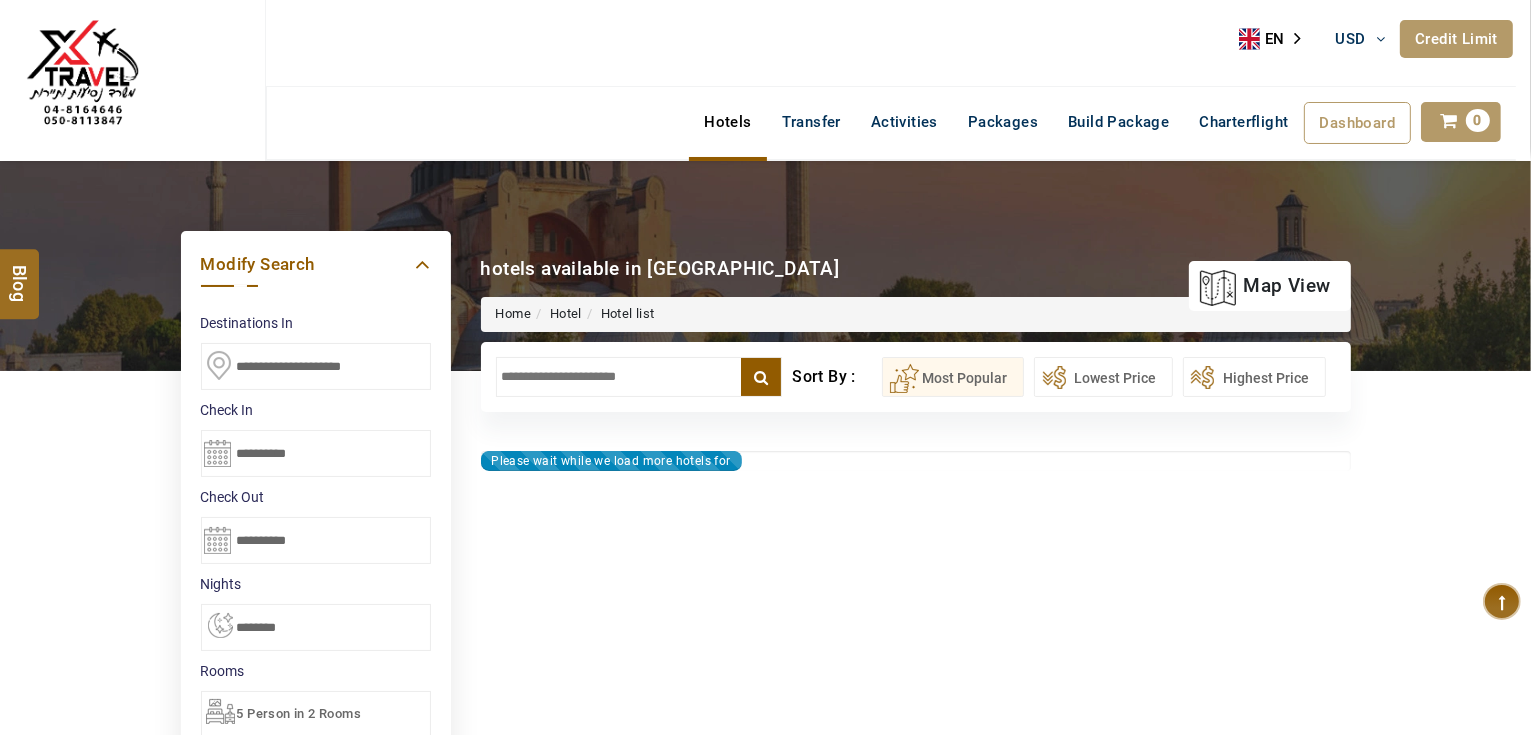 type on "**********" 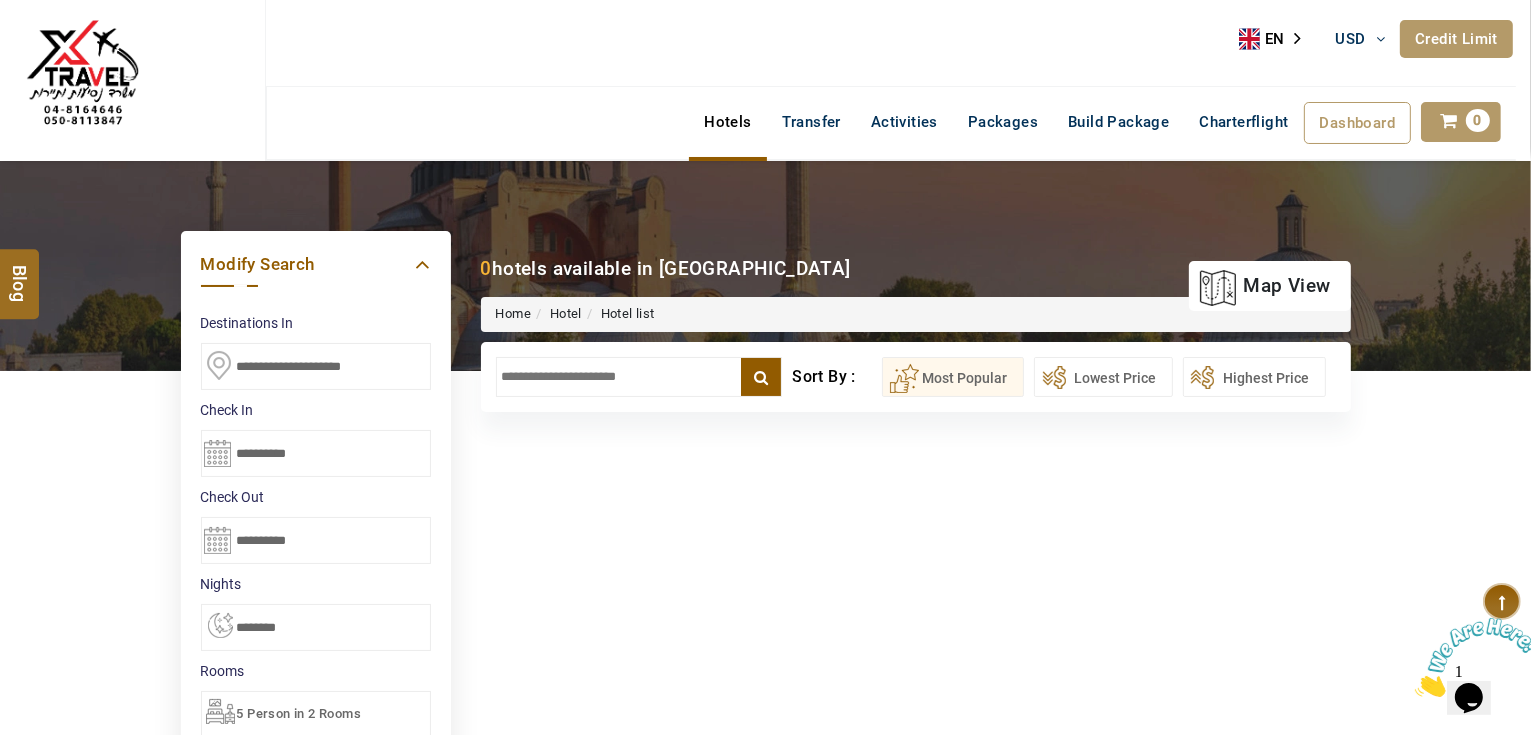scroll, scrollTop: 0, scrollLeft: 0, axis: both 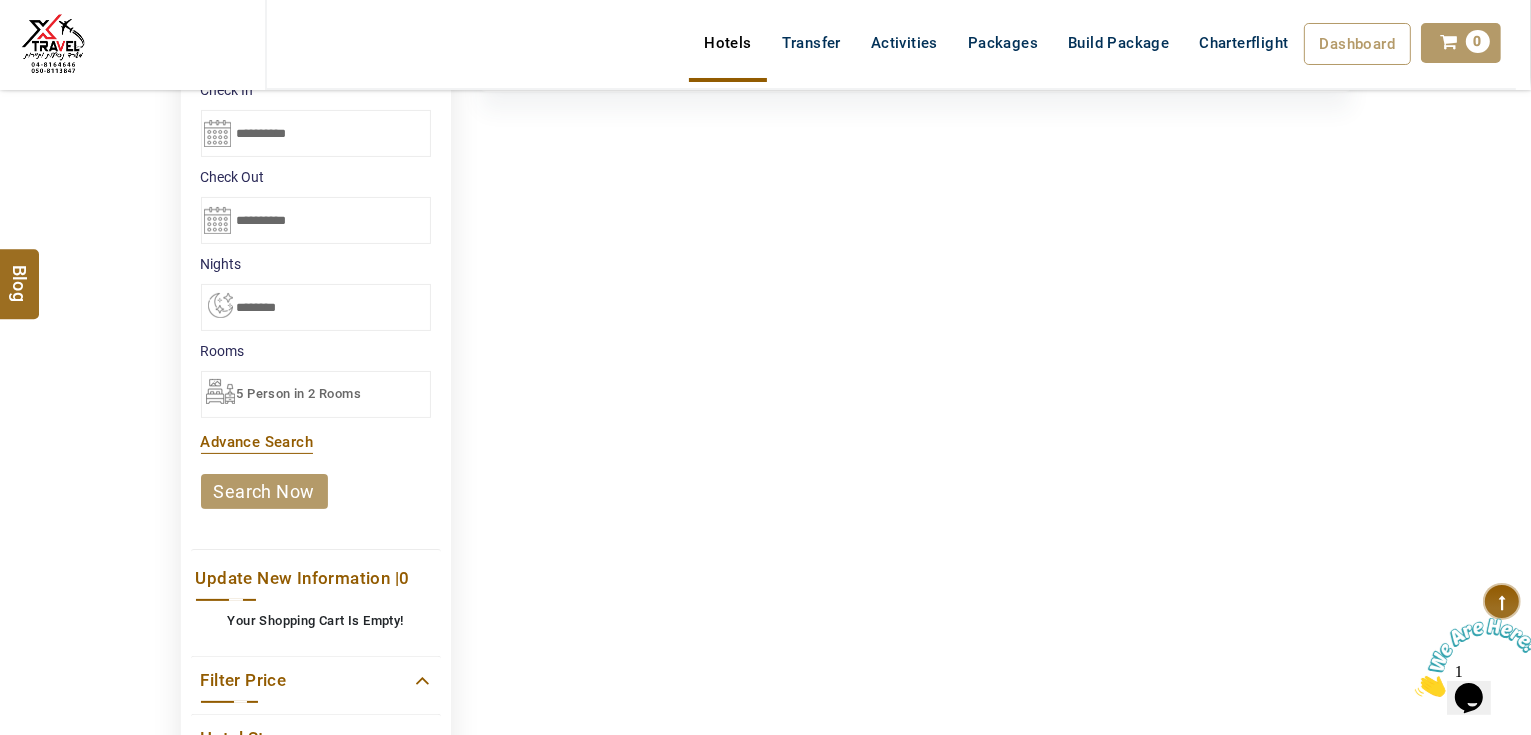 click on "5 Person in    2 Rooms" at bounding box center [316, 394] 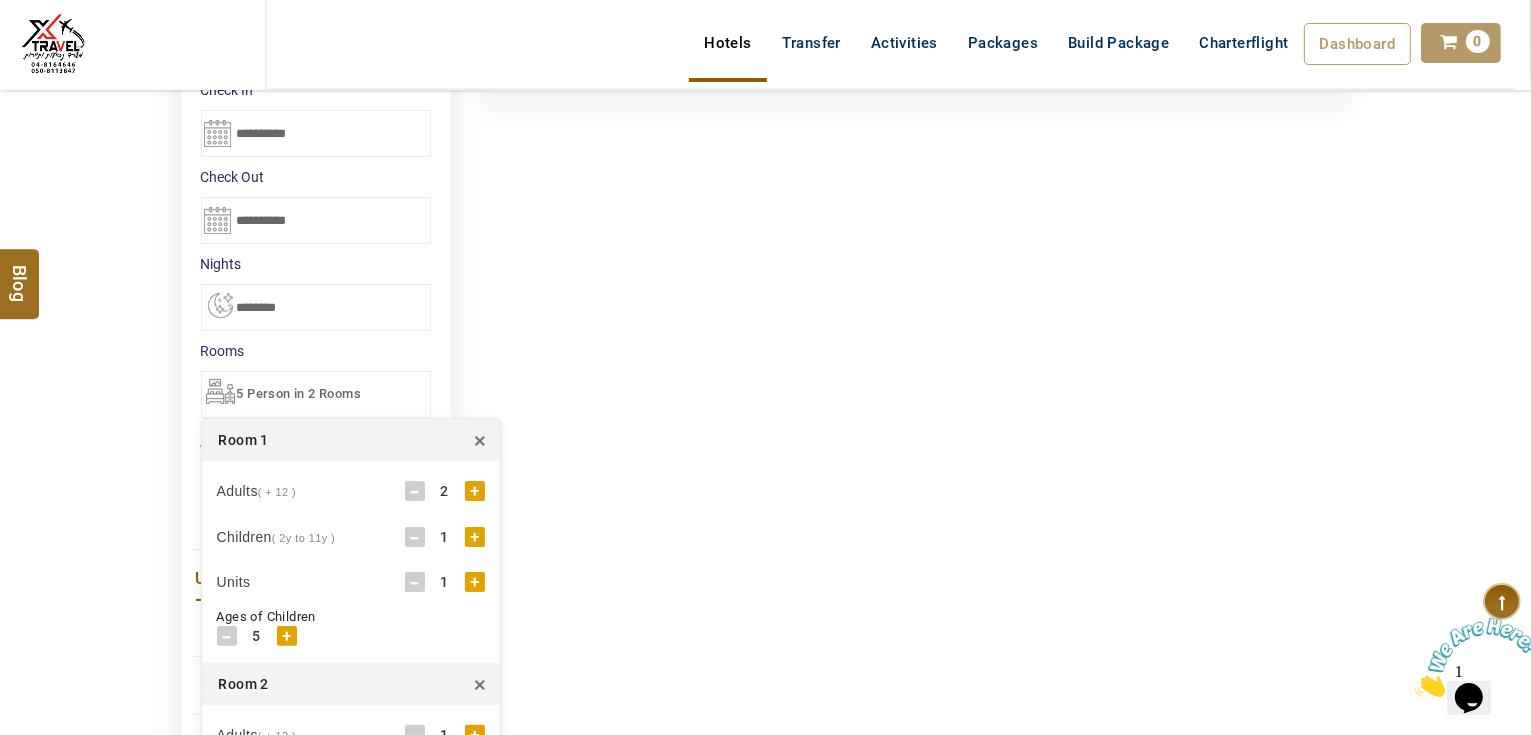 click on "Room    2 ×" at bounding box center (351, 684) 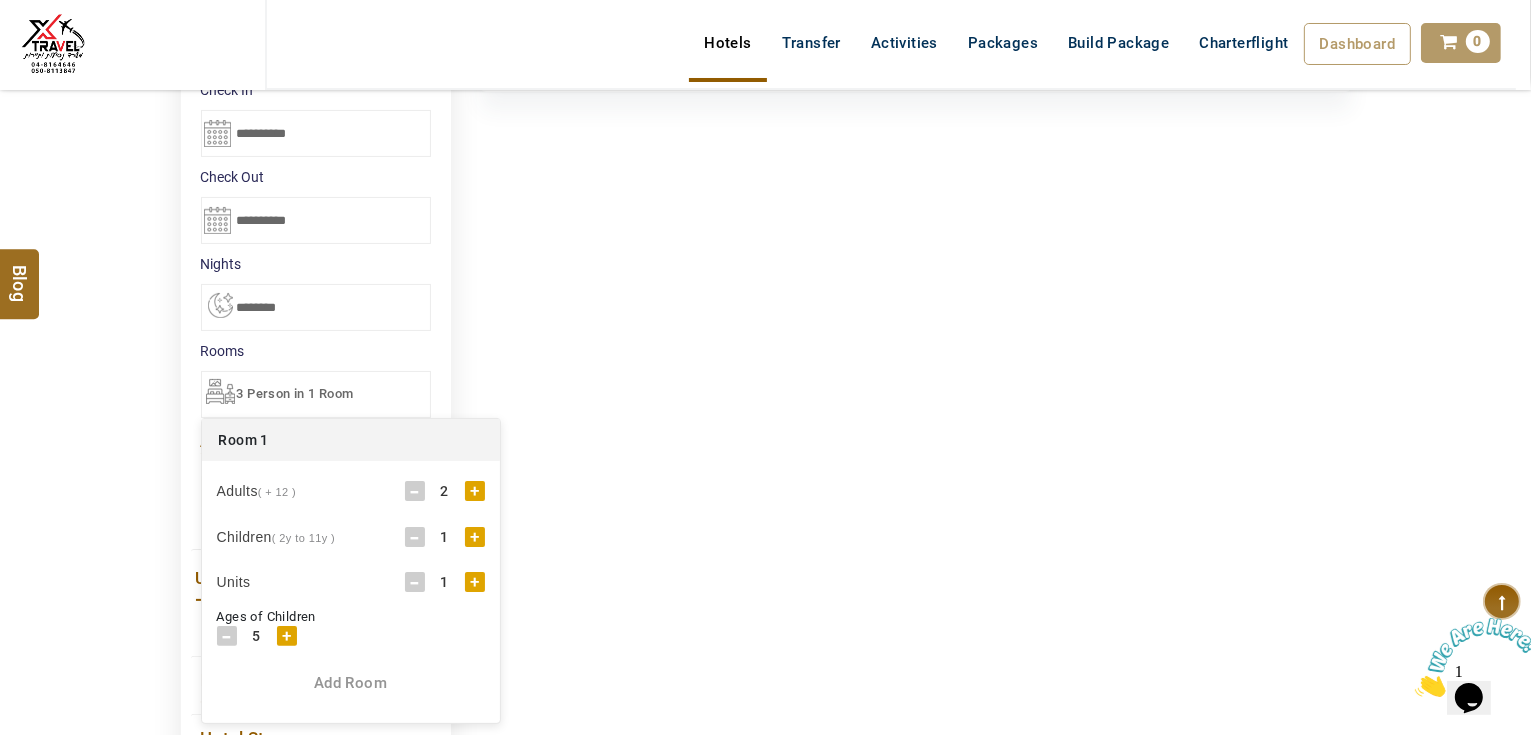 drag, startPoint x: 152, startPoint y: 507, endPoint x: 204, endPoint y: 460, distance: 70.0928 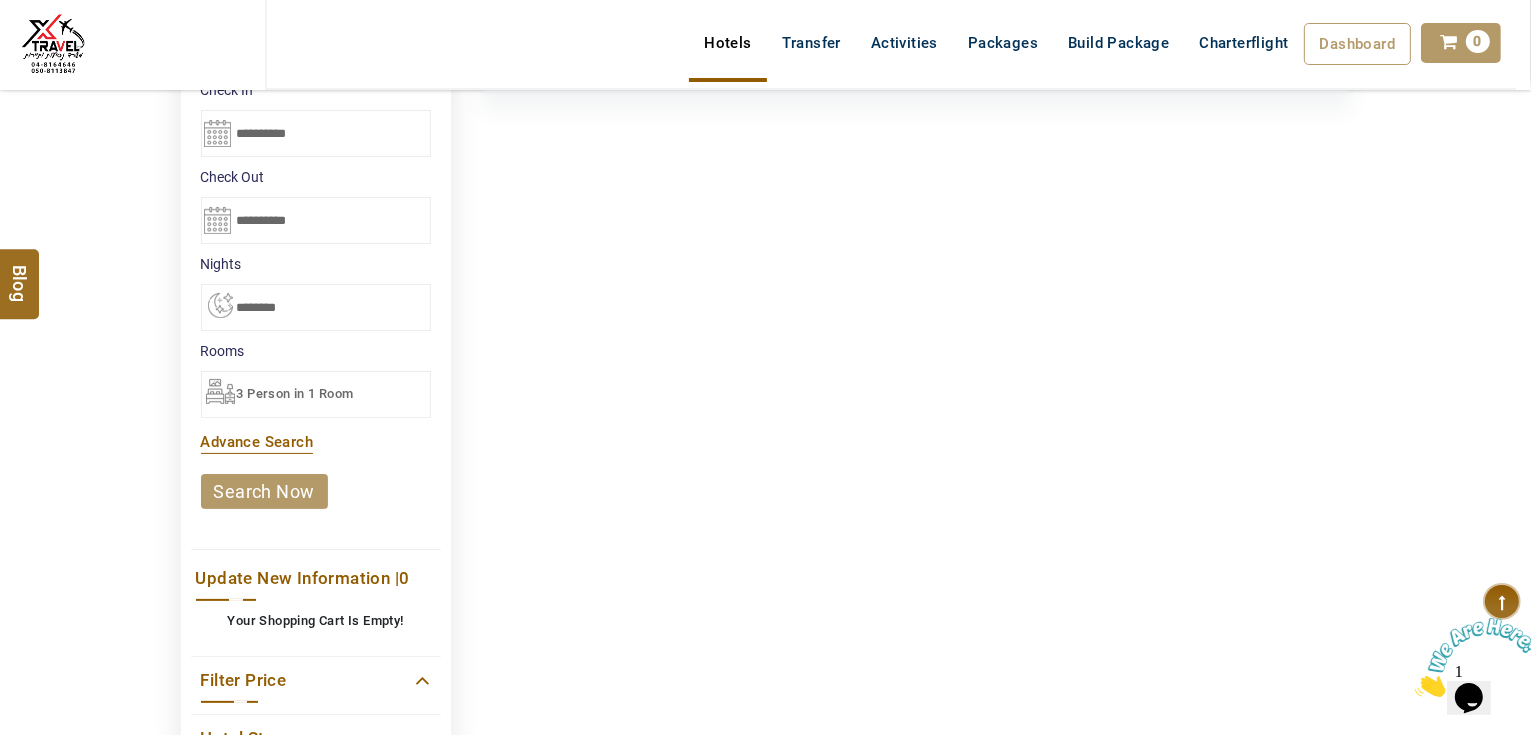 click on "search now" at bounding box center [264, 491] 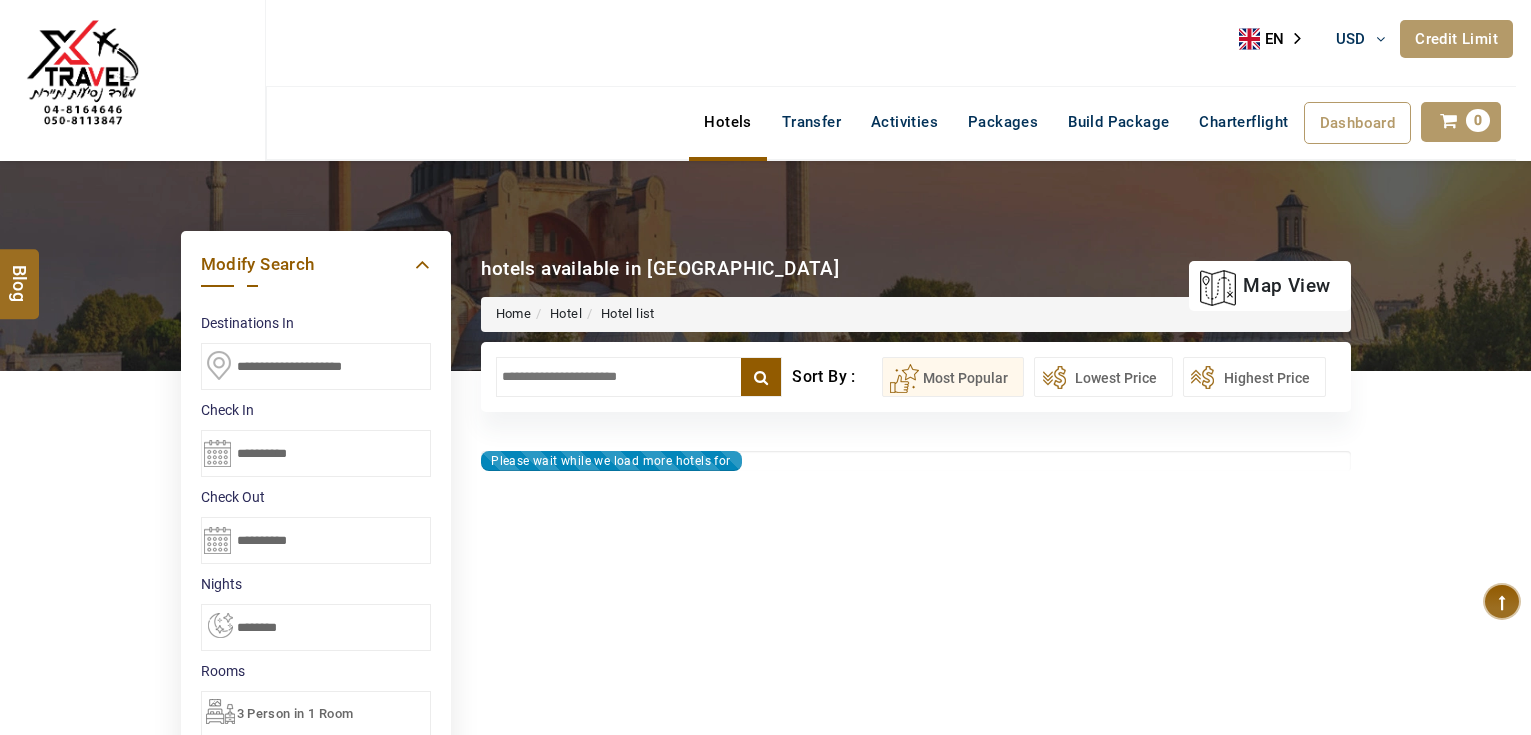 select on "*" 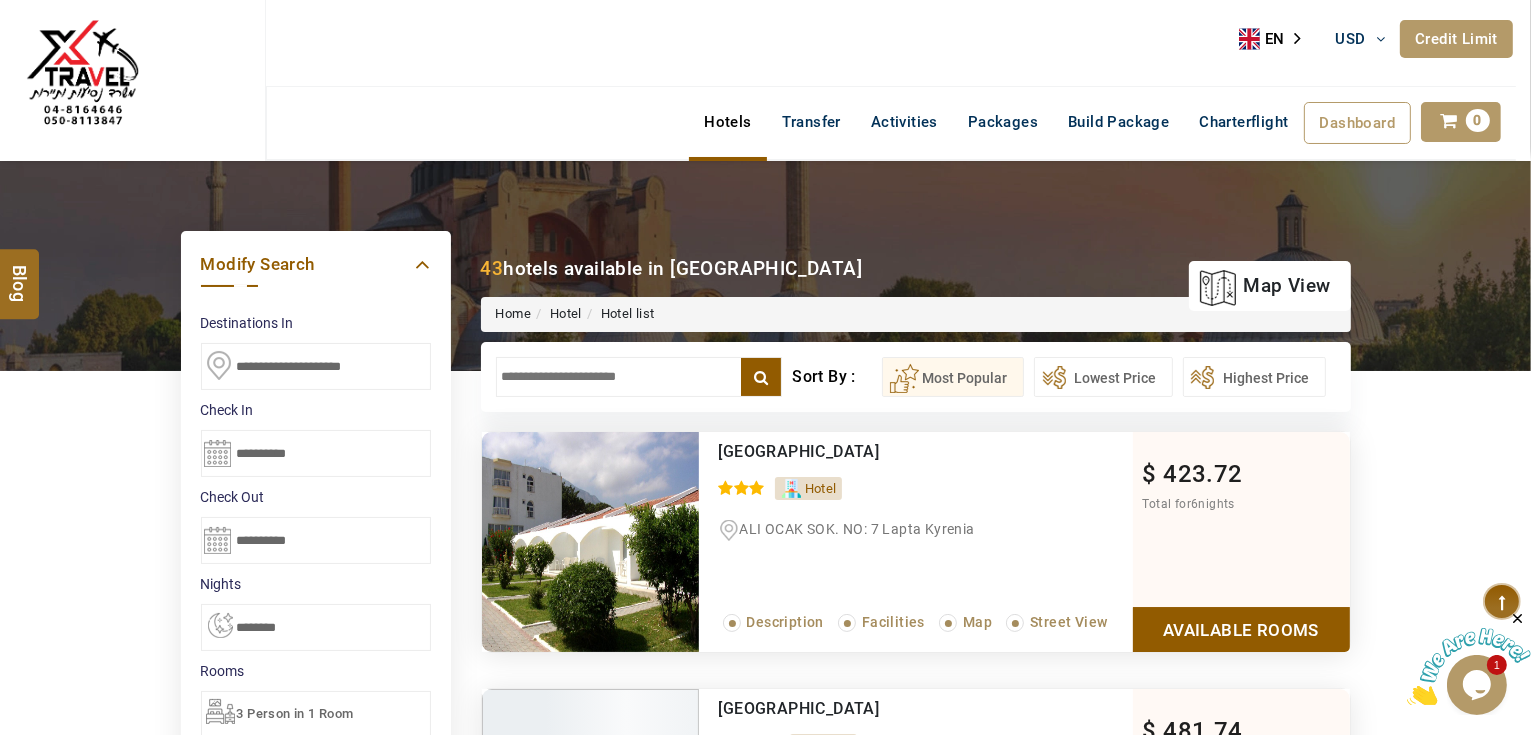 scroll, scrollTop: 0, scrollLeft: 0, axis: both 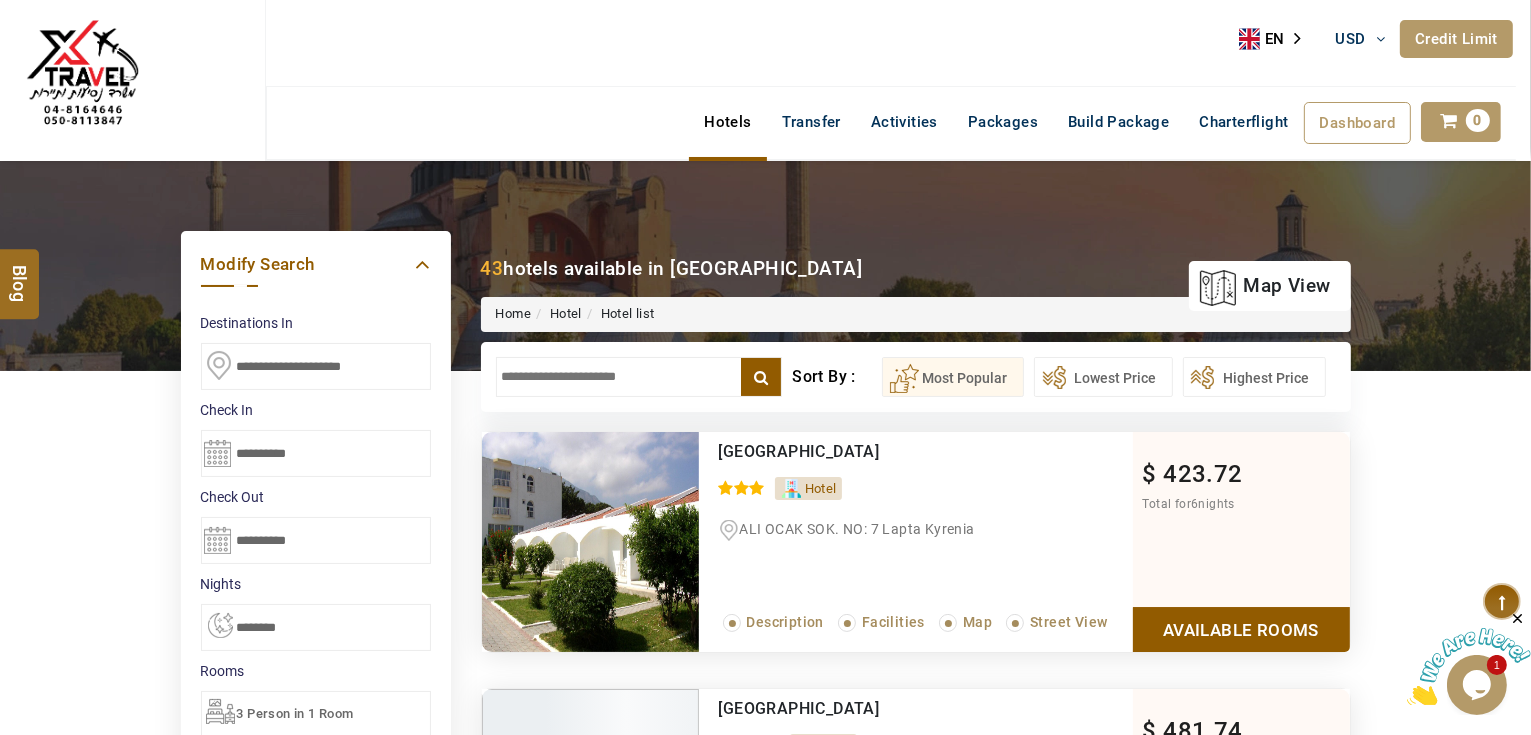 click at bounding box center [639, 377] 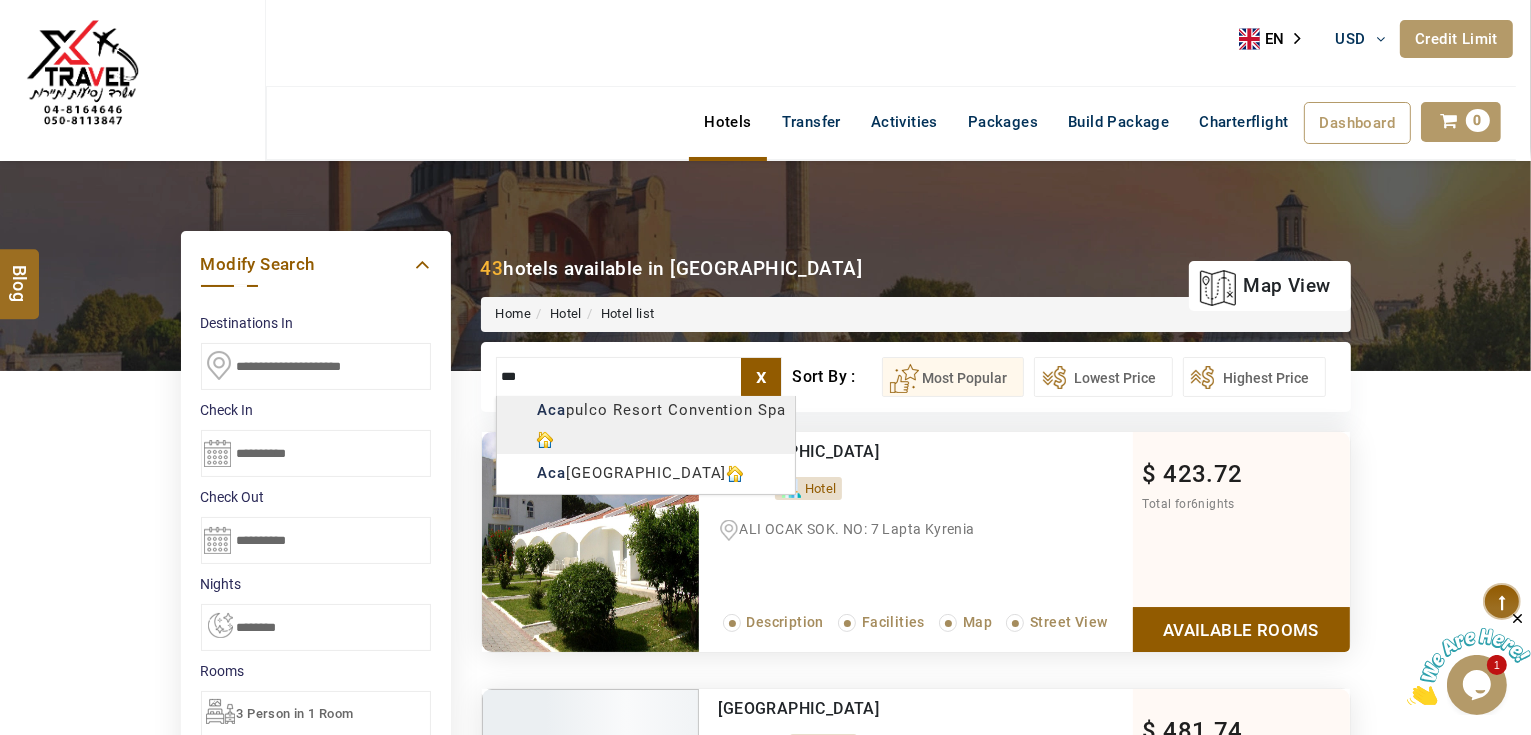 click on "[PERSON_NAME] USD AED  AED EUR  € USD  $ INR  ₹ THB  ฿ IDR  Rp BHD  BHD TRY  ₺ Credit Limit EN HE AR ES PT ZH Helpline
[PHONE_NUMBER] Register Now [PHONE_NUMBER] [EMAIL_ADDRESS][DOMAIN_NAME] About Us What we Offer Blog Why Us Contact Hotels  Transfer Activities Packages Build Package Charterflight Dashboard My Profile My Booking My Reports My Quotation Sign Out 0 Points Redeem Now To Redeem 33539  Points Future Points  4240   Points Credit Limit Credit Limit USD 30000.00 70% Complete Used USD 20976.14 Available USD 9023.86 Setting  Looks like you haven't added anything to your cart yet Countinue Shopping ******* ****** Please Wait.. Blog demo
Remember me Forgot
password? LOG IN Don't have an account?   Register Now My Booking View/ Print/Cancel Your Booking without Signing in Submit Applying Filters...... Hotels For You Will Be Loading Soon demo
In A Few Moment, You Will Be Celebrating Best Hotel options galore ! Check In   CheckOut Rooms Rooms Please Wait X 1" at bounding box center [765, 1137] 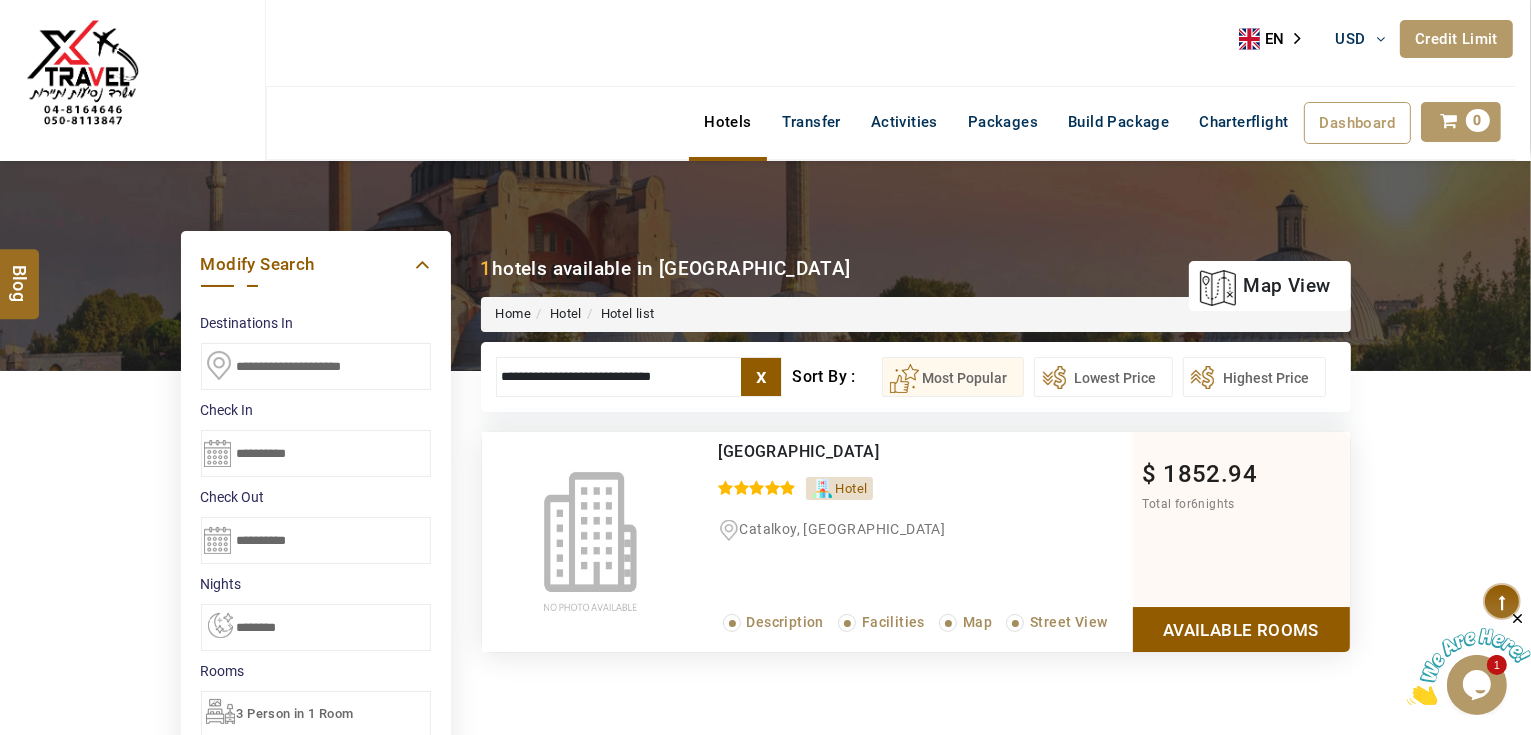 type on "**********" 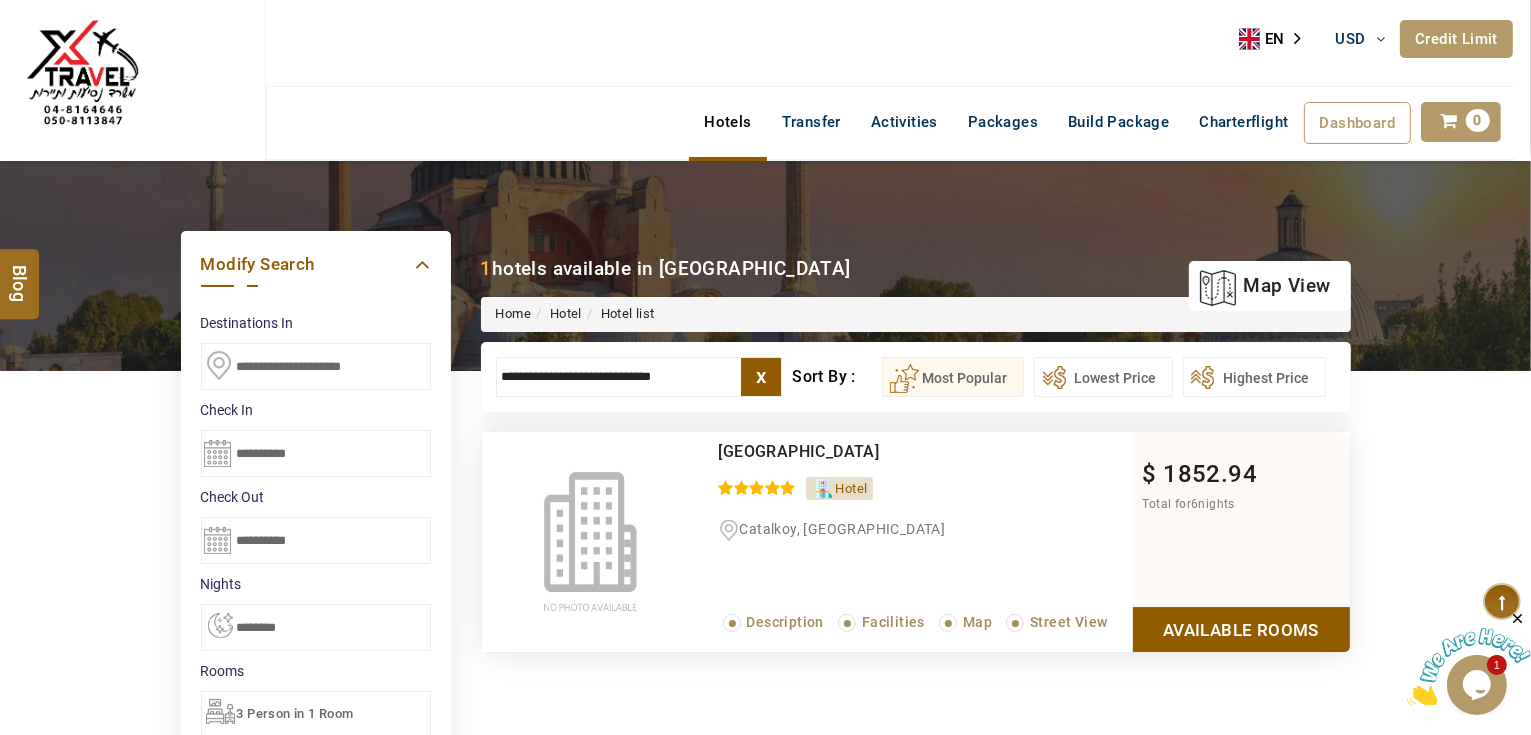 drag, startPoint x: 972, startPoint y: 450, endPoint x: 722, endPoint y: 452, distance: 250.008 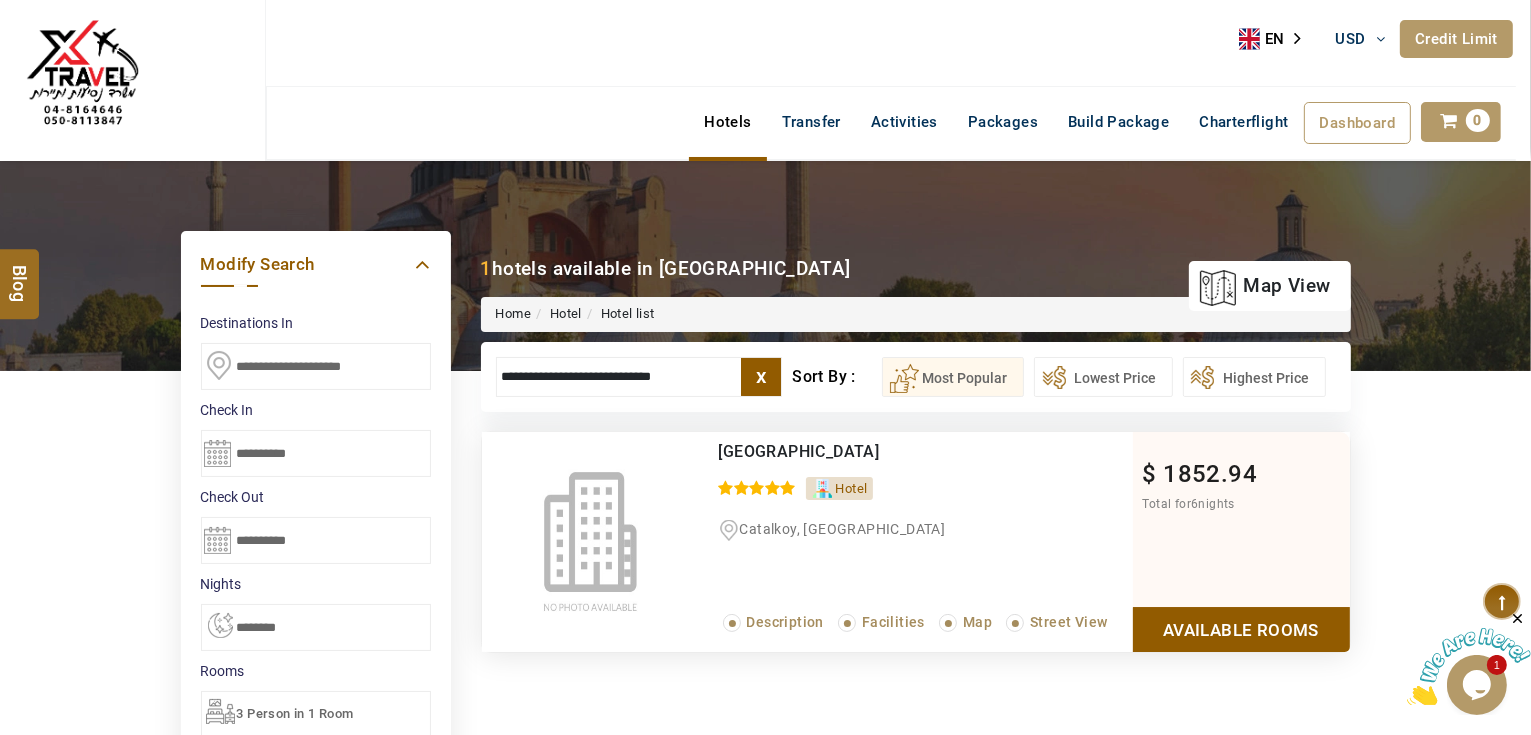 click on "[GEOGRAPHIC_DATA]" at bounding box center [884, 452] 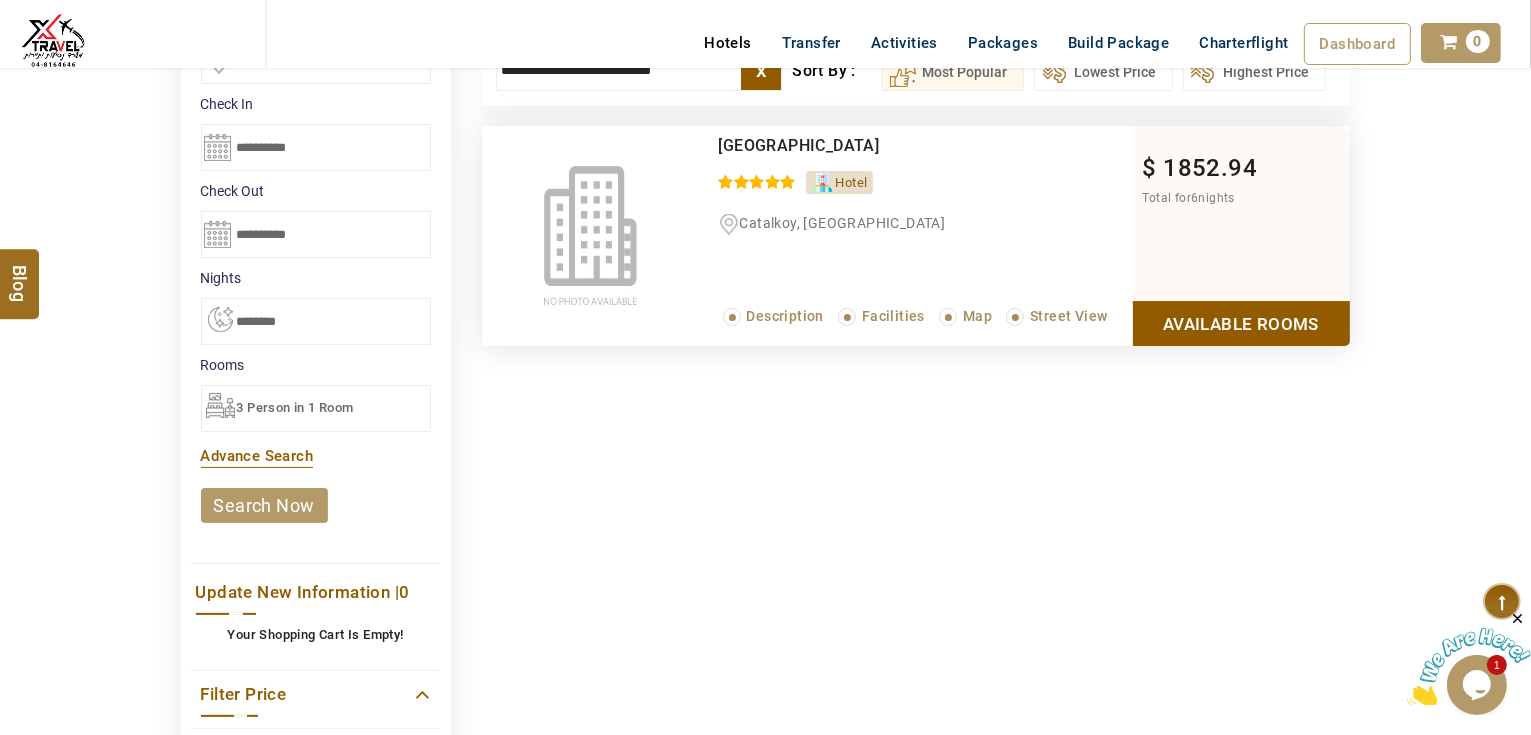 scroll, scrollTop: 320, scrollLeft: 0, axis: vertical 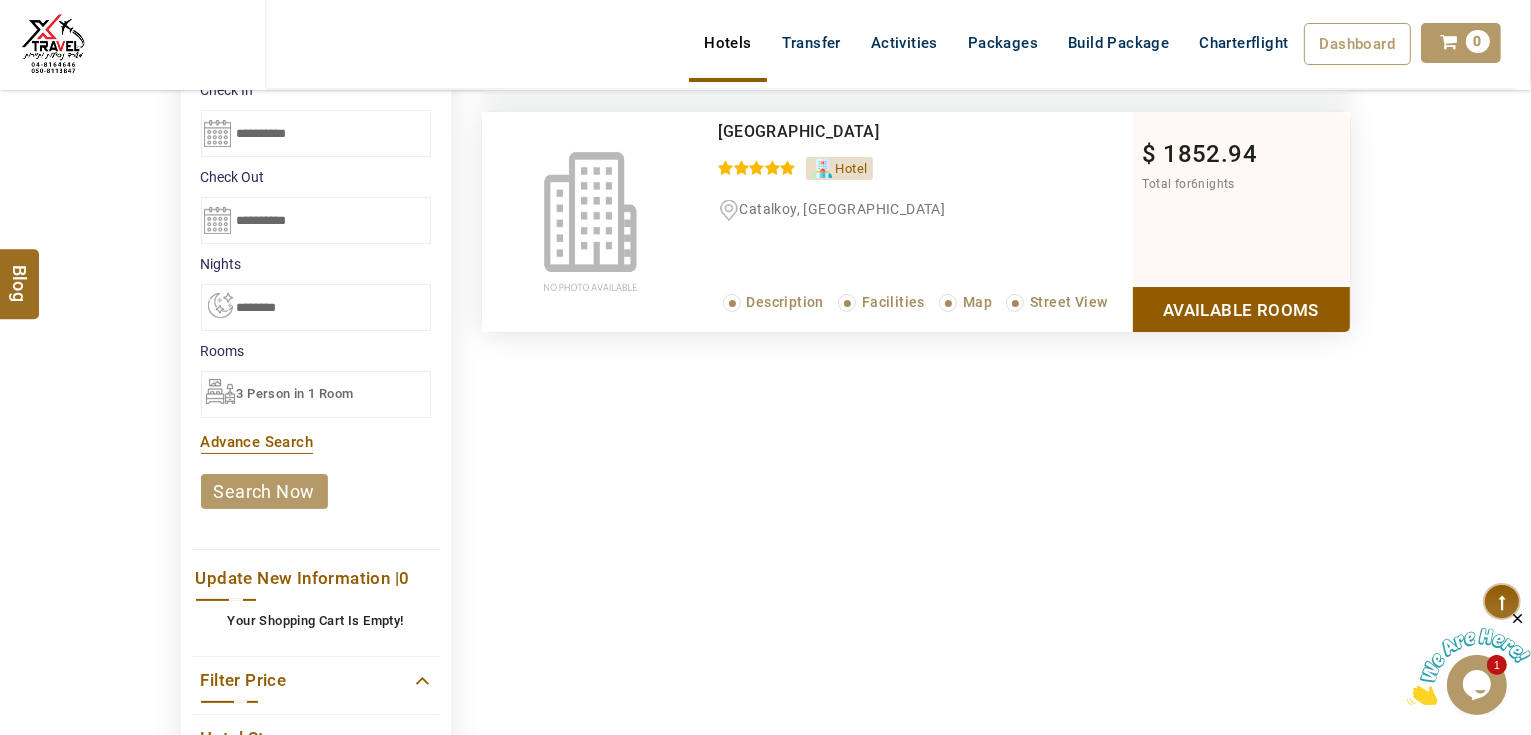 click on "3 Person in    1 Room" at bounding box center (295, 393) 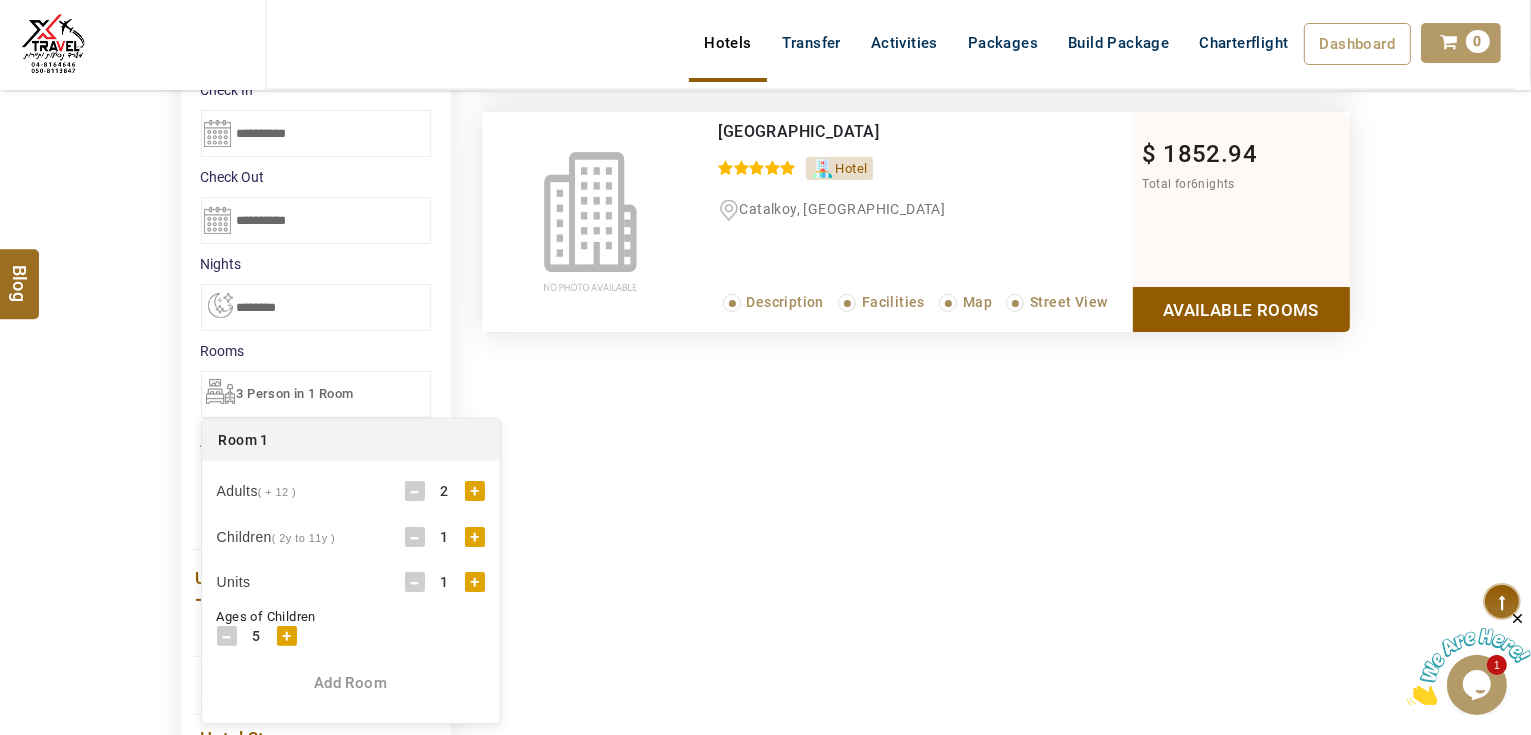 scroll, scrollTop: 640, scrollLeft: 0, axis: vertical 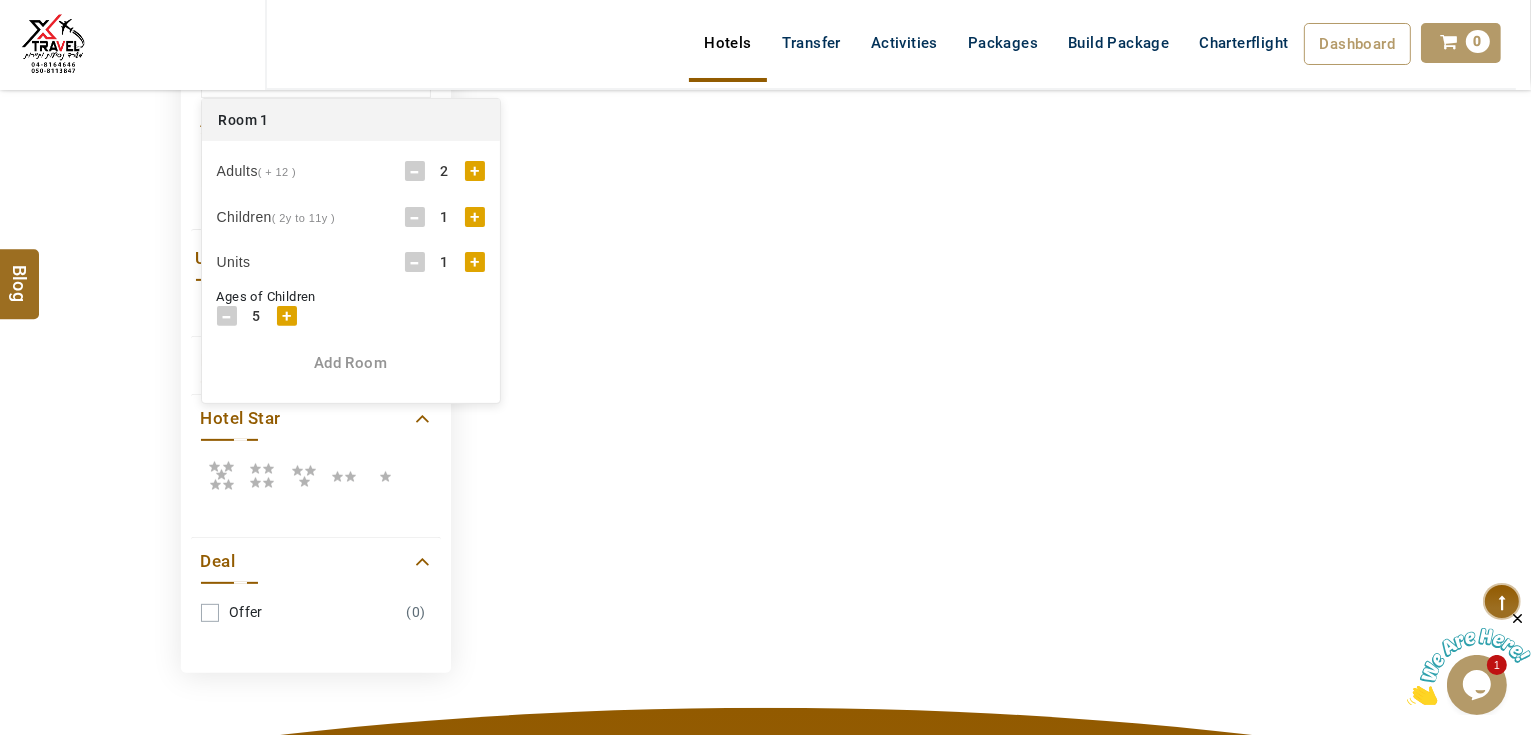 click on "Add Room" at bounding box center [351, 363] 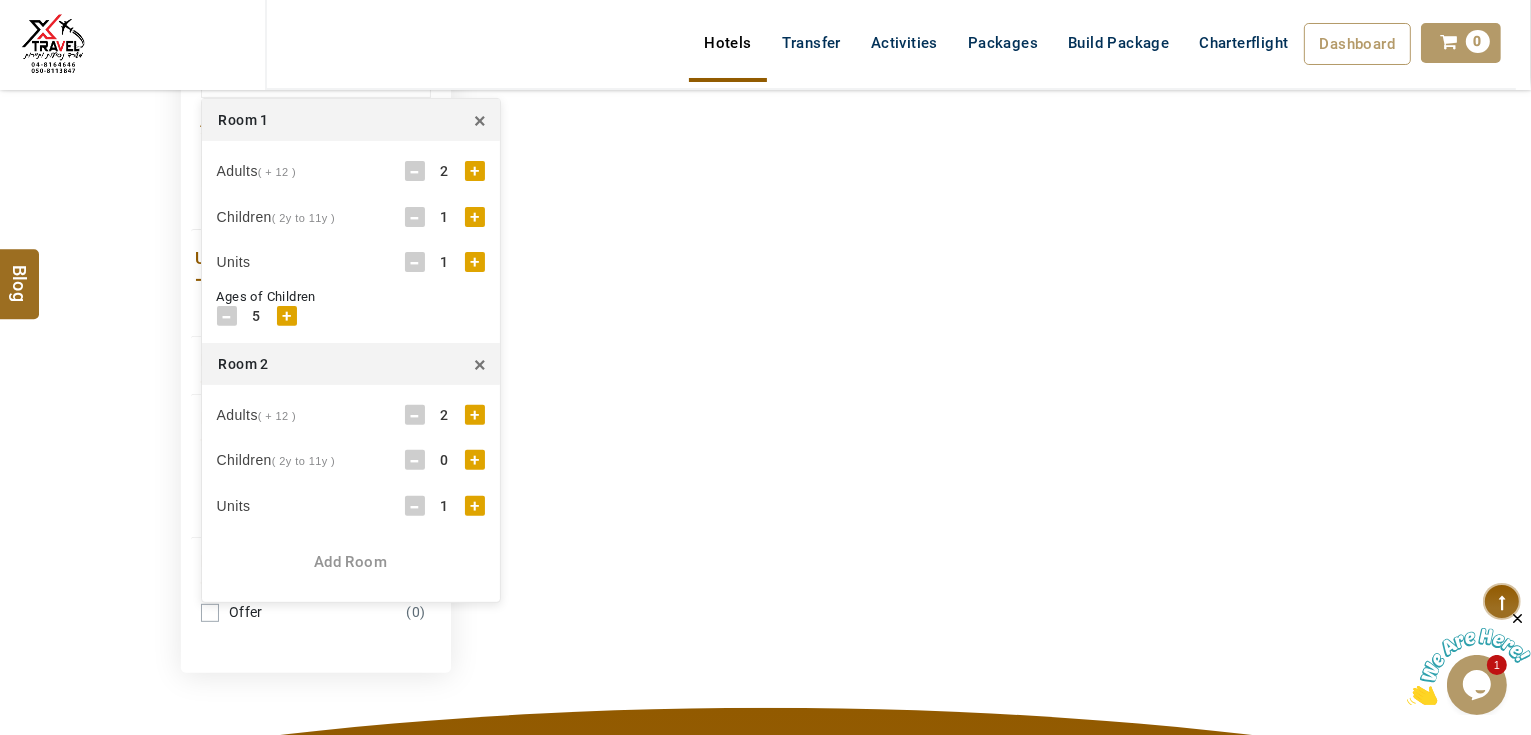 click on "-" at bounding box center [415, 415] 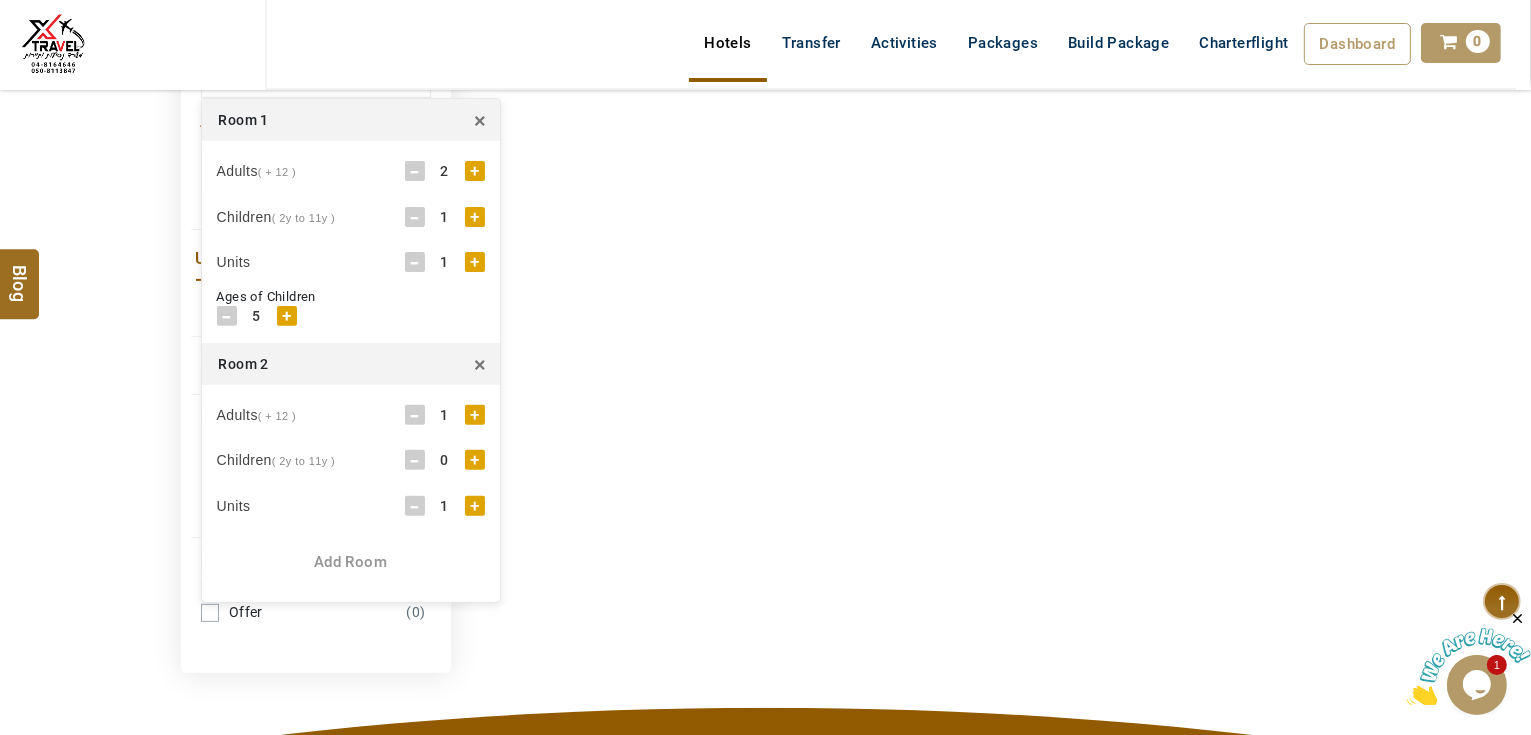click on "+" at bounding box center [475, 460] 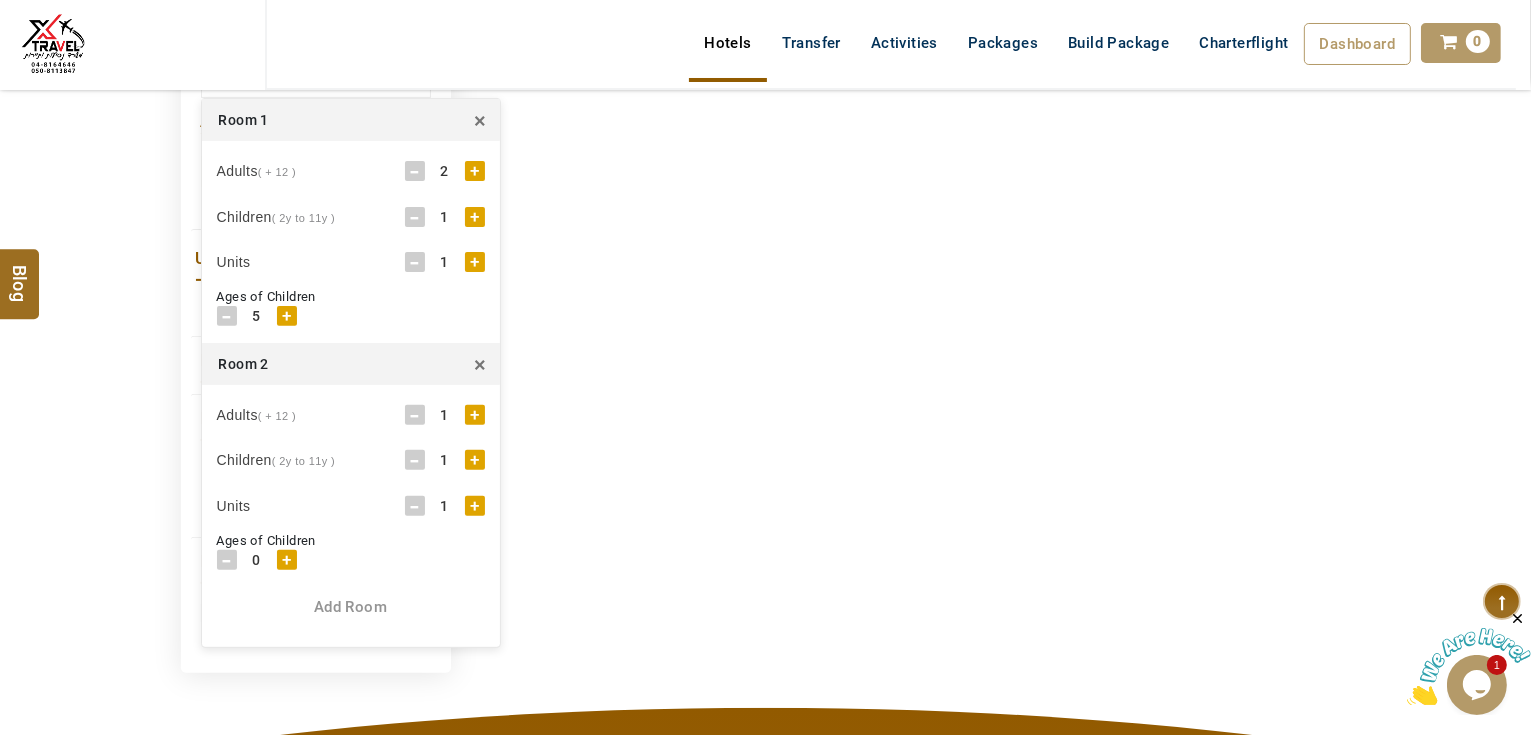 click on "+" at bounding box center (287, 560) 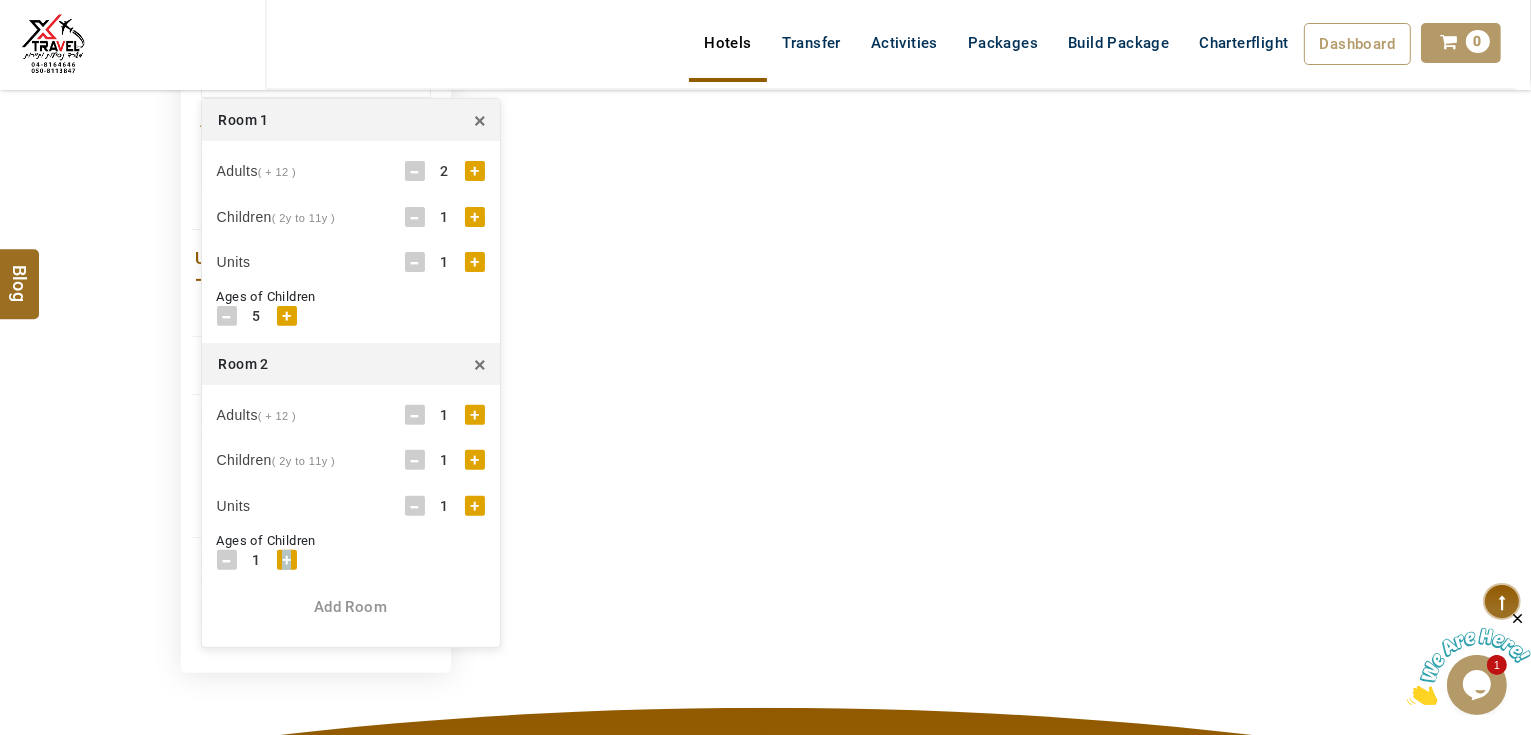 click on "+" at bounding box center (287, 560) 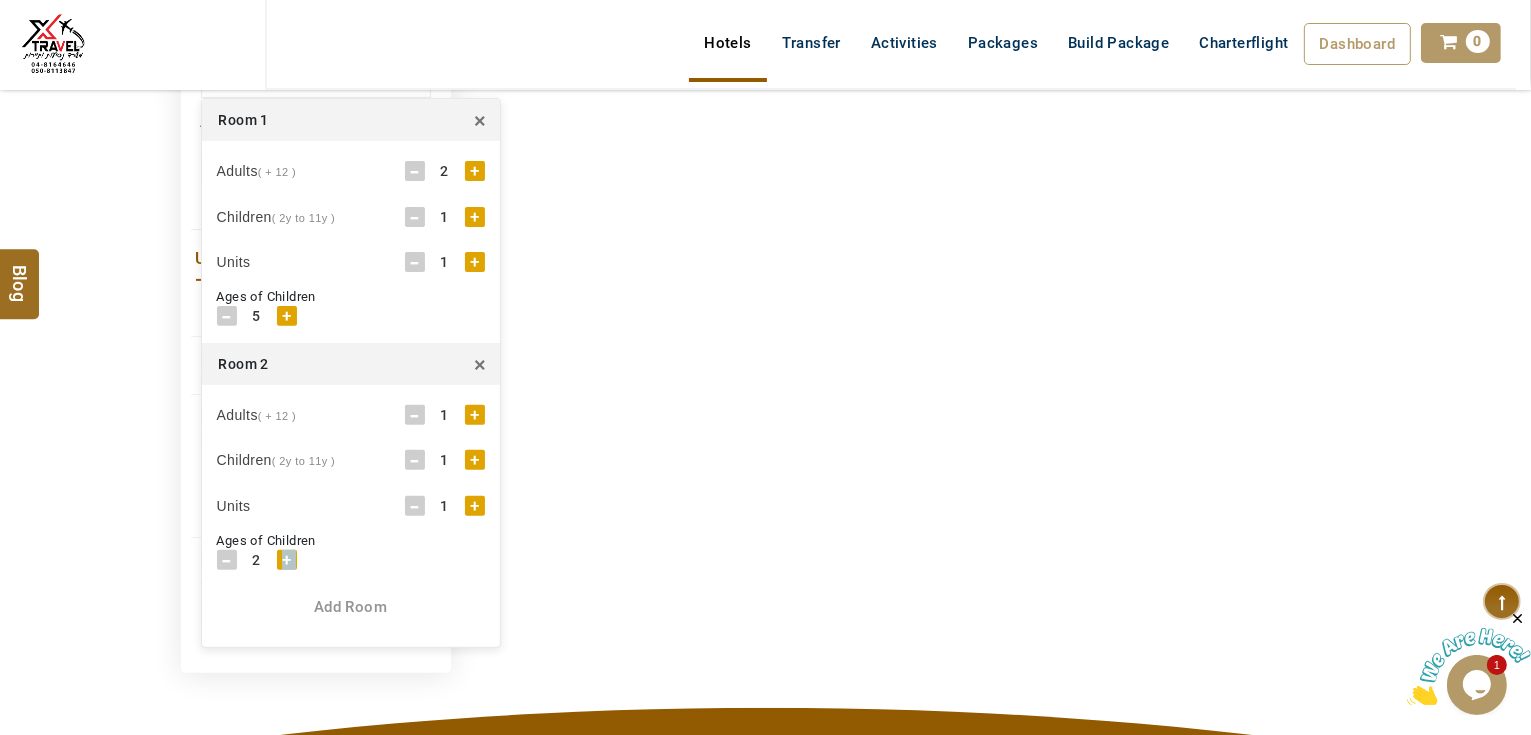 click on "+" at bounding box center [287, 560] 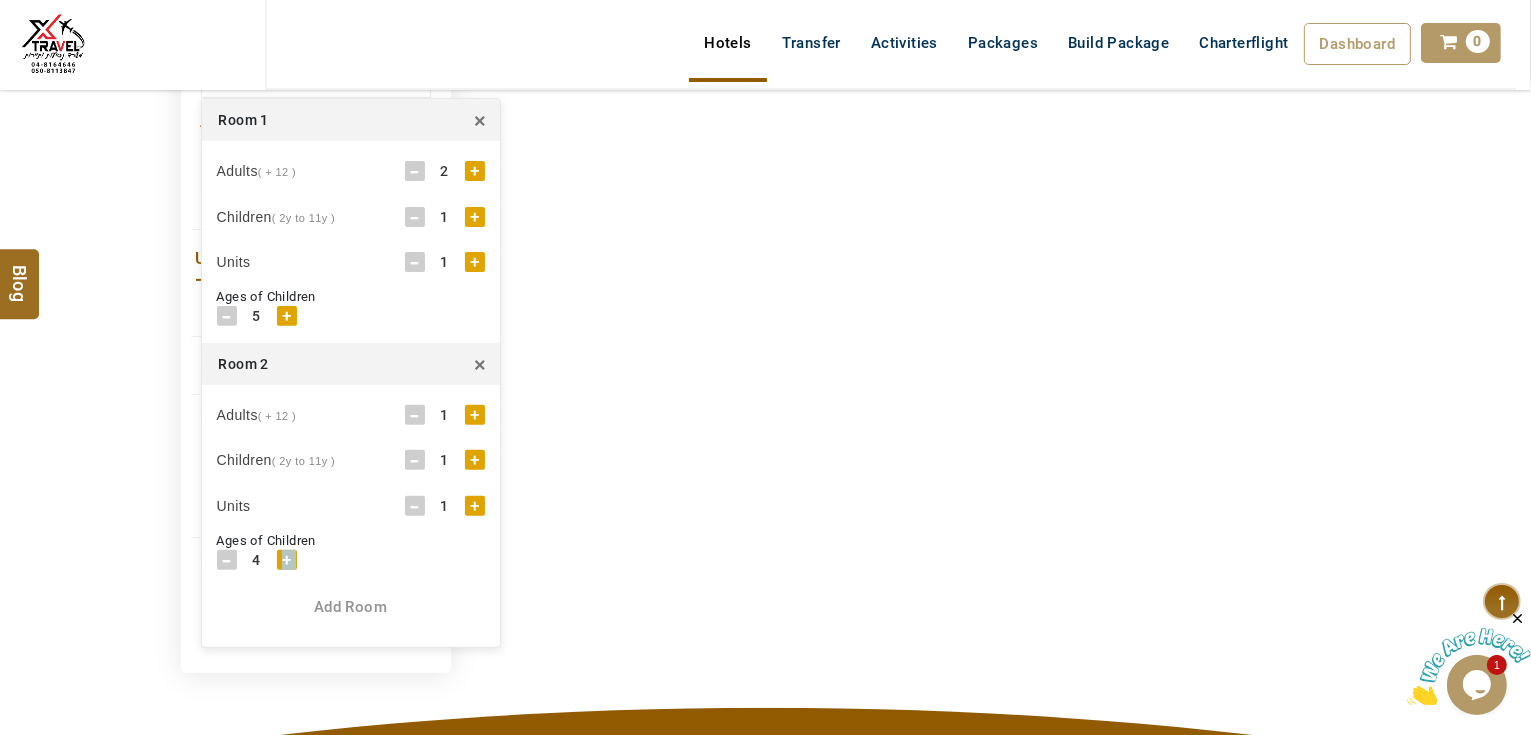 click on "+" at bounding box center [287, 560] 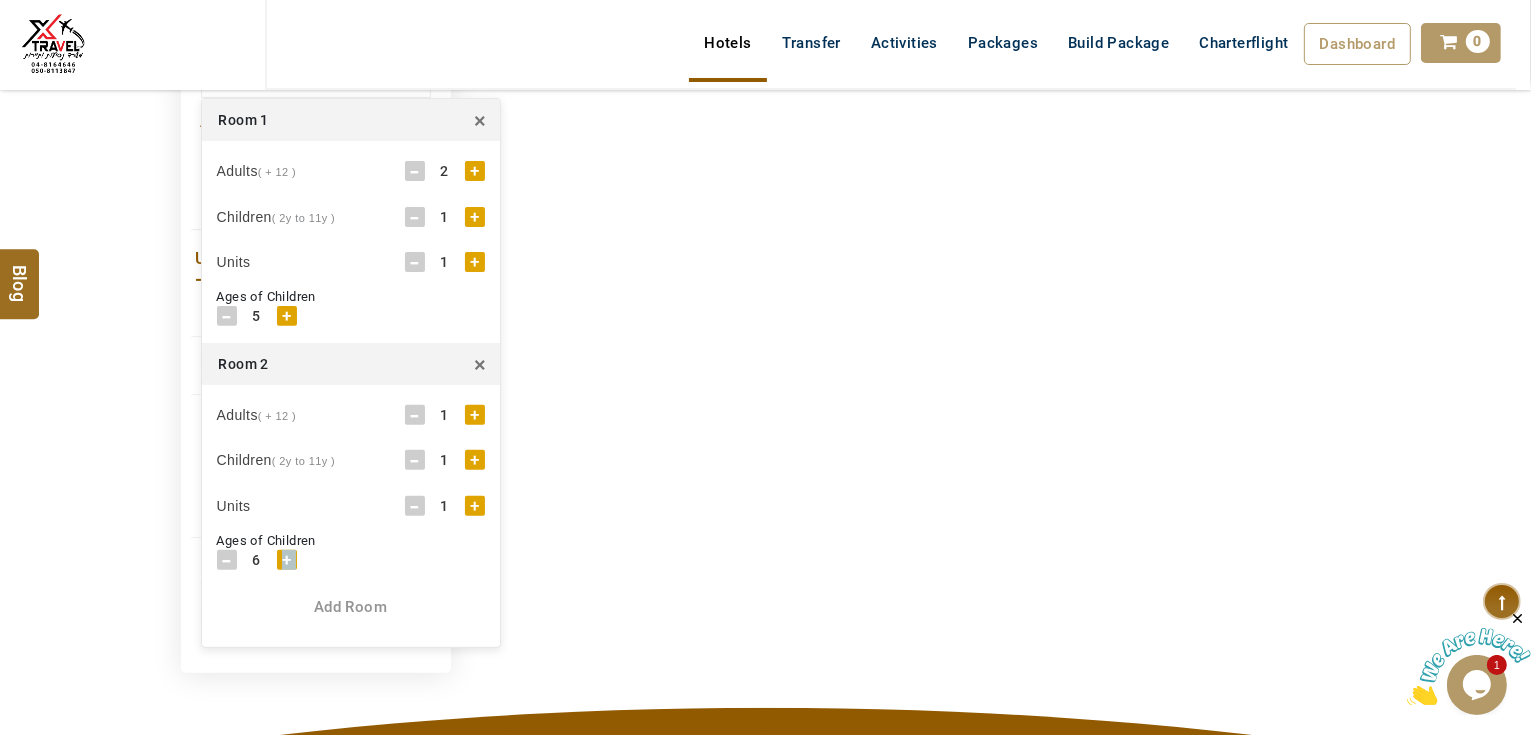 click on "+" at bounding box center [287, 560] 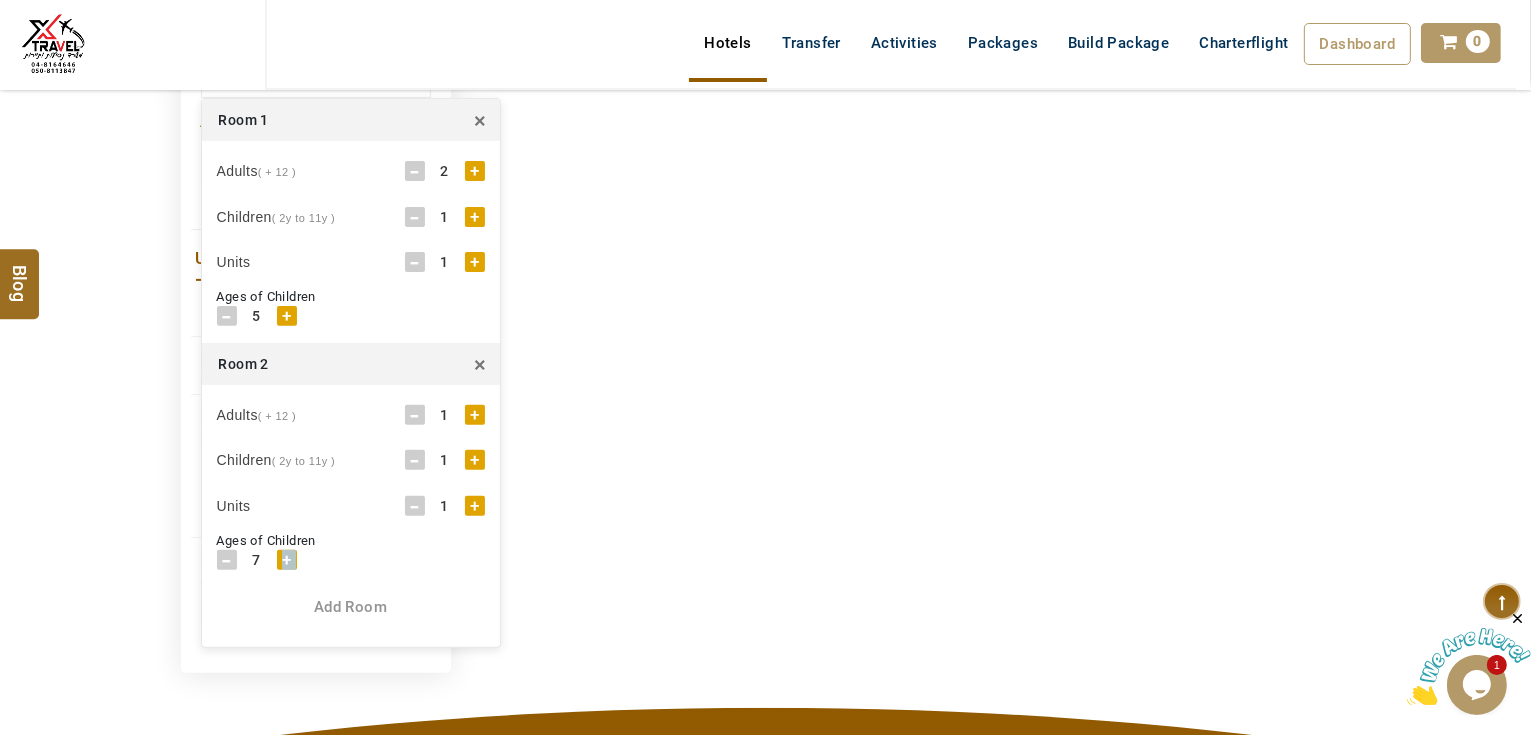 click on "+" at bounding box center (287, 560) 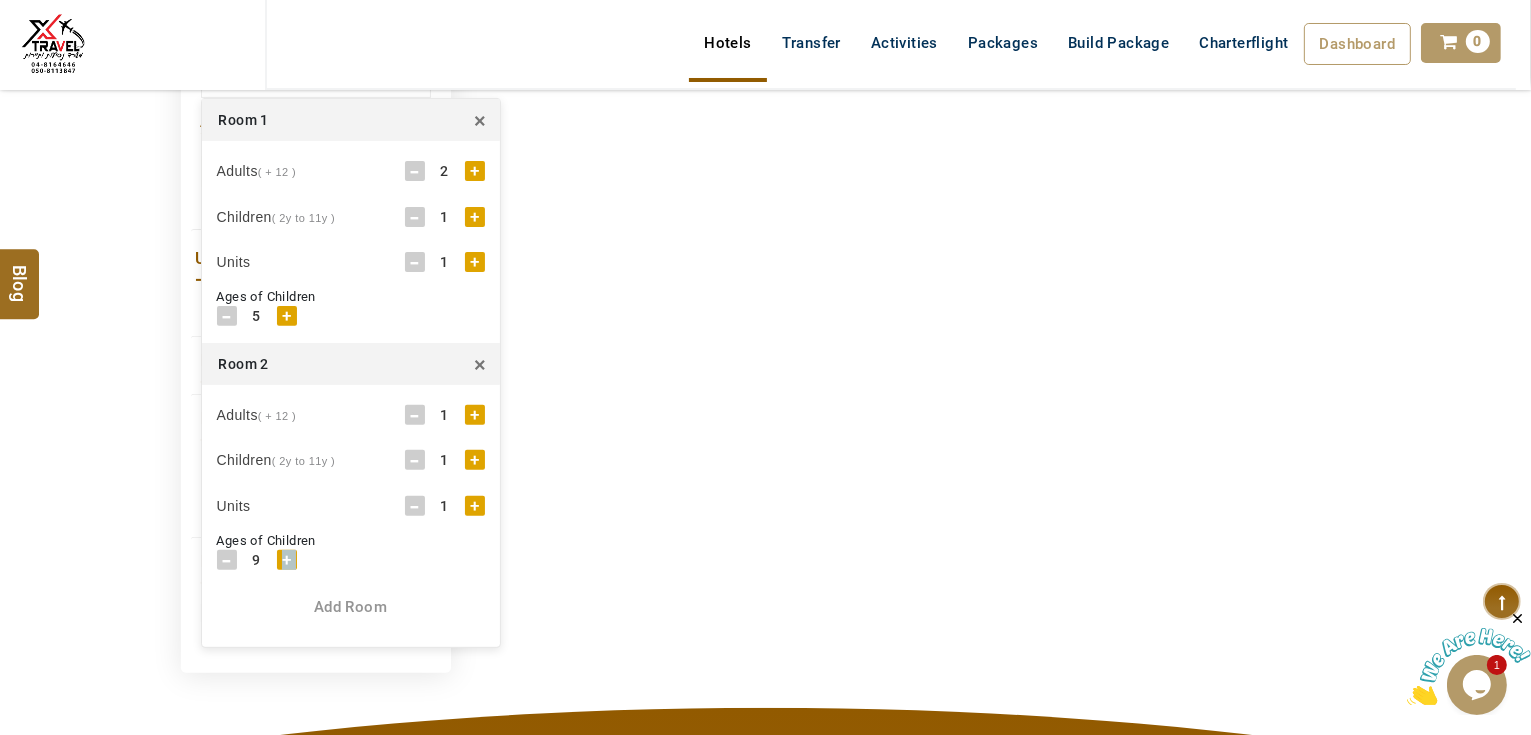 click on "+" at bounding box center [287, 560] 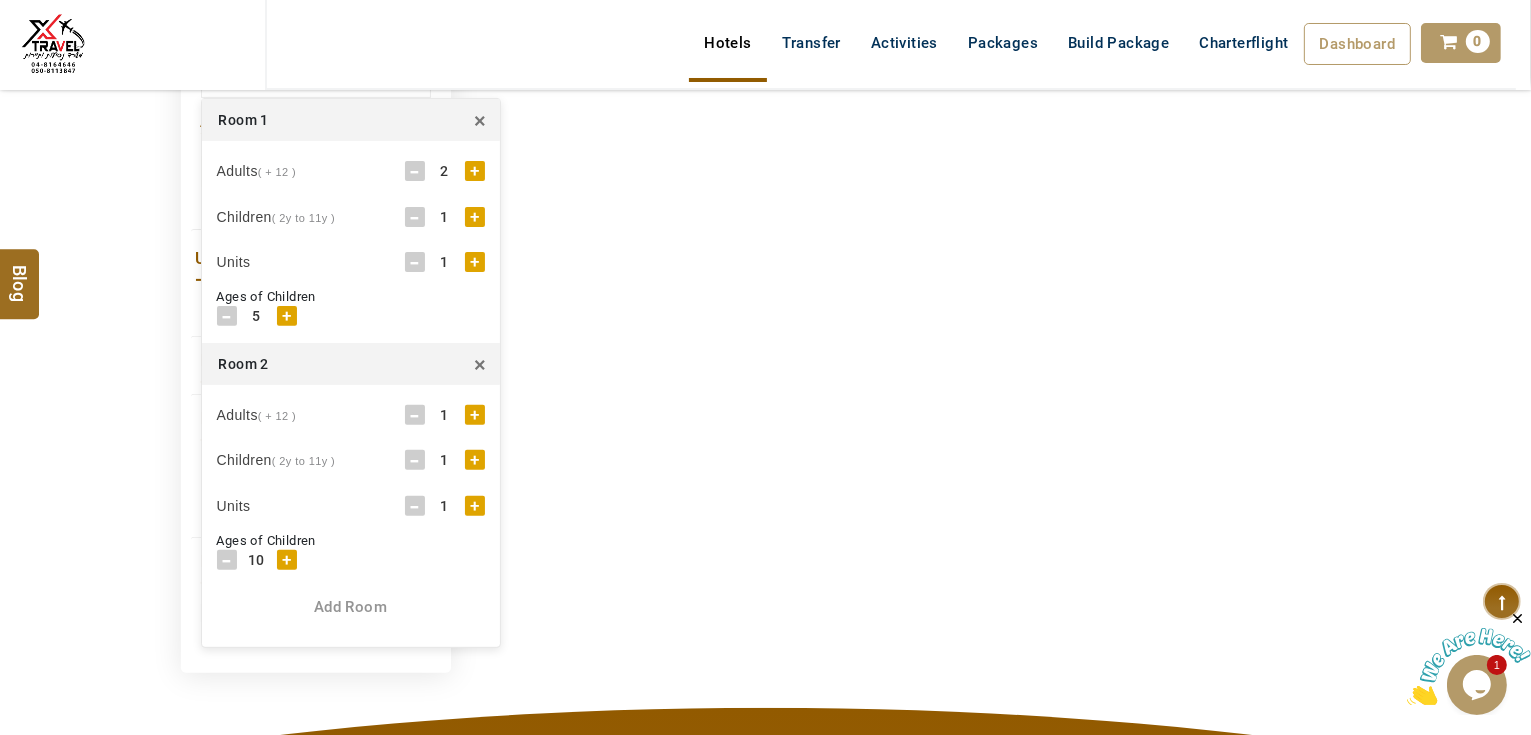 drag, startPoint x: 136, startPoint y: 484, endPoint x: 220, endPoint y: 268, distance: 231.7585 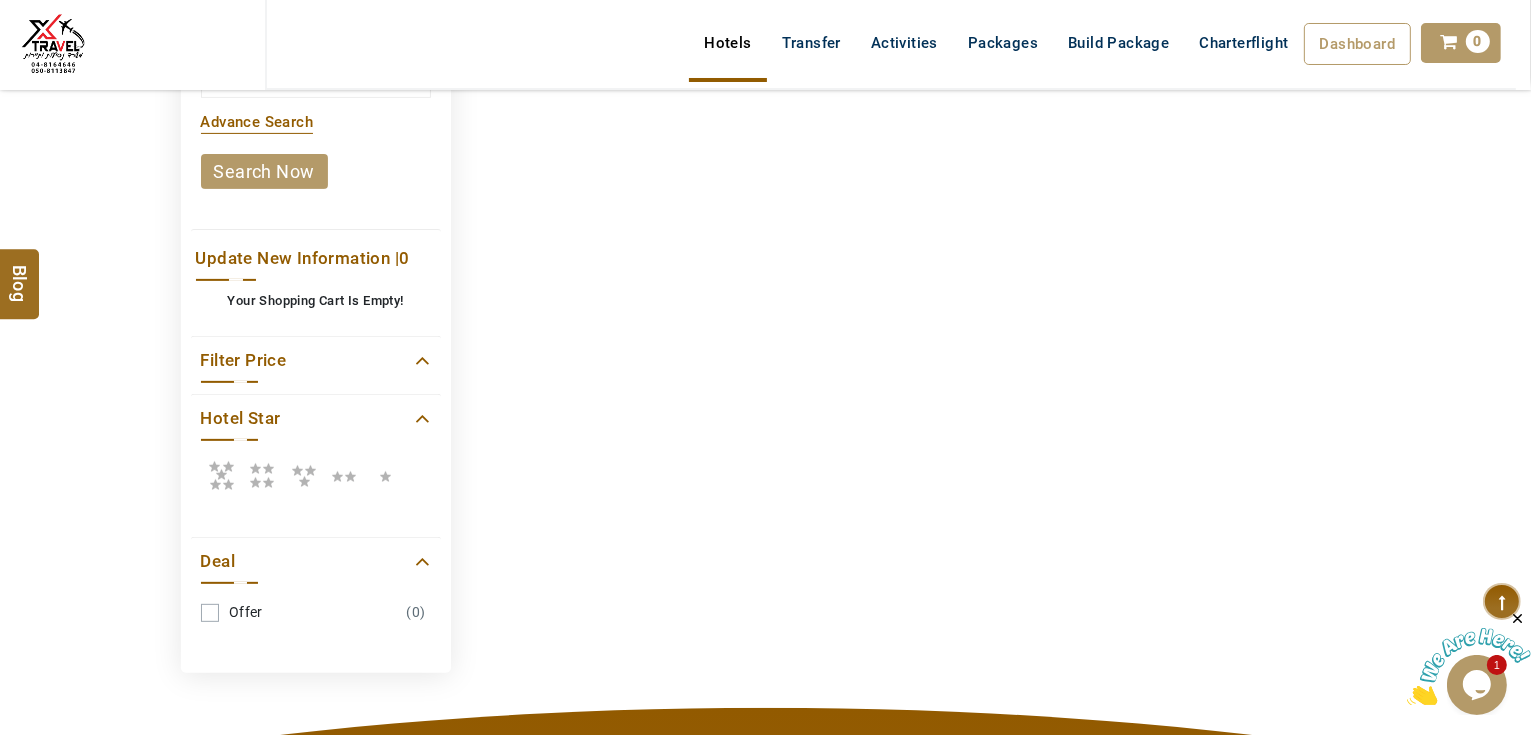 click on "search now" at bounding box center (316, 171) 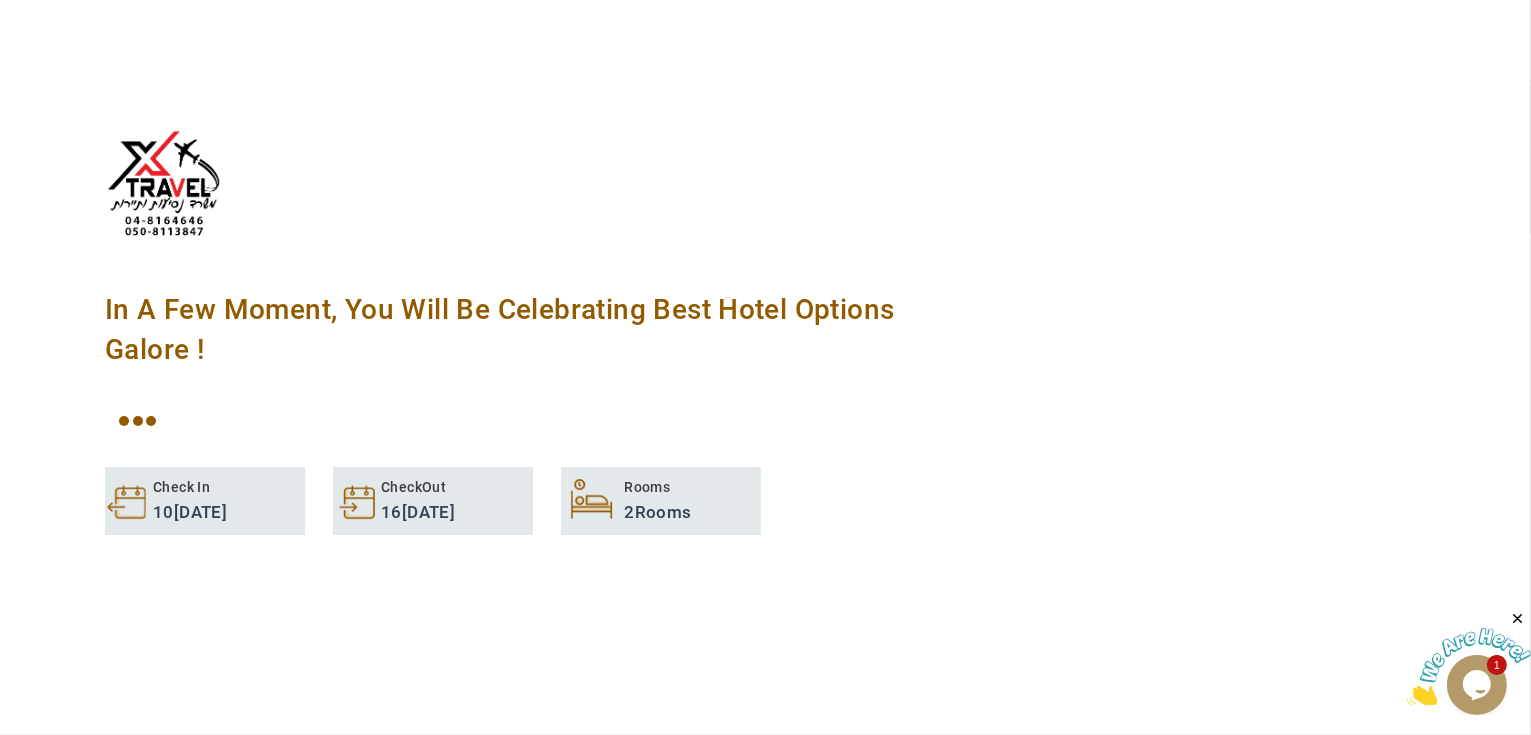 scroll, scrollTop: 0, scrollLeft: 0, axis: both 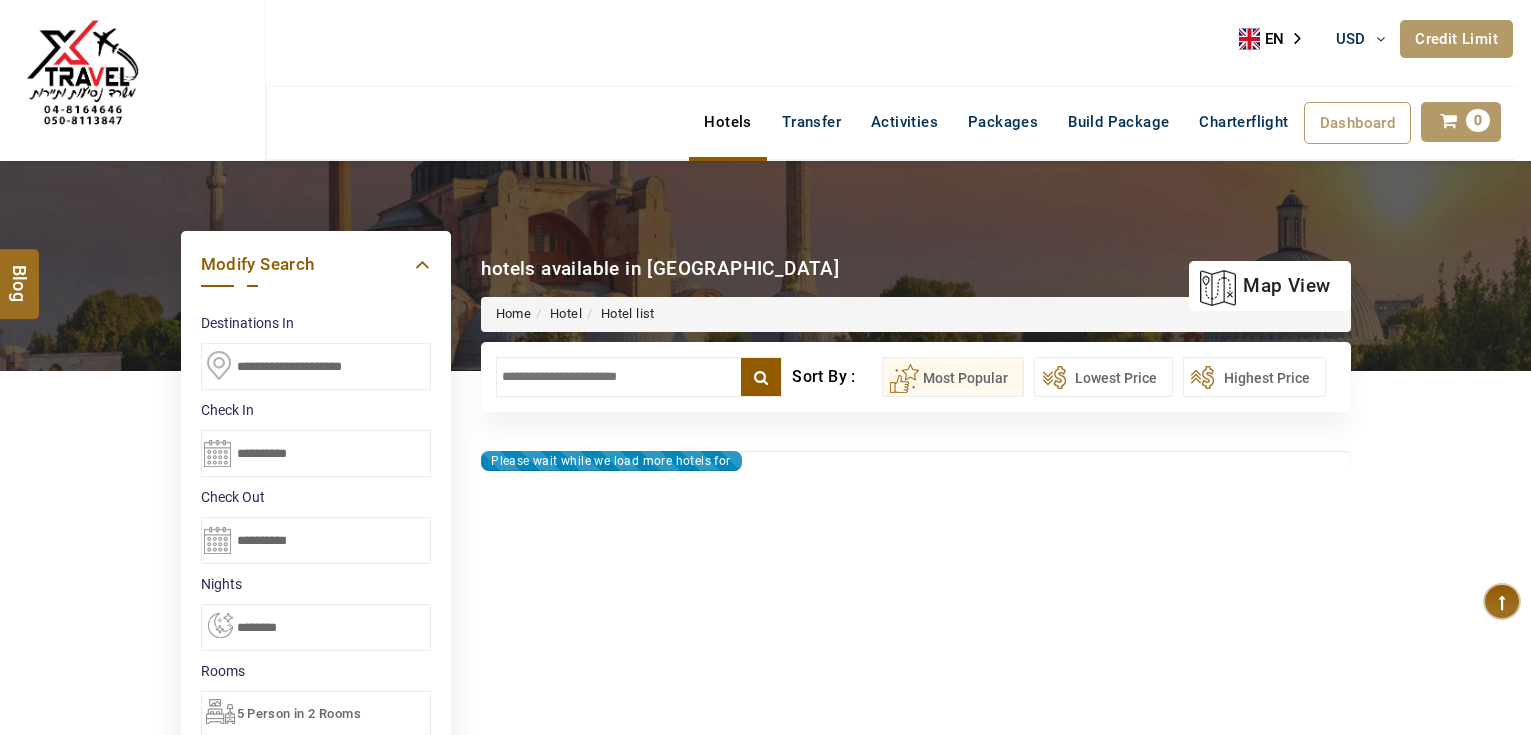 select on "*" 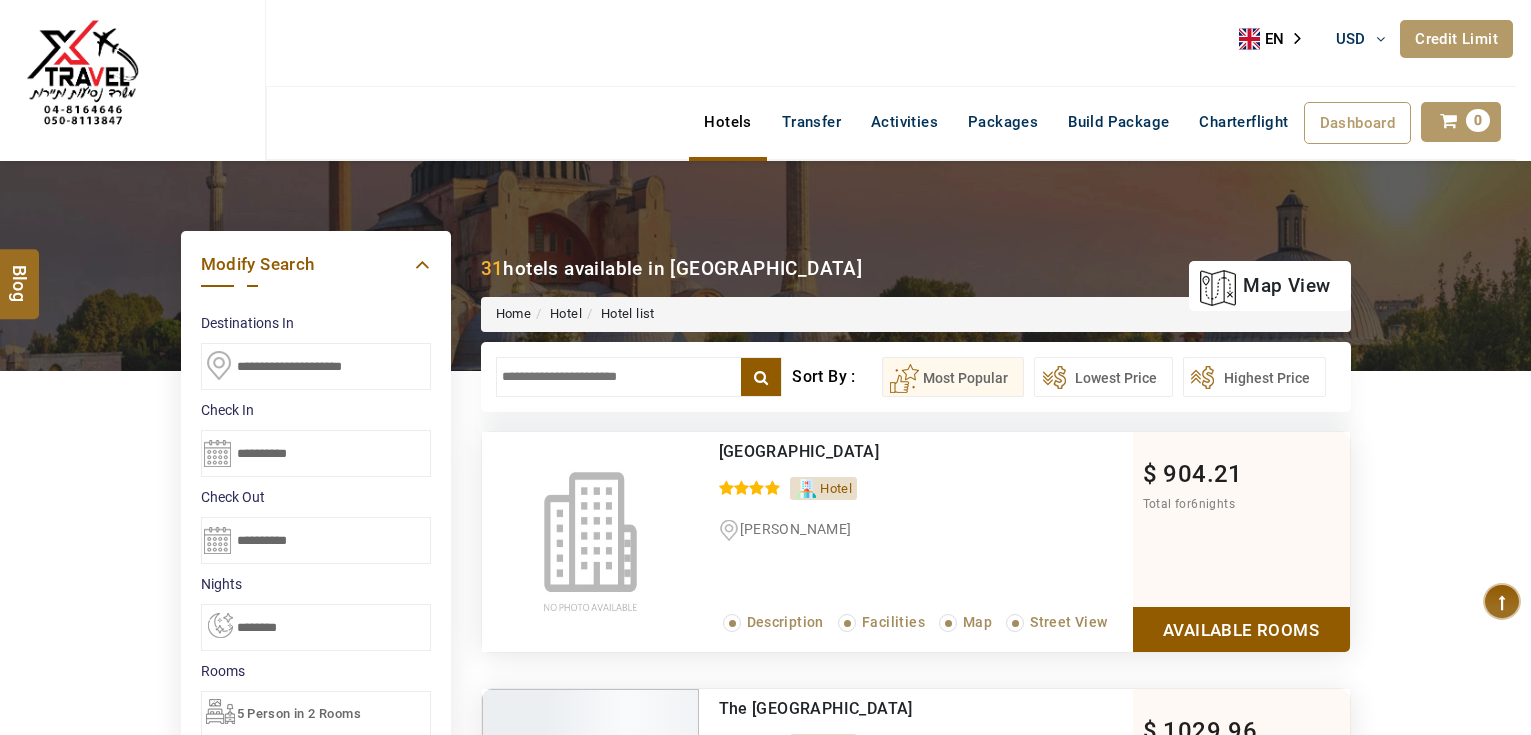 scroll, scrollTop: 0, scrollLeft: 0, axis: both 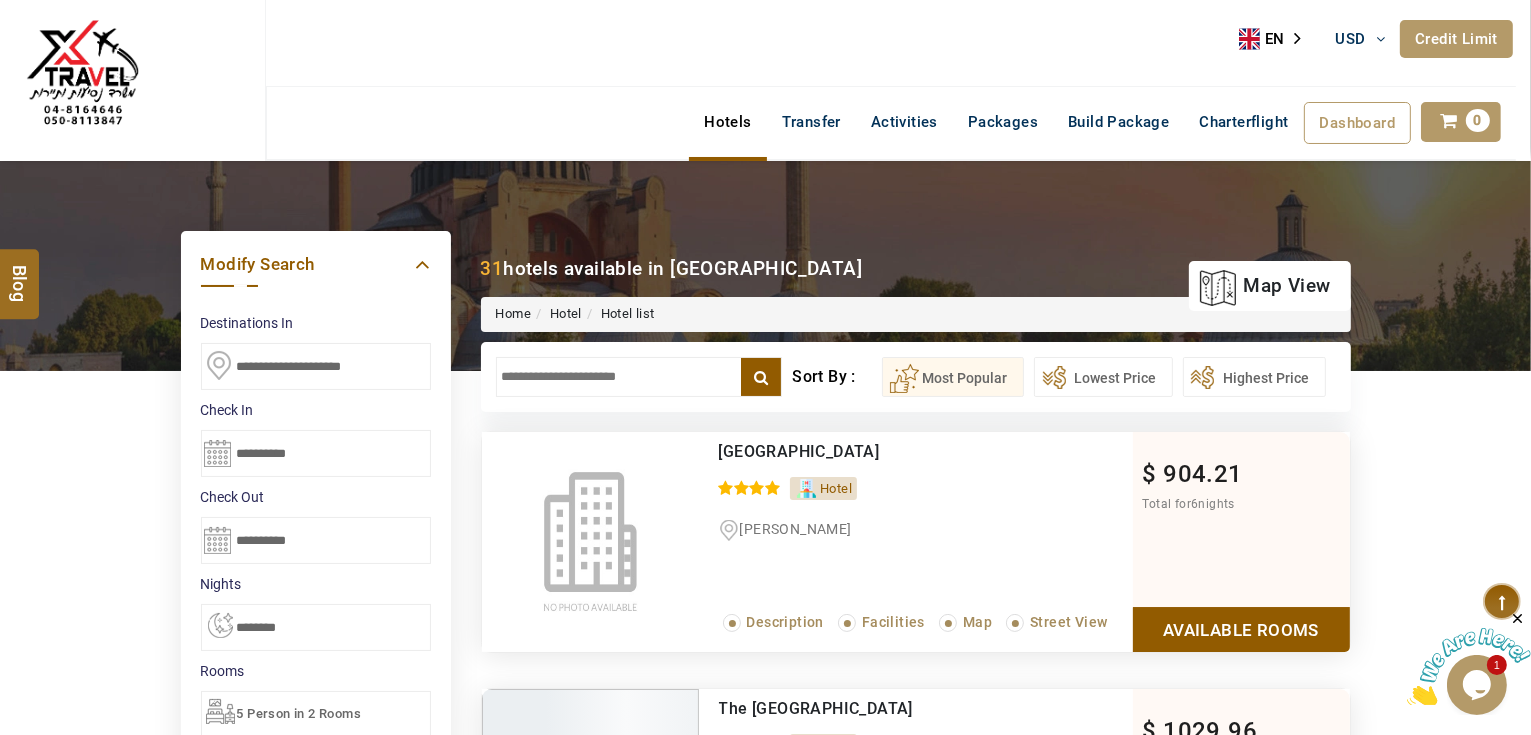 click at bounding box center (639, 377) 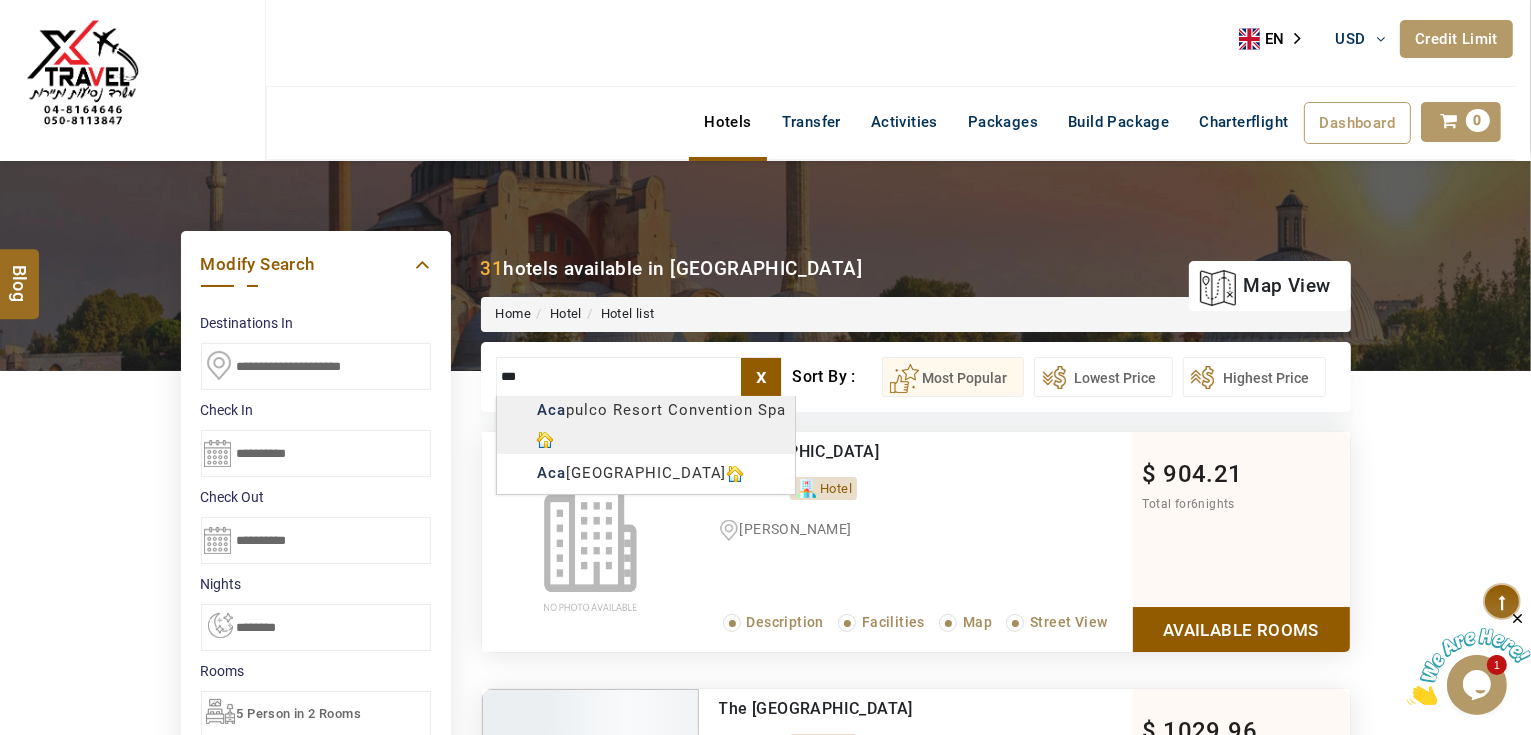 click on "[PERSON_NAME] USD AED  AED EUR  € USD  $ INR  ₹ THB  ฿ IDR  Rp BHD  BHD TRY  ₺ Credit Limit EN HE AR ES PT ZH Helpline
[PHONE_NUMBER] Register Now [PHONE_NUMBER] [EMAIL_ADDRESS][DOMAIN_NAME] About Us What we Offer Blog Why Us Contact Hotels  Transfer Activities Packages Build Package Charterflight Dashboard My Profile My Booking My Reports My Quotation Sign Out 0 Points Redeem Now To Redeem 33539  Points Future Points  4240   Points Credit Limit Credit Limit USD 30000.00 70% Complete Used USD 20976.14 Available USD 9023.86 Setting  Looks like you haven't added anything to your cart yet Countinue Shopping ******* ****** Please Wait.. Blog demo
Remember me Forgot
password? LOG IN Don't have an account?   Register Now My Booking View/ Print/Cancel Your Booking without Signing in Submit Applying Filters...... Hotels For You Will Be Loading Soon demo
In A Few Moment, You Will Be Celebrating Best Hotel options galore ! Check In   CheckOut Rooms Rooms Please Wait X 1" at bounding box center [765, 1137] 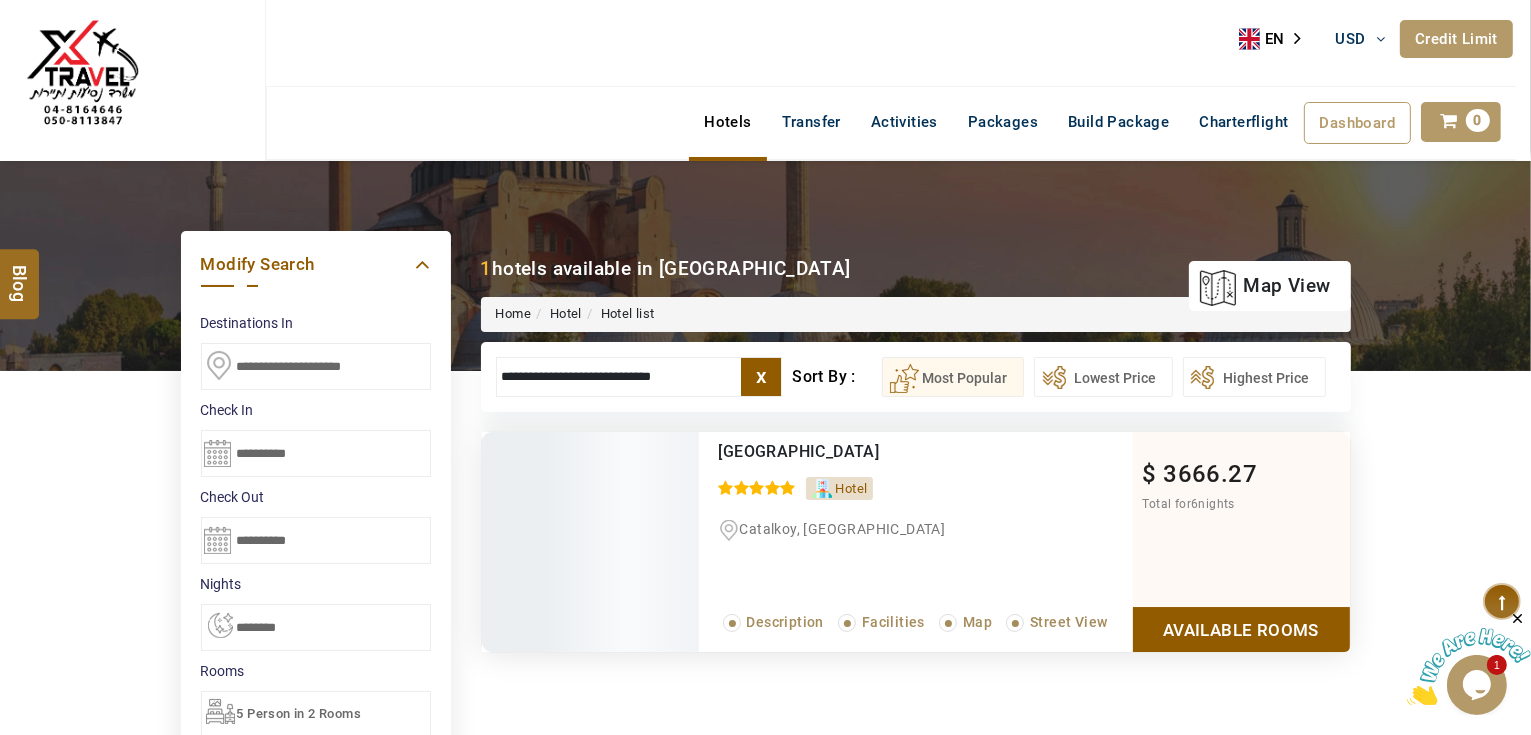 type on "**********" 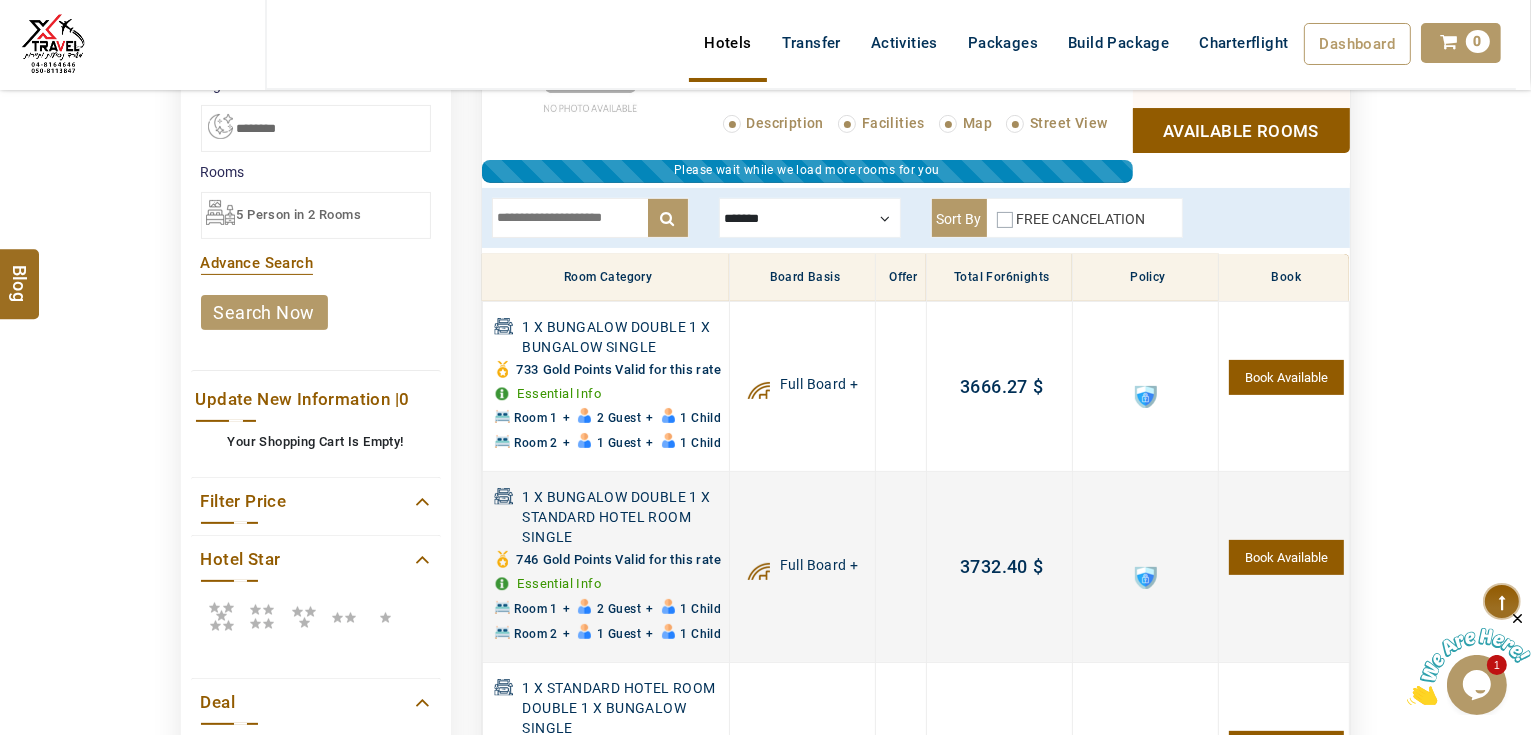 scroll, scrollTop: 620, scrollLeft: 0, axis: vertical 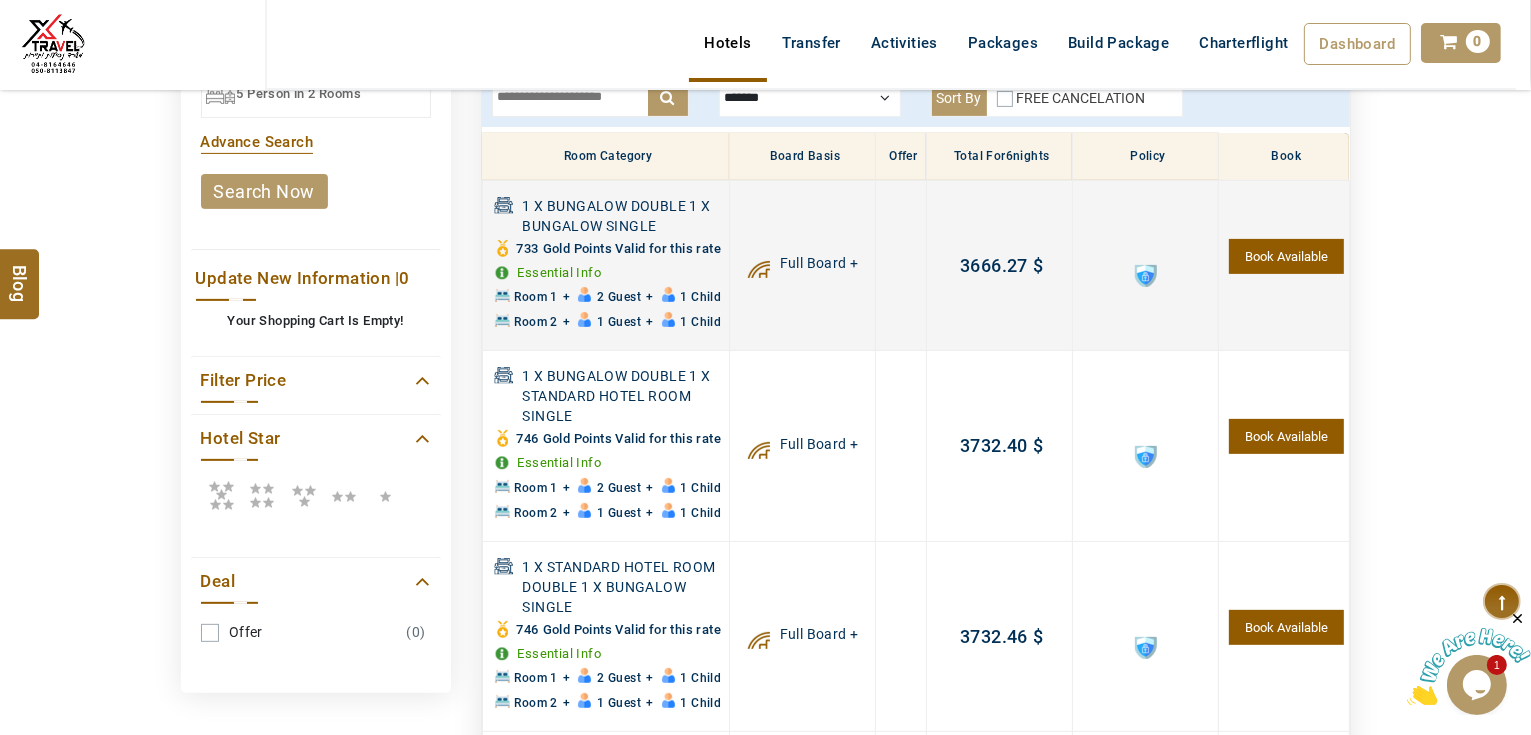 click at bounding box center (1146, 276) 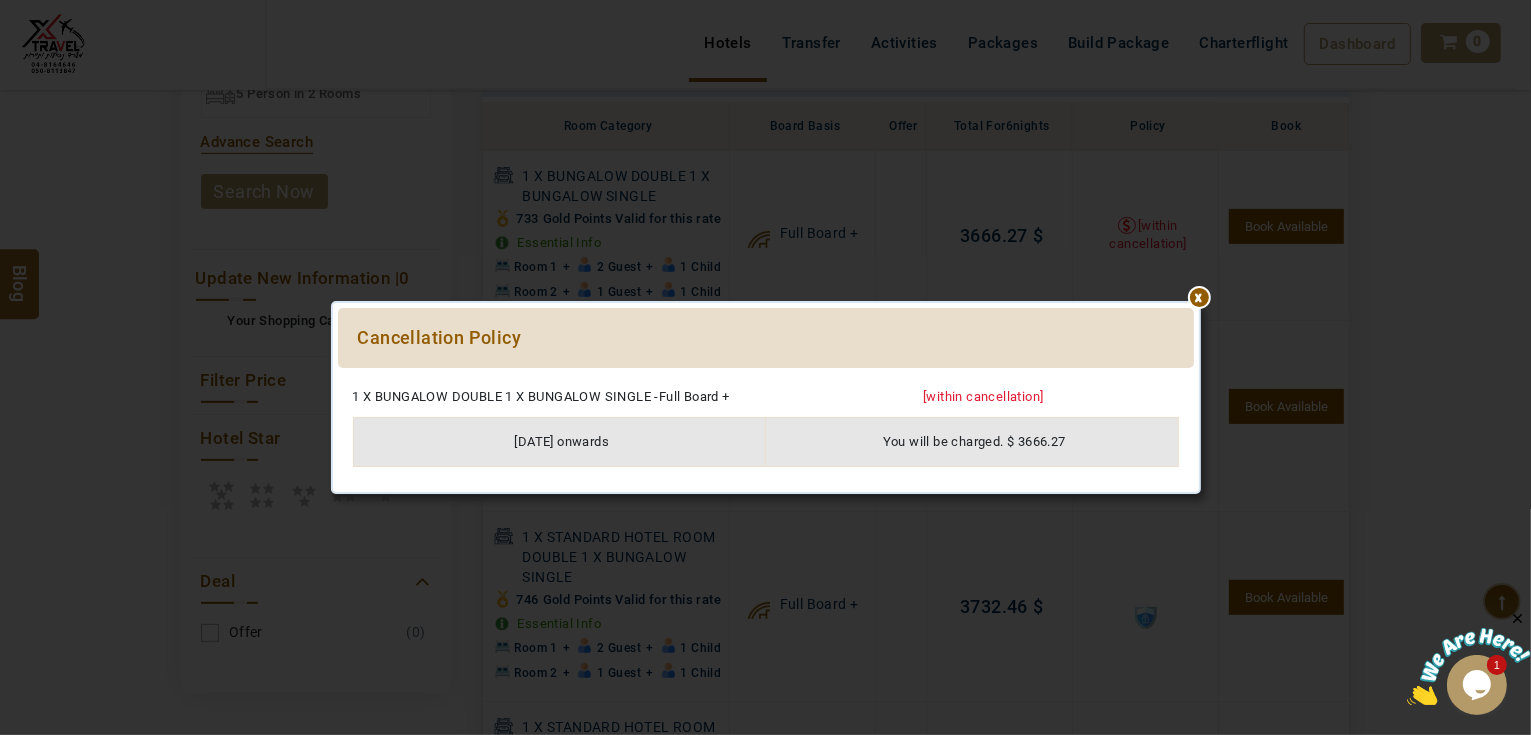 click at bounding box center (766, 378) 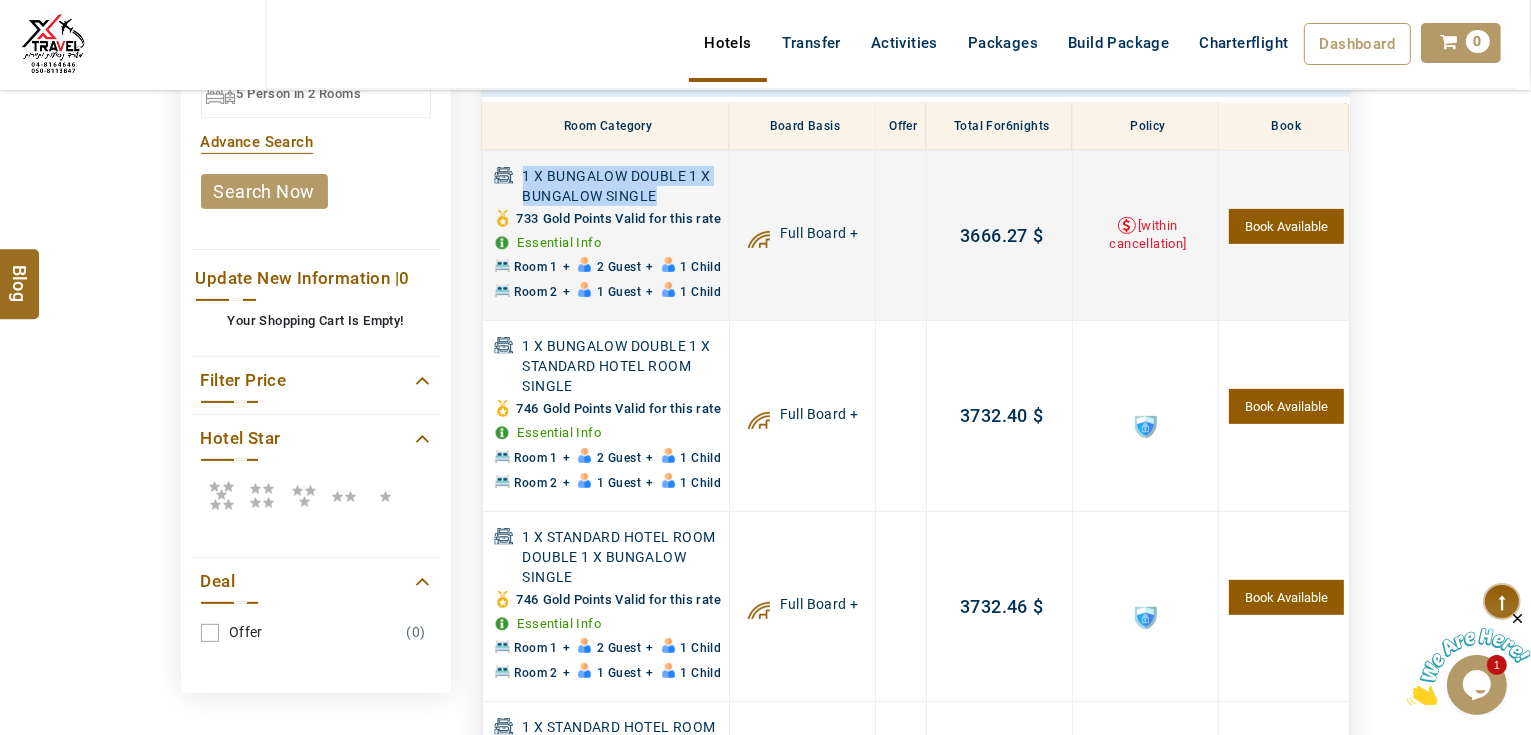 drag, startPoint x: 662, startPoint y: 190, endPoint x: 520, endPoint y: 177, distance: 142.59383 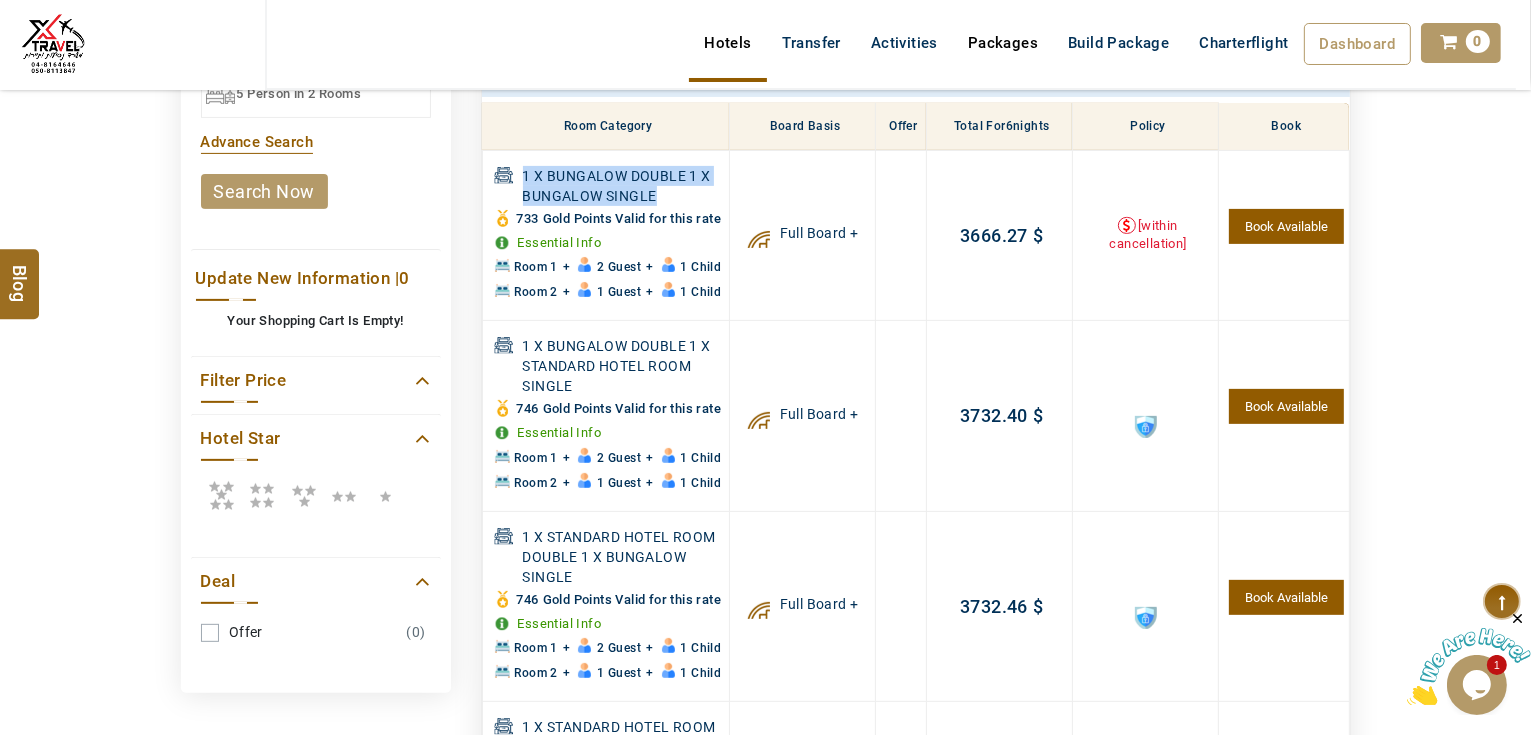 copy on "1 X BUNGALOW DOUBLE 1 X BUNGALOW SINGLE" 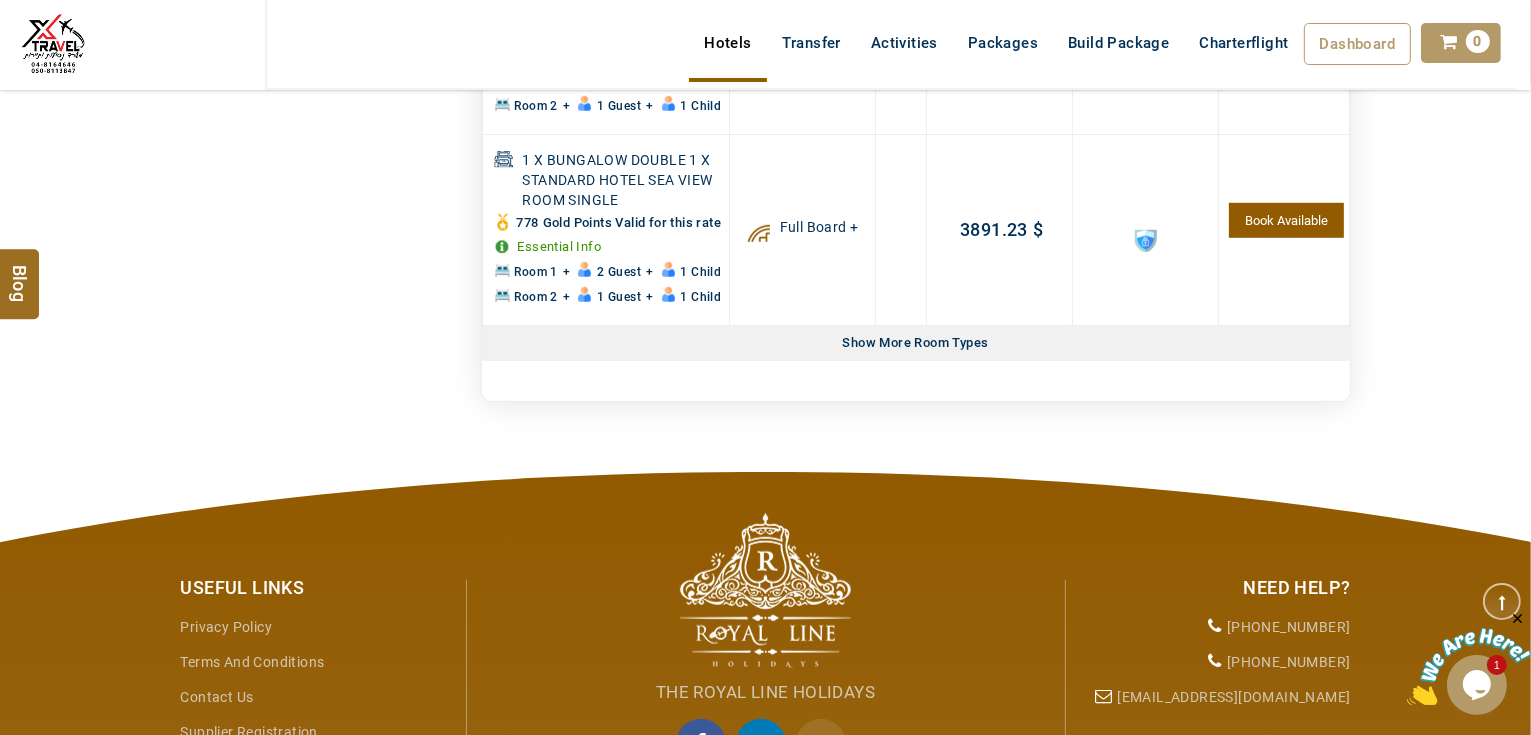 scroll, scrollTop: 1500, scrollLeft: 0, axis: vertical 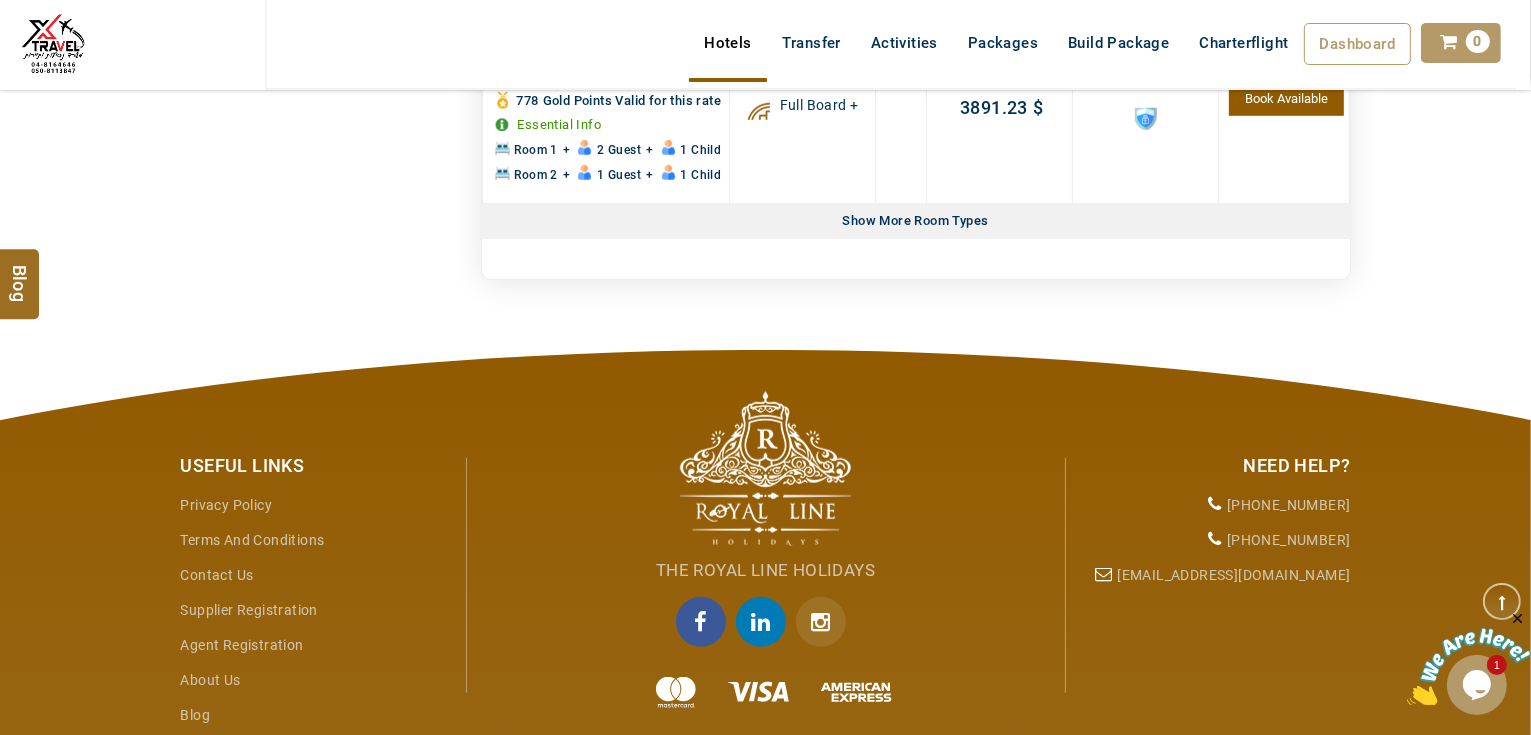 click on "Show More Room Types" at bounding box center [916, 221] 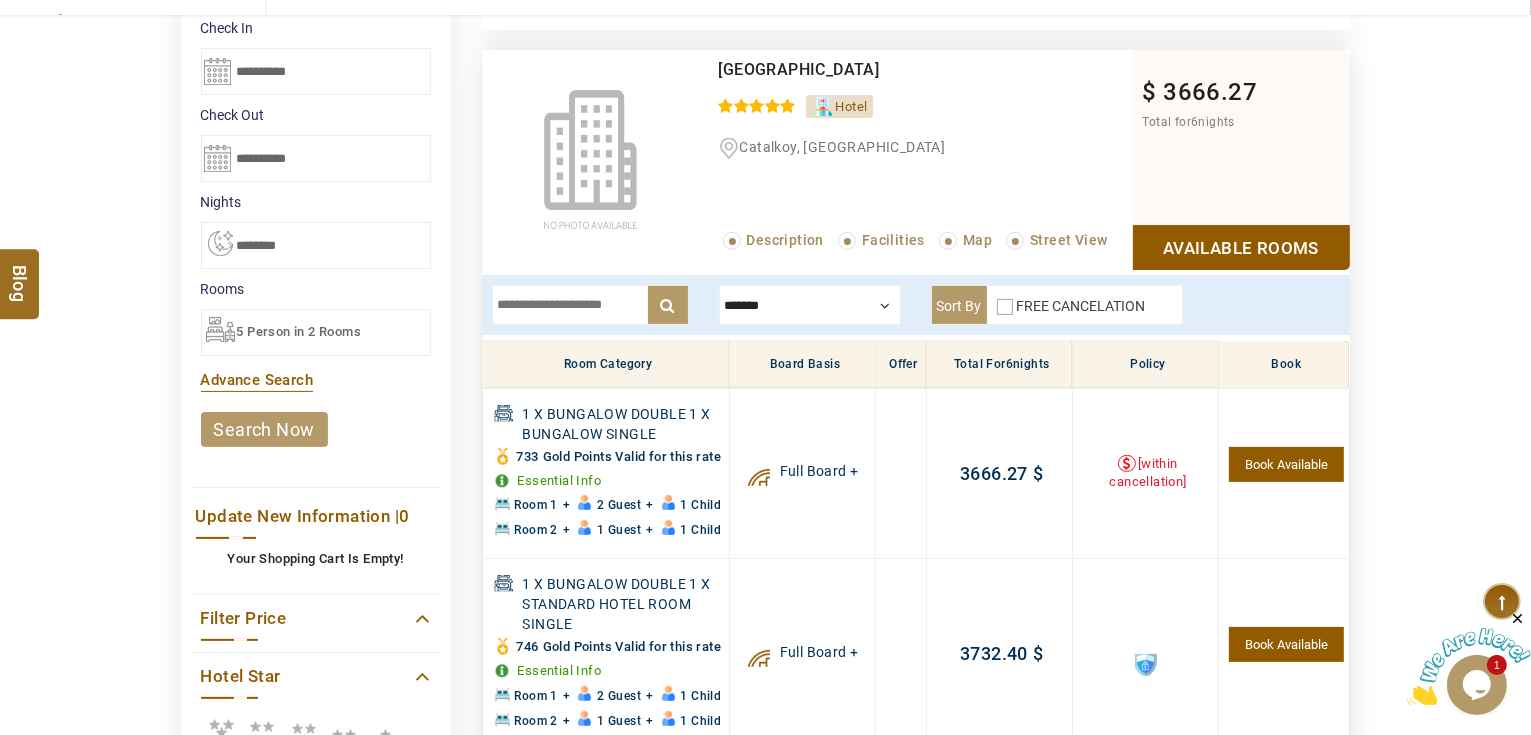 scroll, scrollTop: 400, scrollLeft: 0, axis: vertical 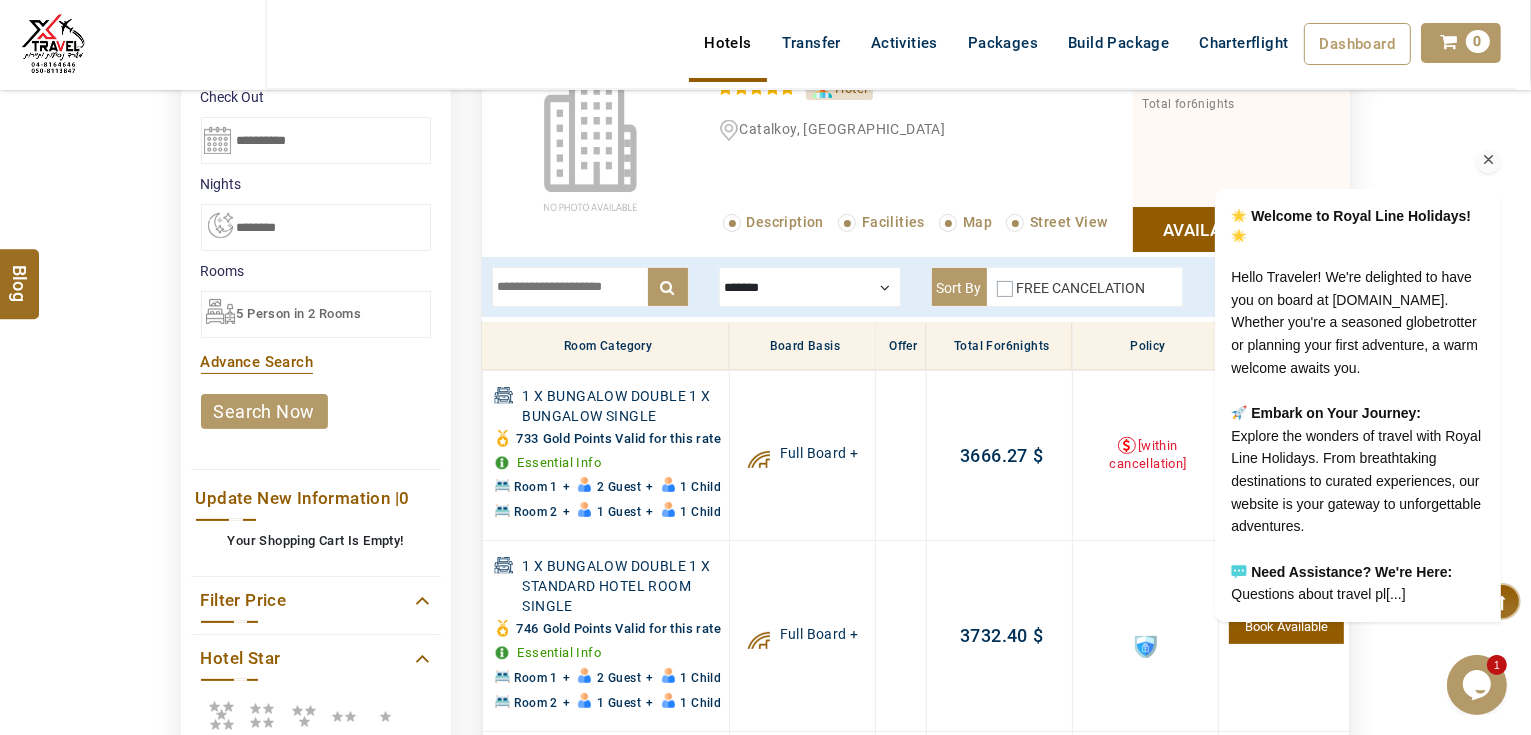 click at bounding box center (1488, 160) 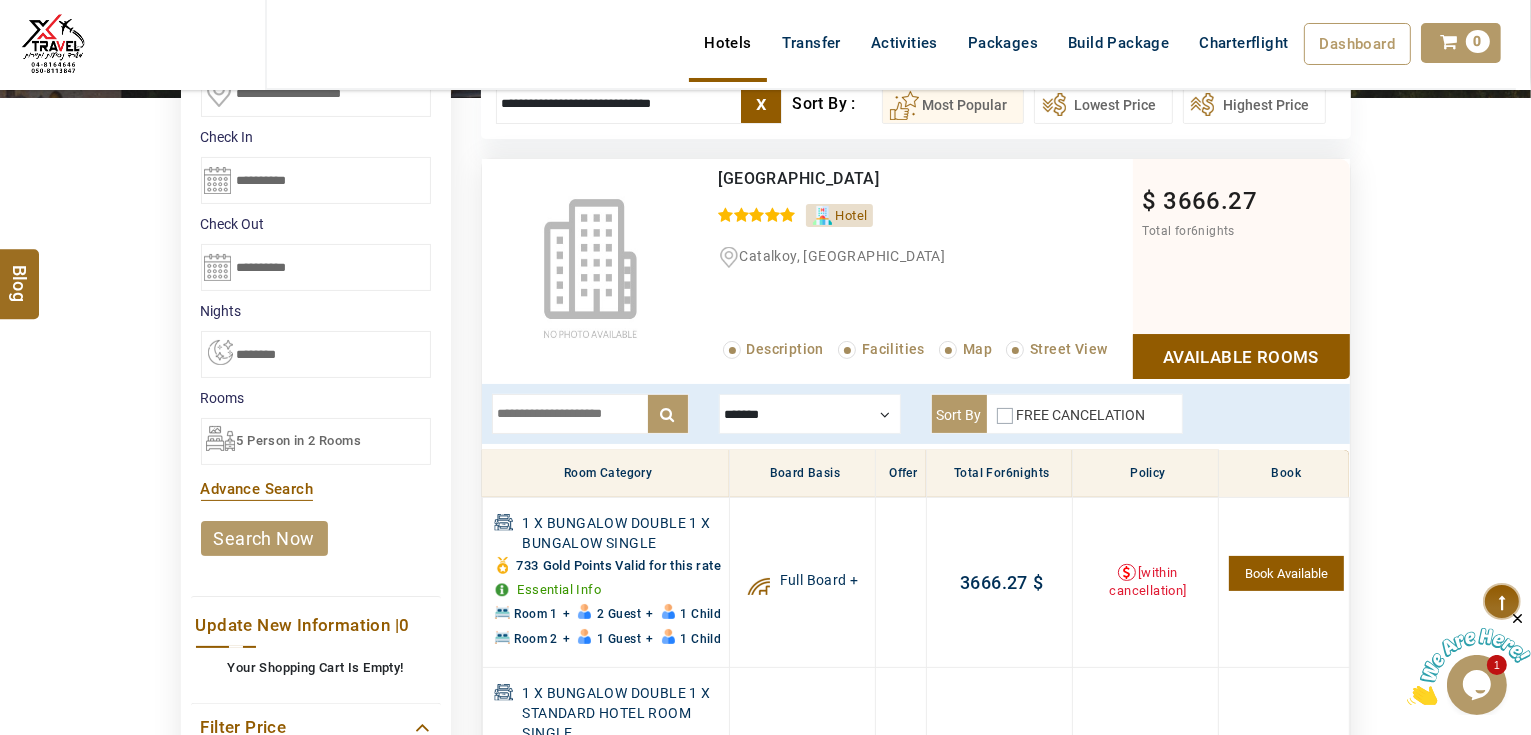 scroll, scrollTop: 160, scrollLeft: 0, axis: vertical 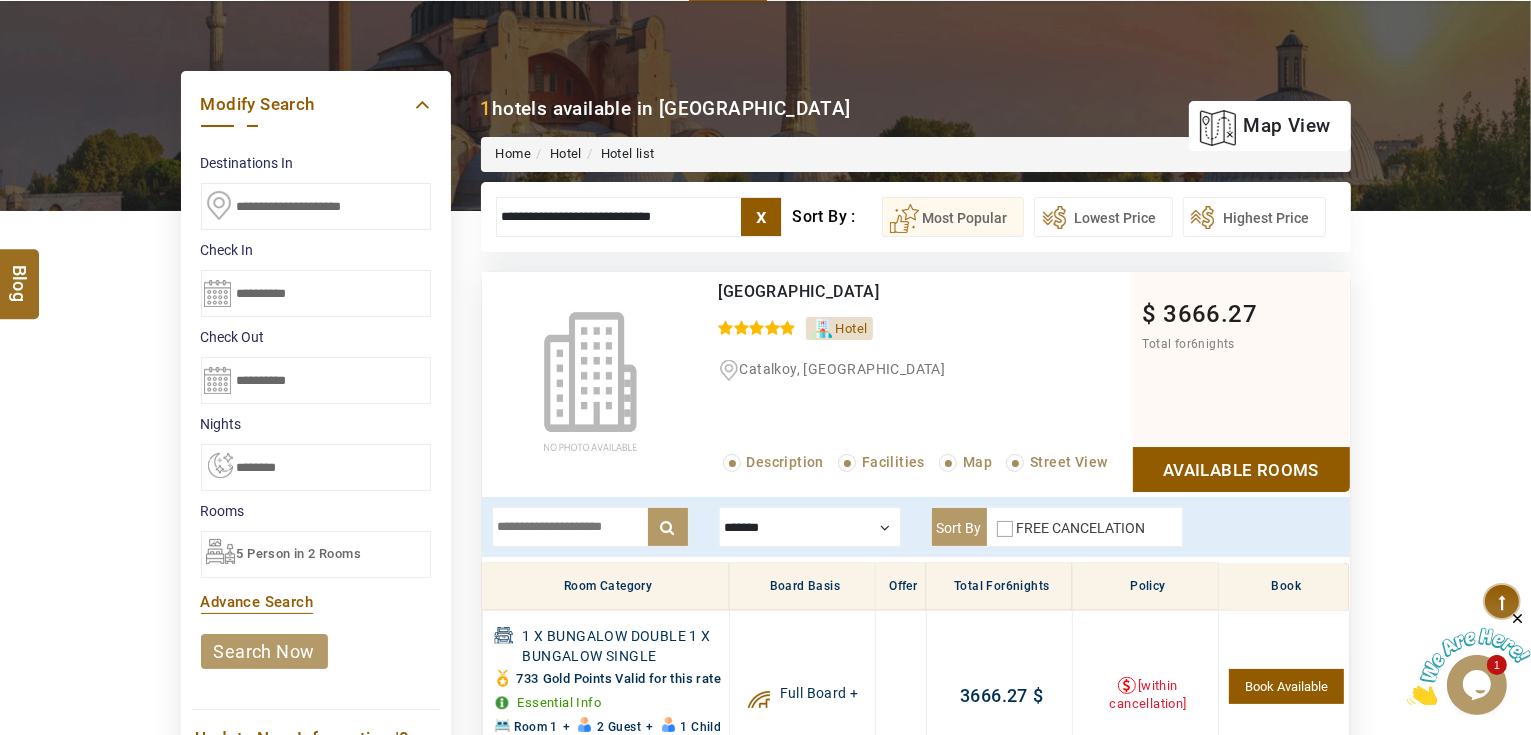 click on "5 Person in    2 Rooms" at bounding box center (299, 553) 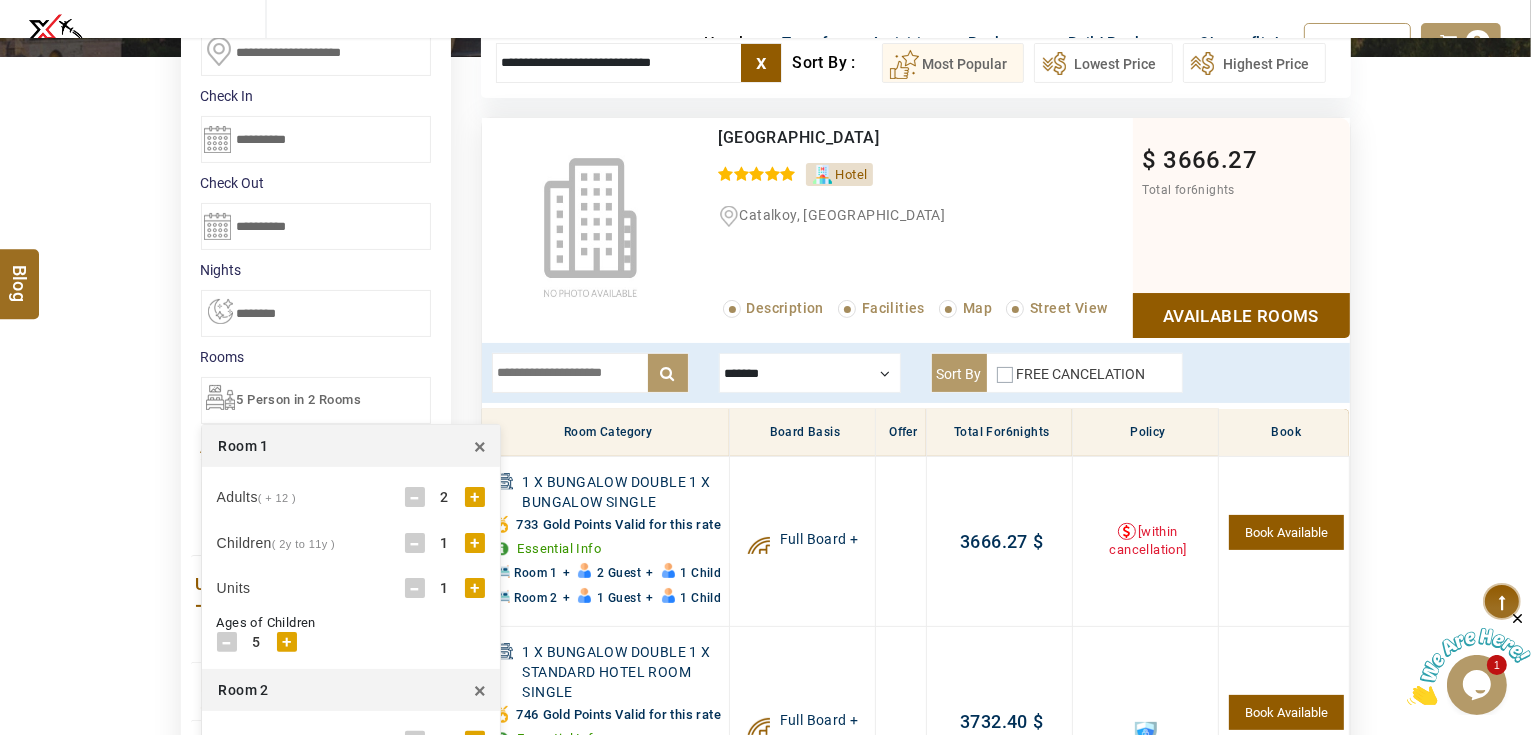 scroll, scrollTop: 480, scrollLeft: 0, axis: vertical 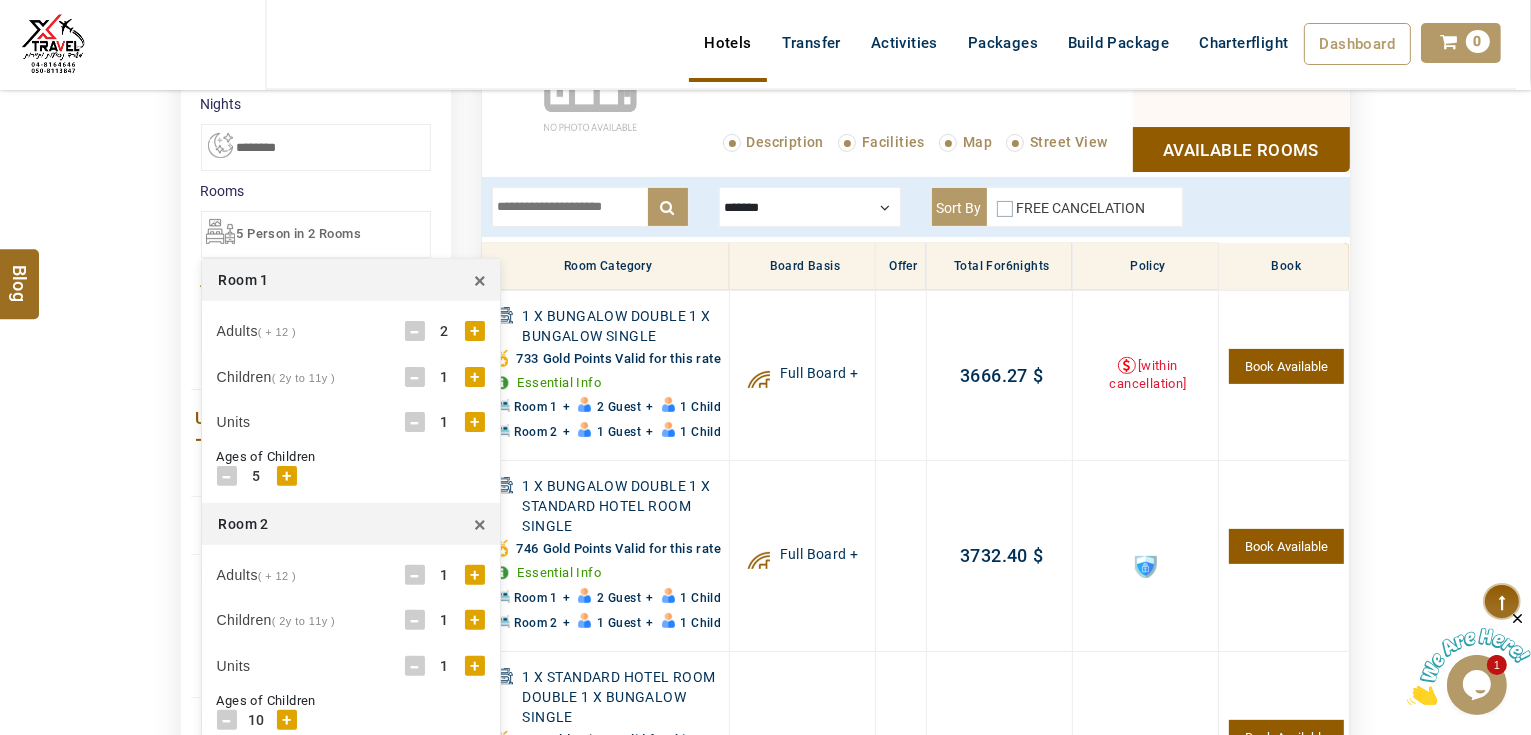 click on "+" at bounding box center (475, 331) 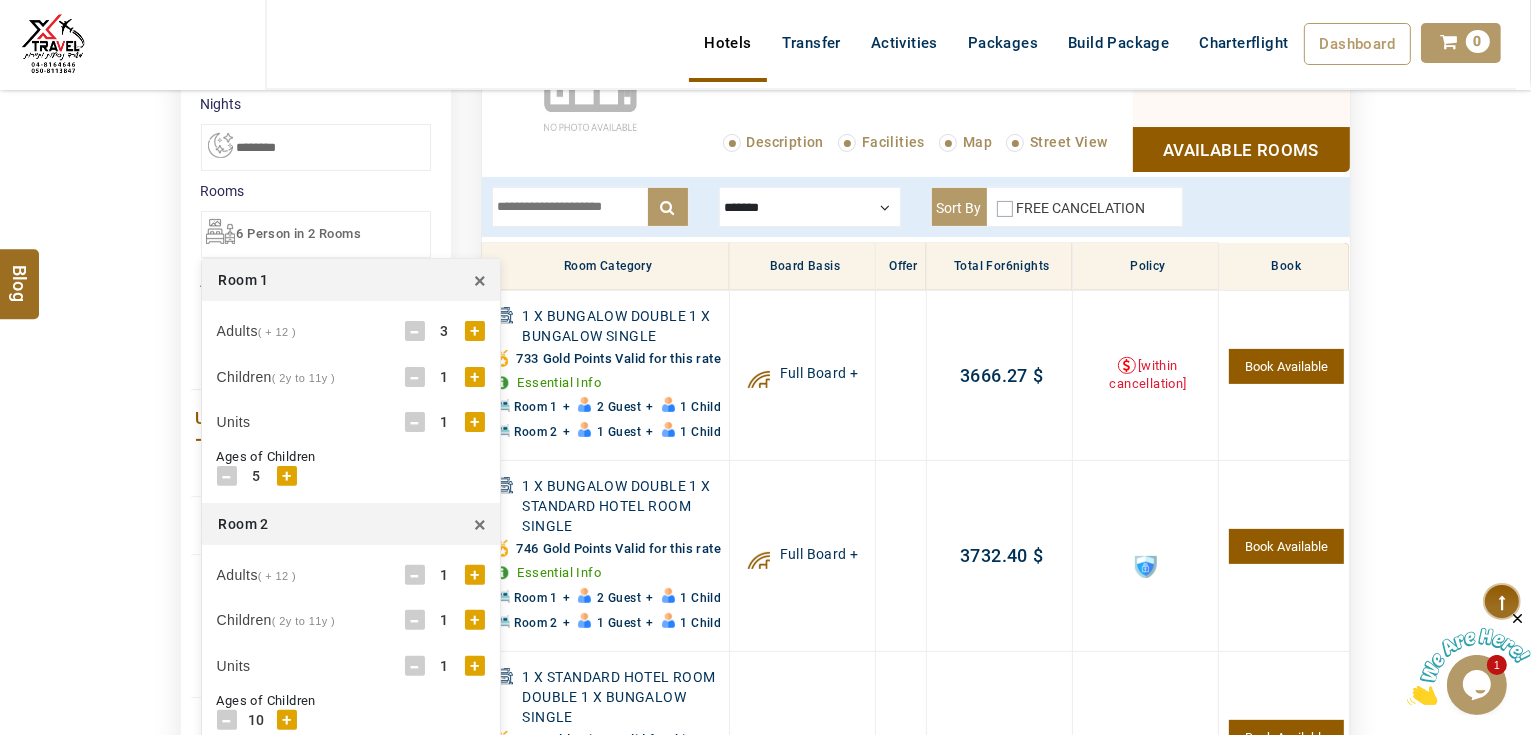 click on "3" at bounding box center (445, 331) 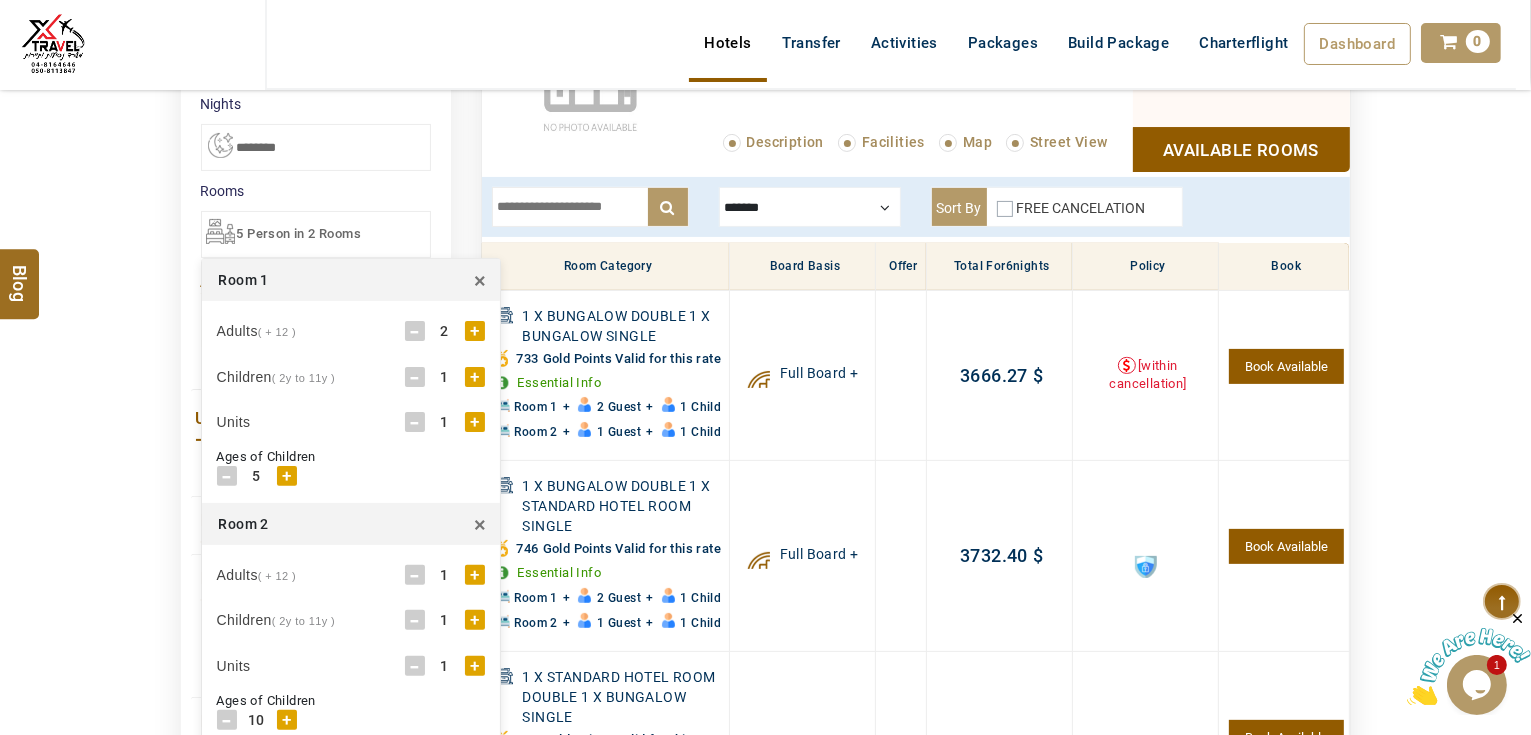 click on "+" at bounding box center (475, 377) 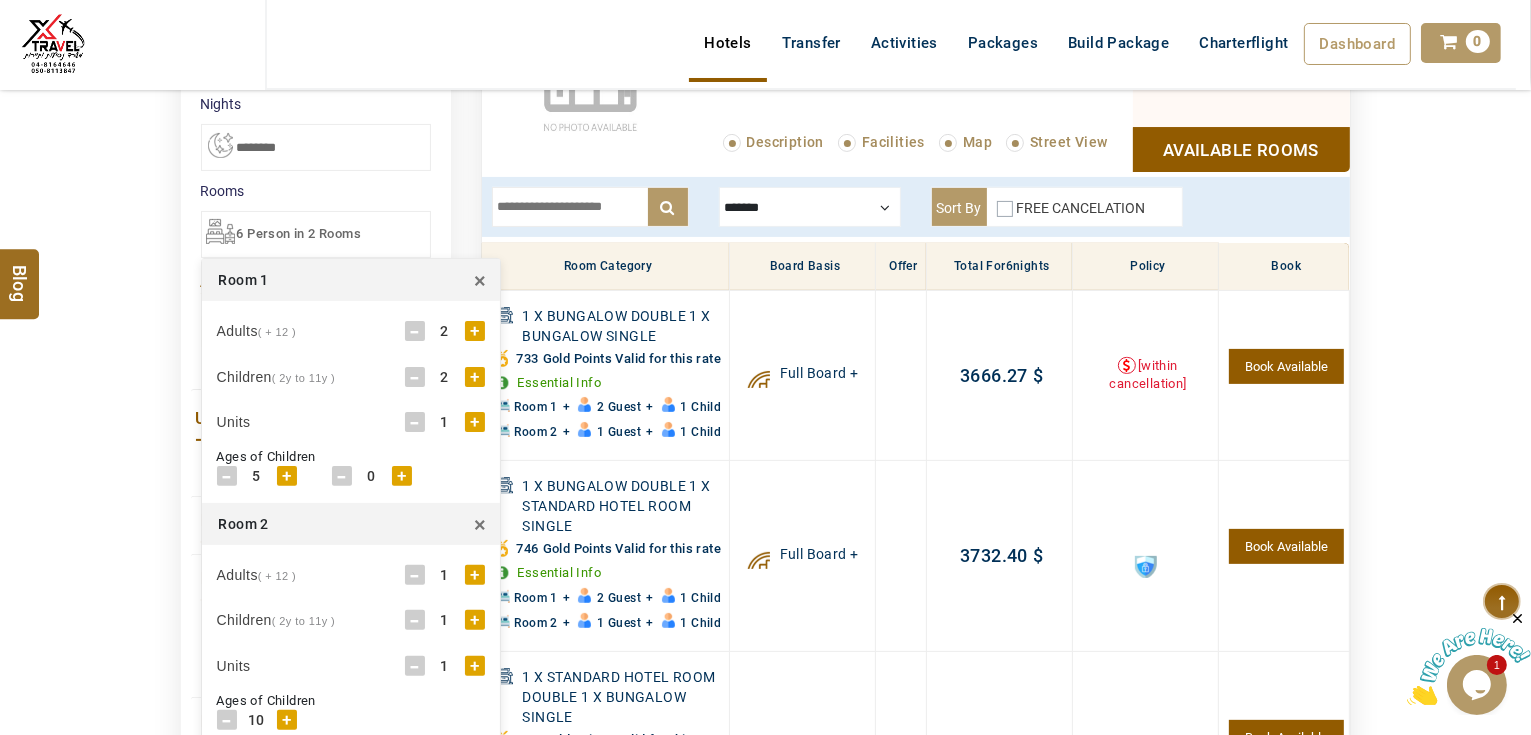click on "+" at bounding box center [475, 377] 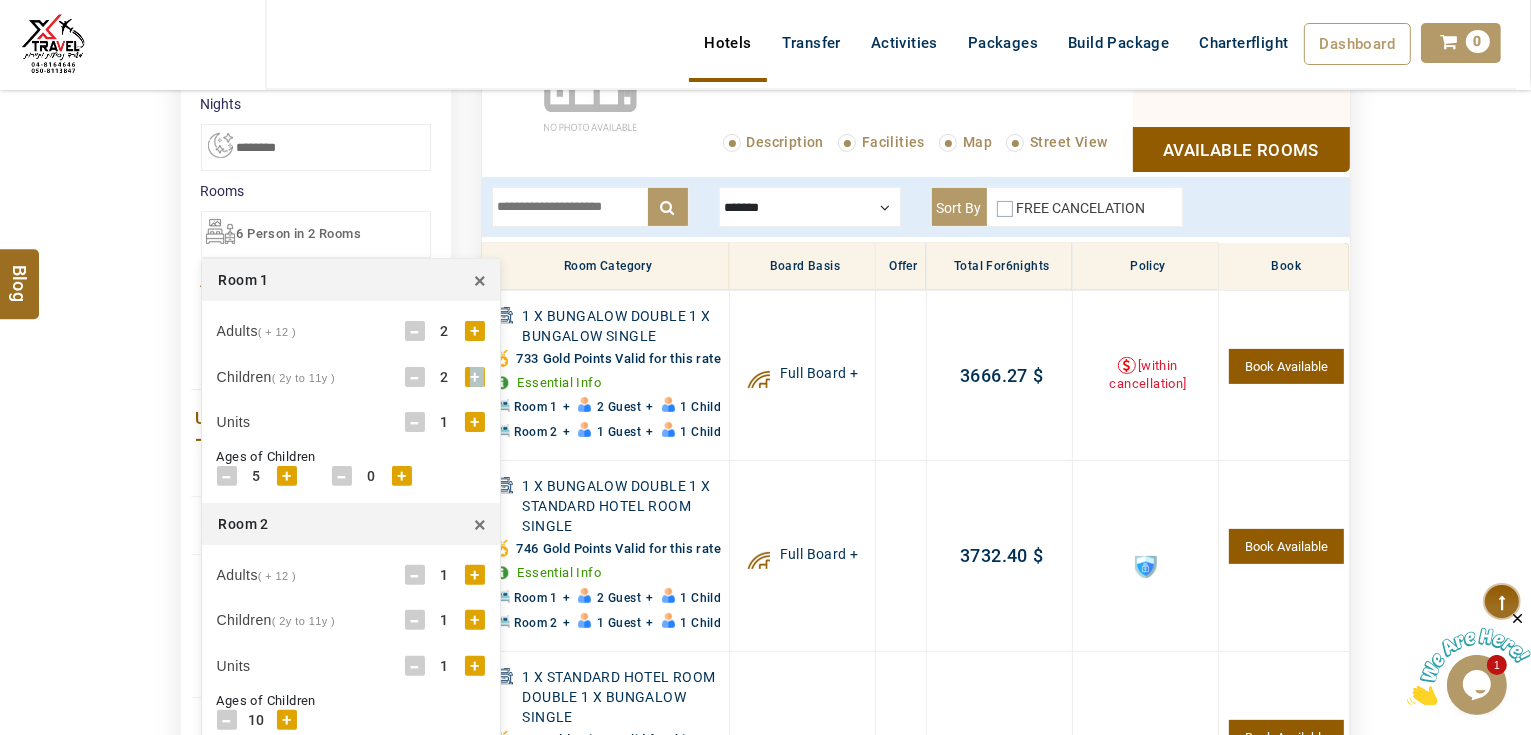 click on "+" at bounding box center [475, 377] 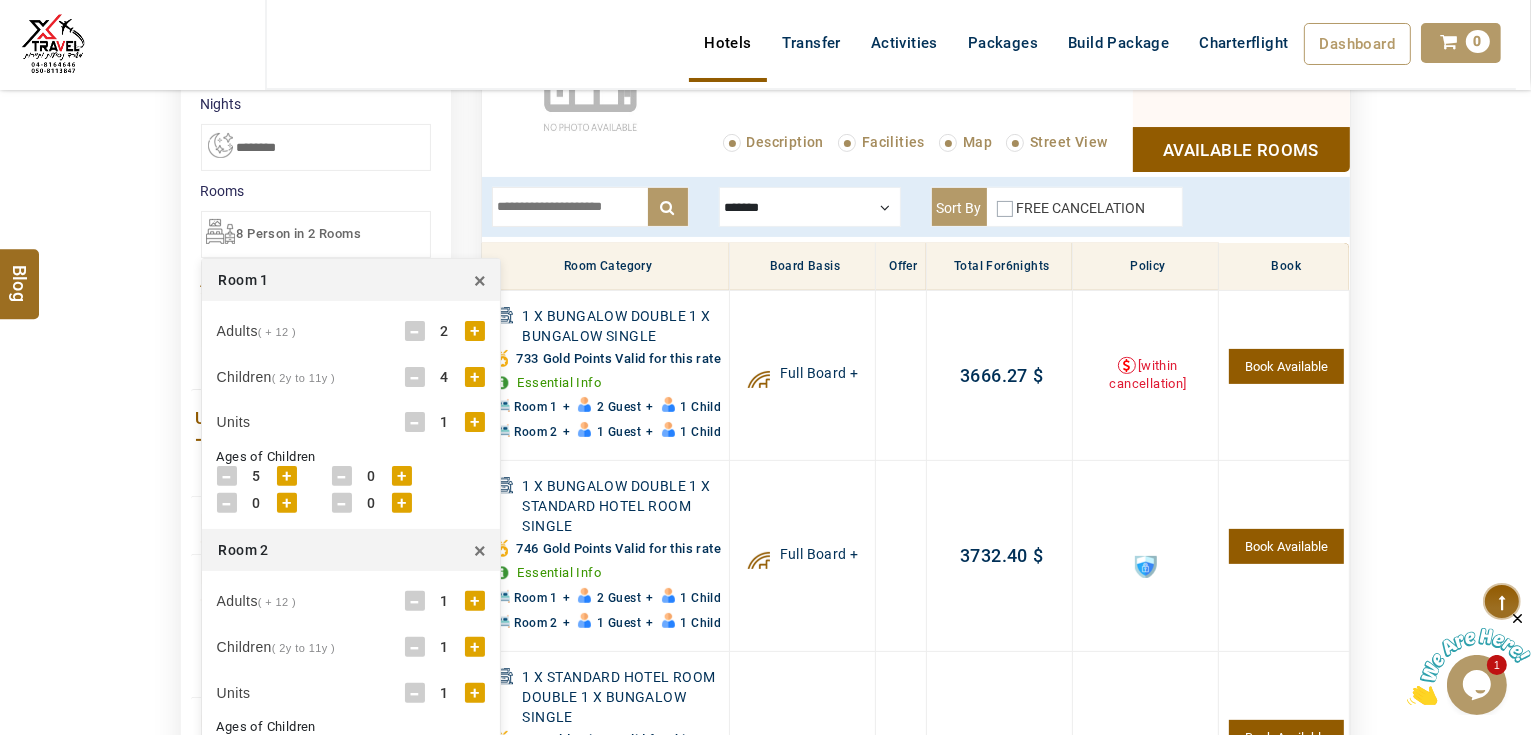 click on "-" at bounding box center (415, 377) 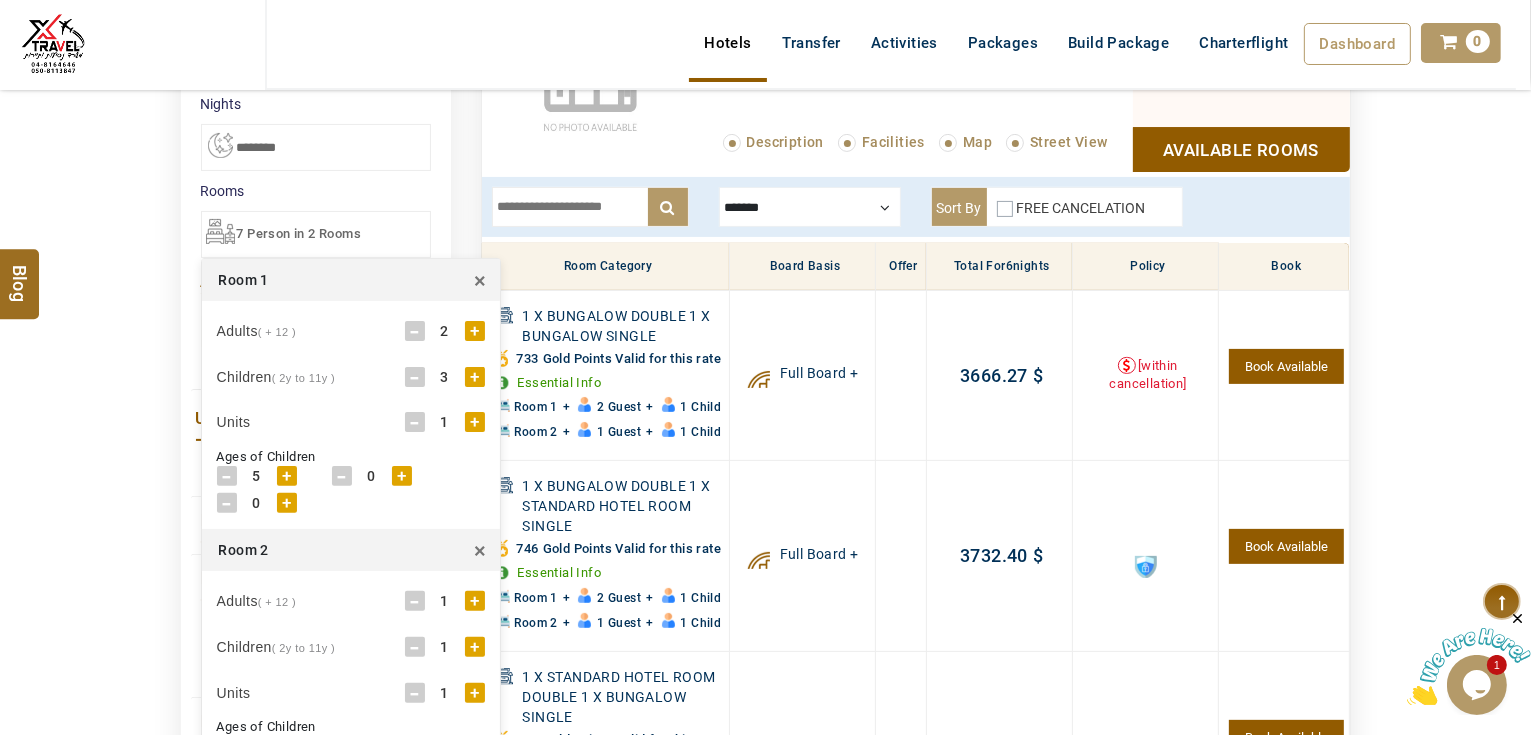 click on "Ages of Children - 5 + - 0 + - 0 + - 0 +" at bounding box center [351, 484] 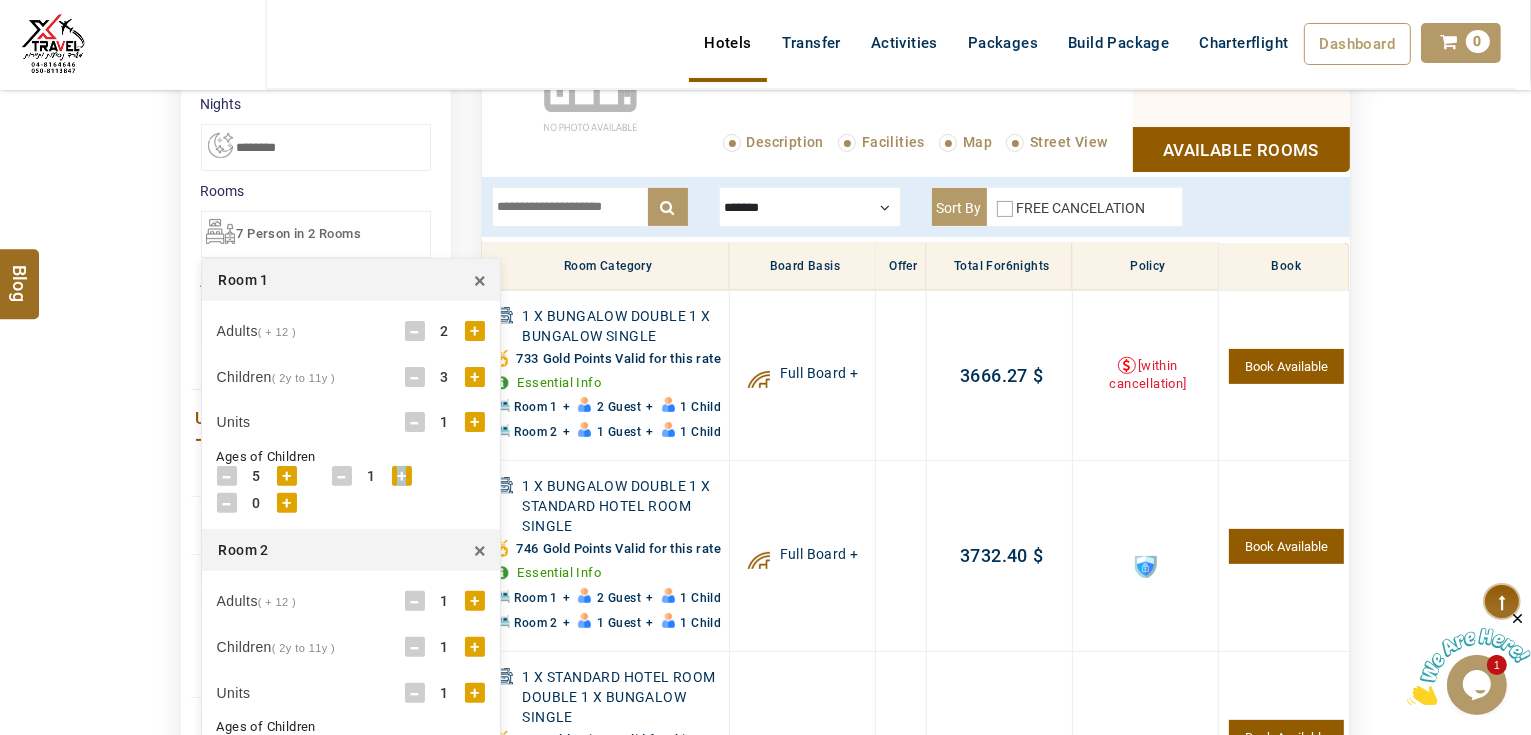 click on "+" at bounding box center [402, 476] 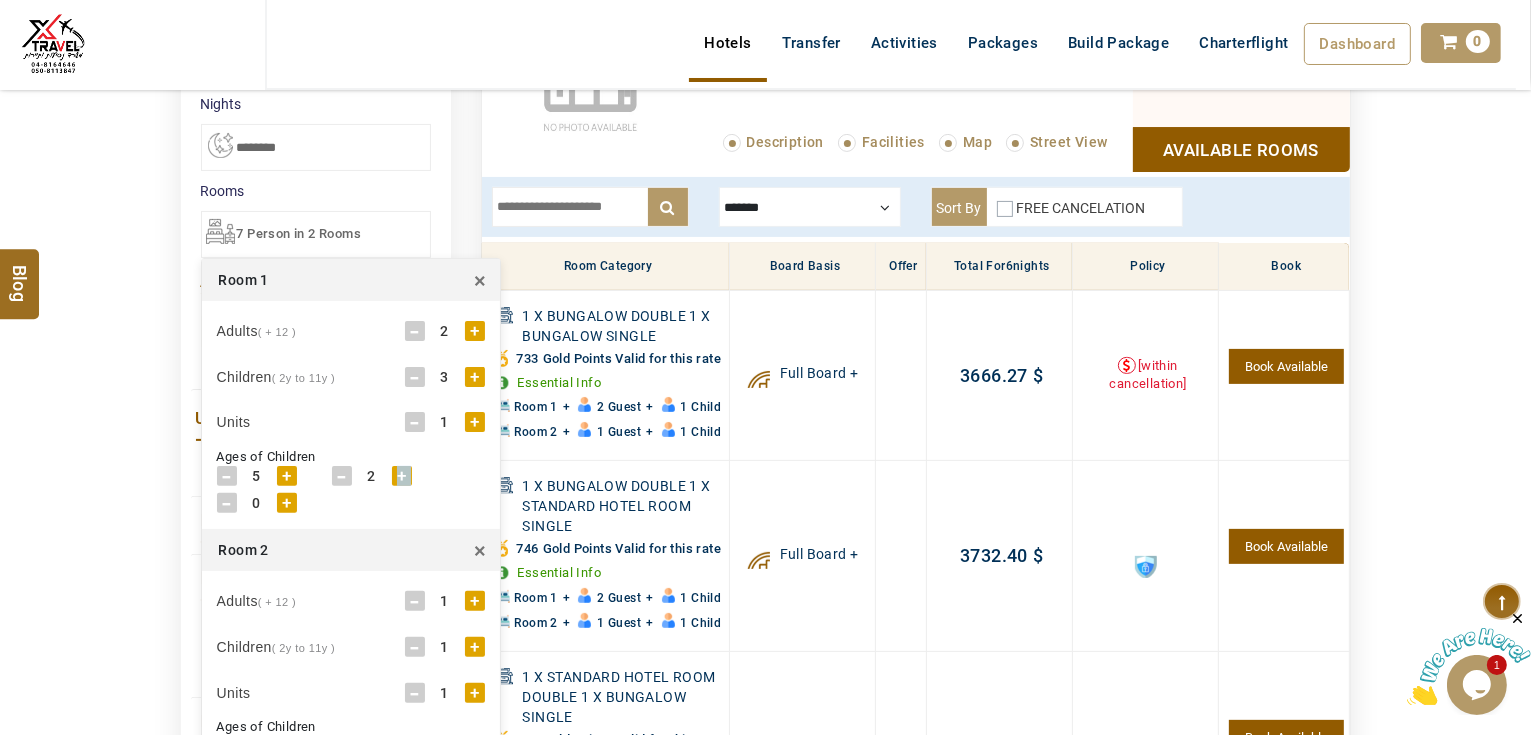 click on "+" at bounding box center (402, 476) 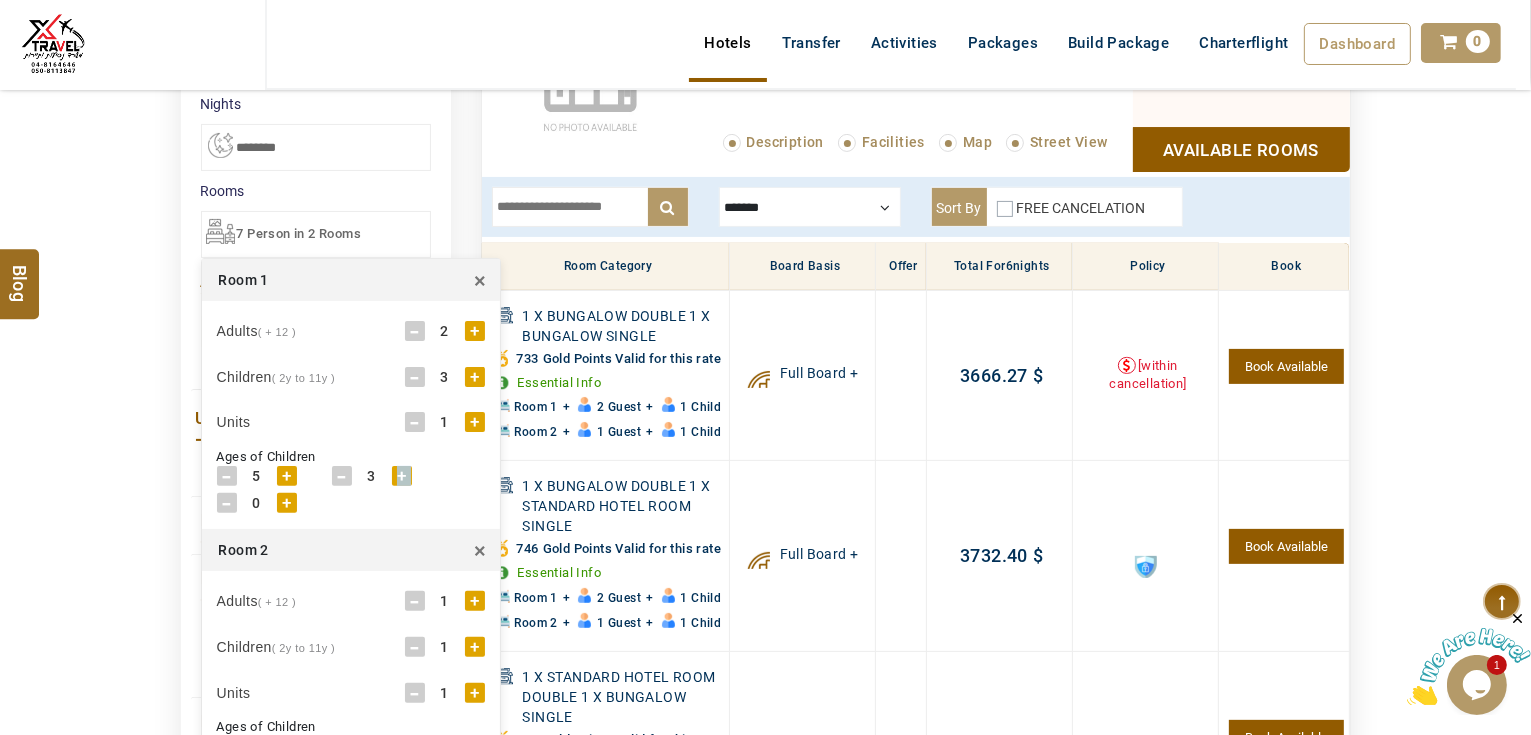 click on "+" at bounding box center [402, 476] 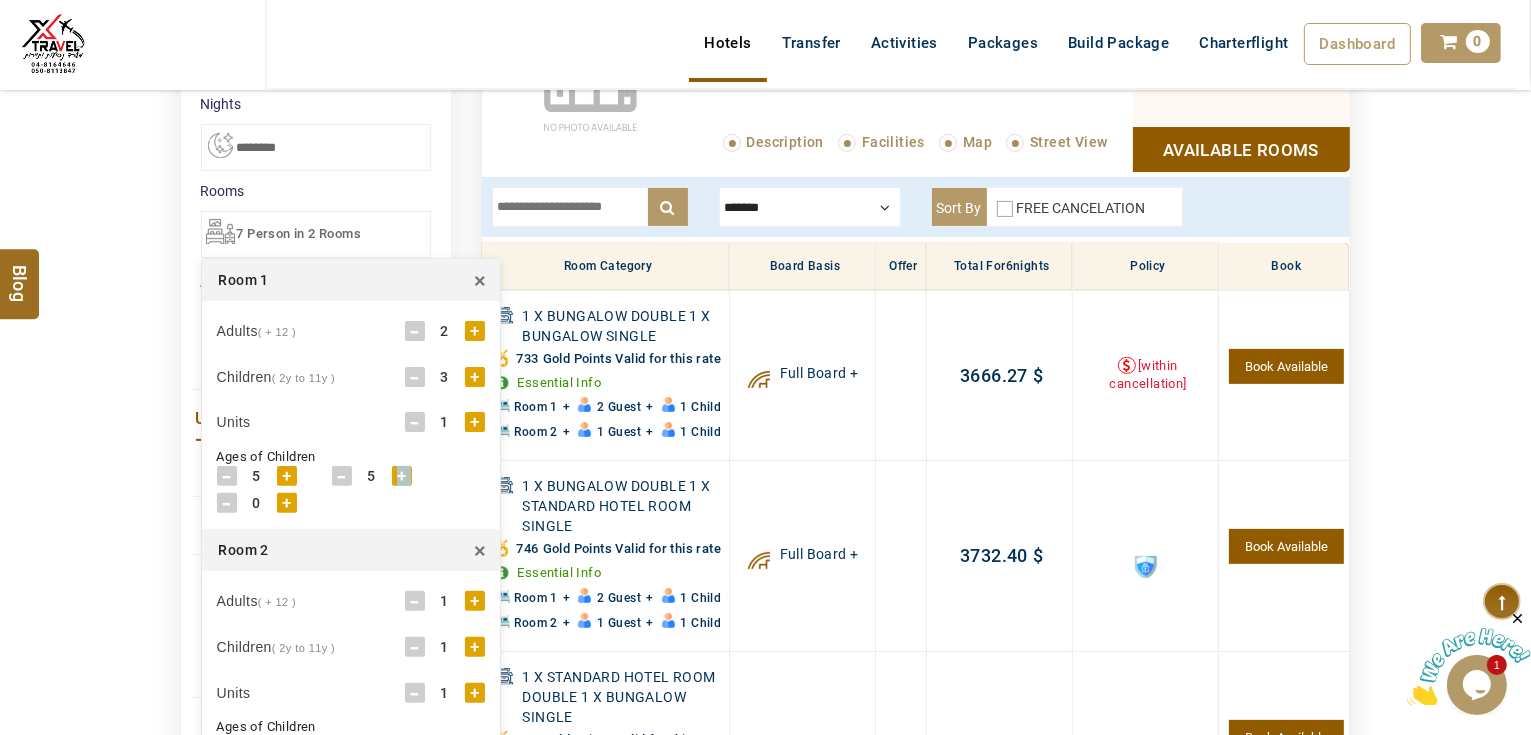 click on "+" at bounding box center (402, 476) 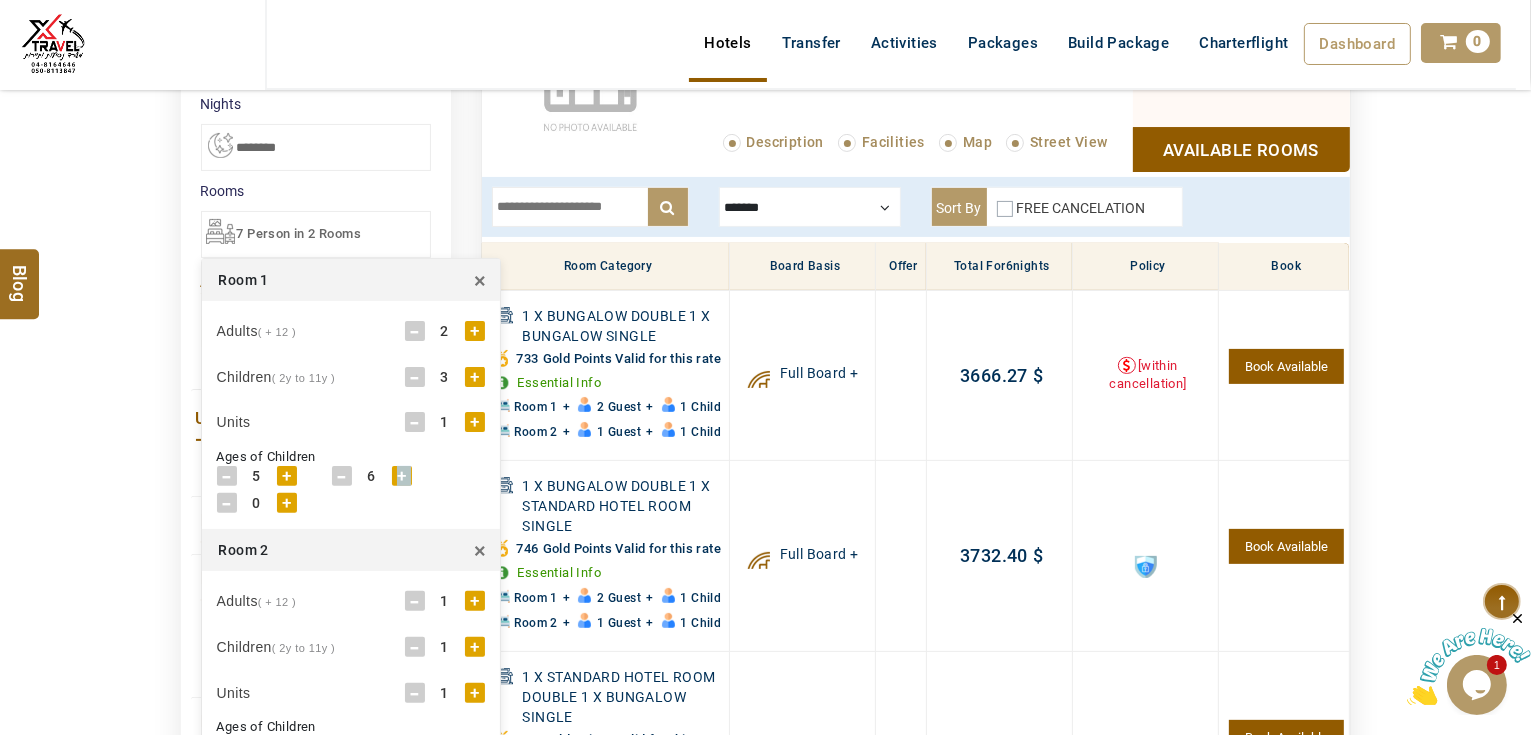 click on "+" at bounding box center [402, 476] 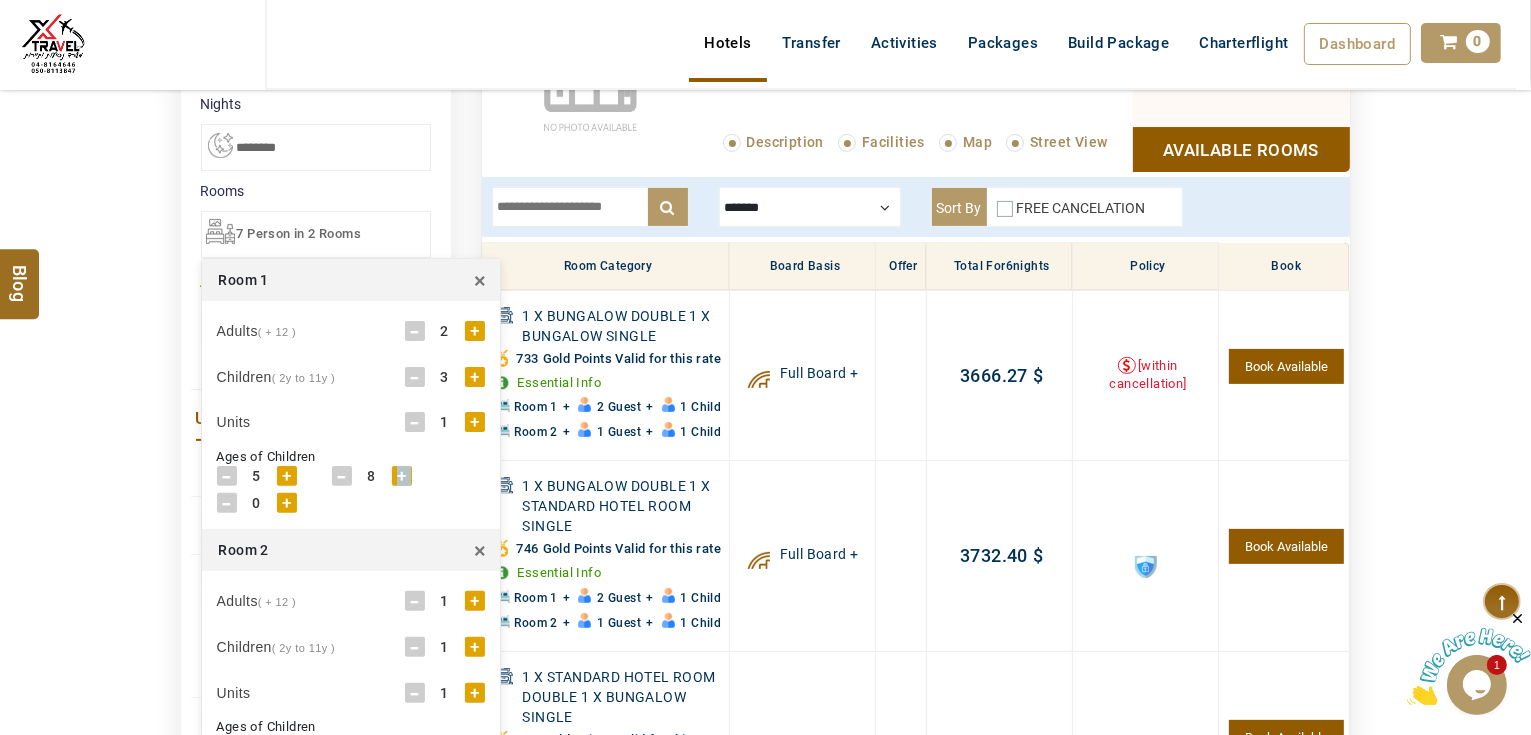 click on "+" at bounding box center (402, 476) 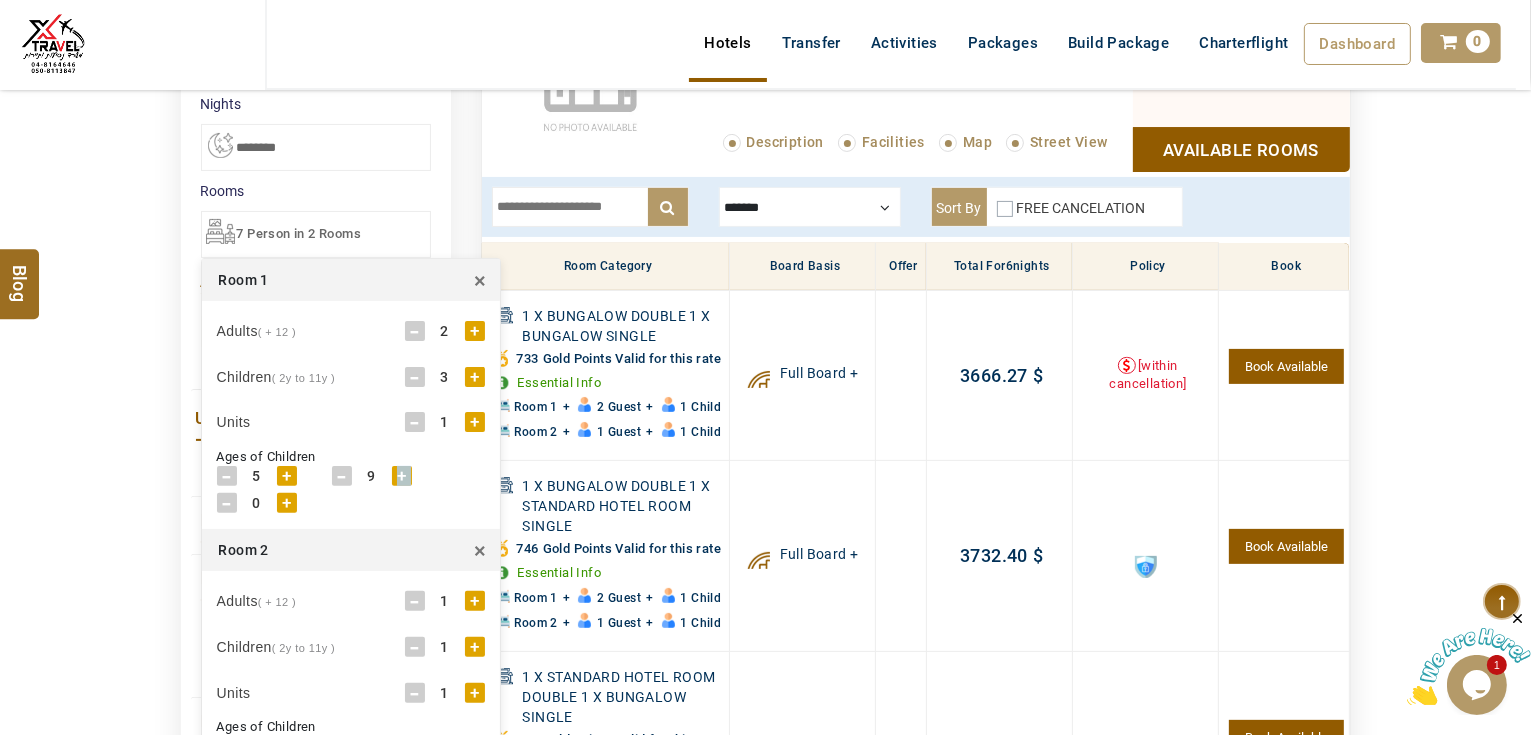 click on "+" at bounding box center [402, 476] 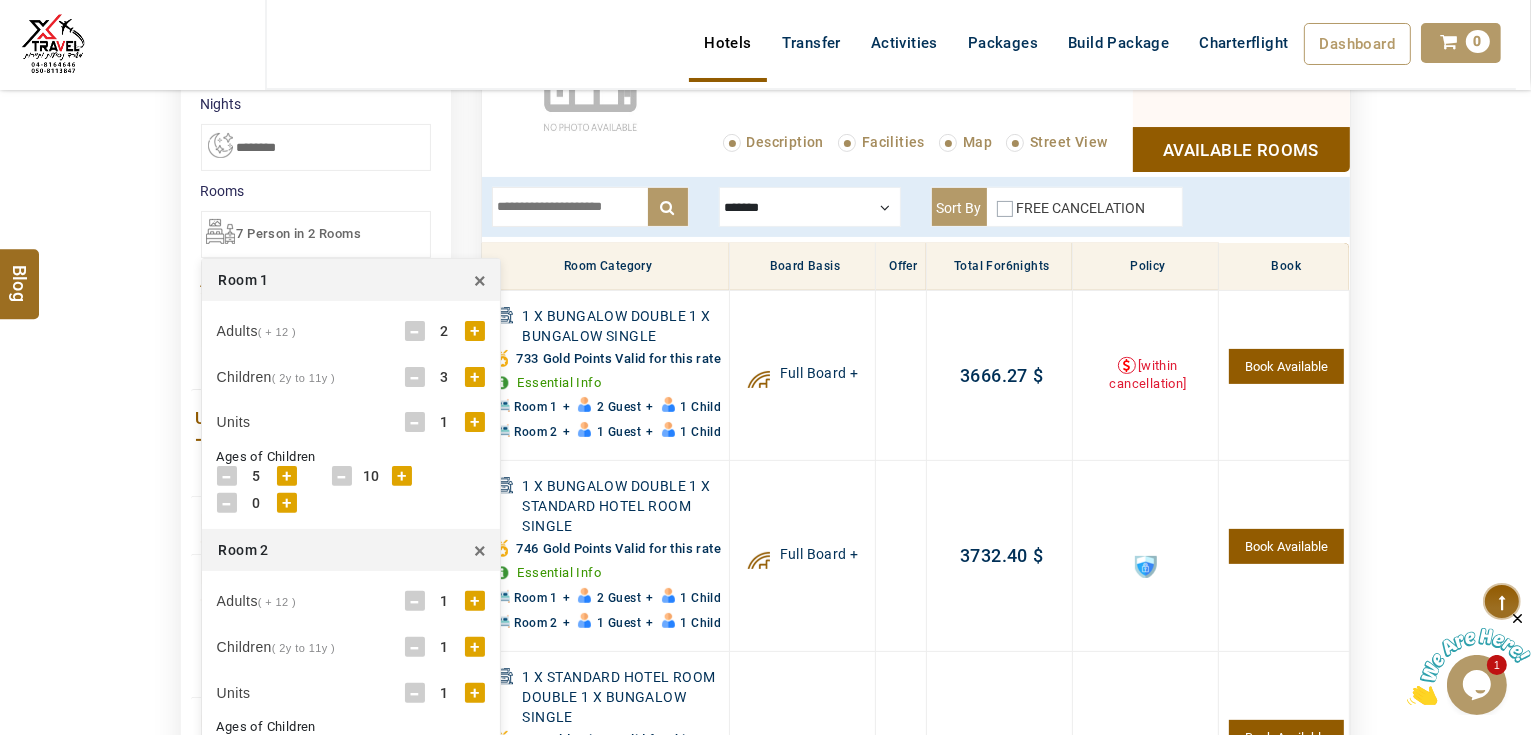 click on "+" at bounding box center (287, 503) 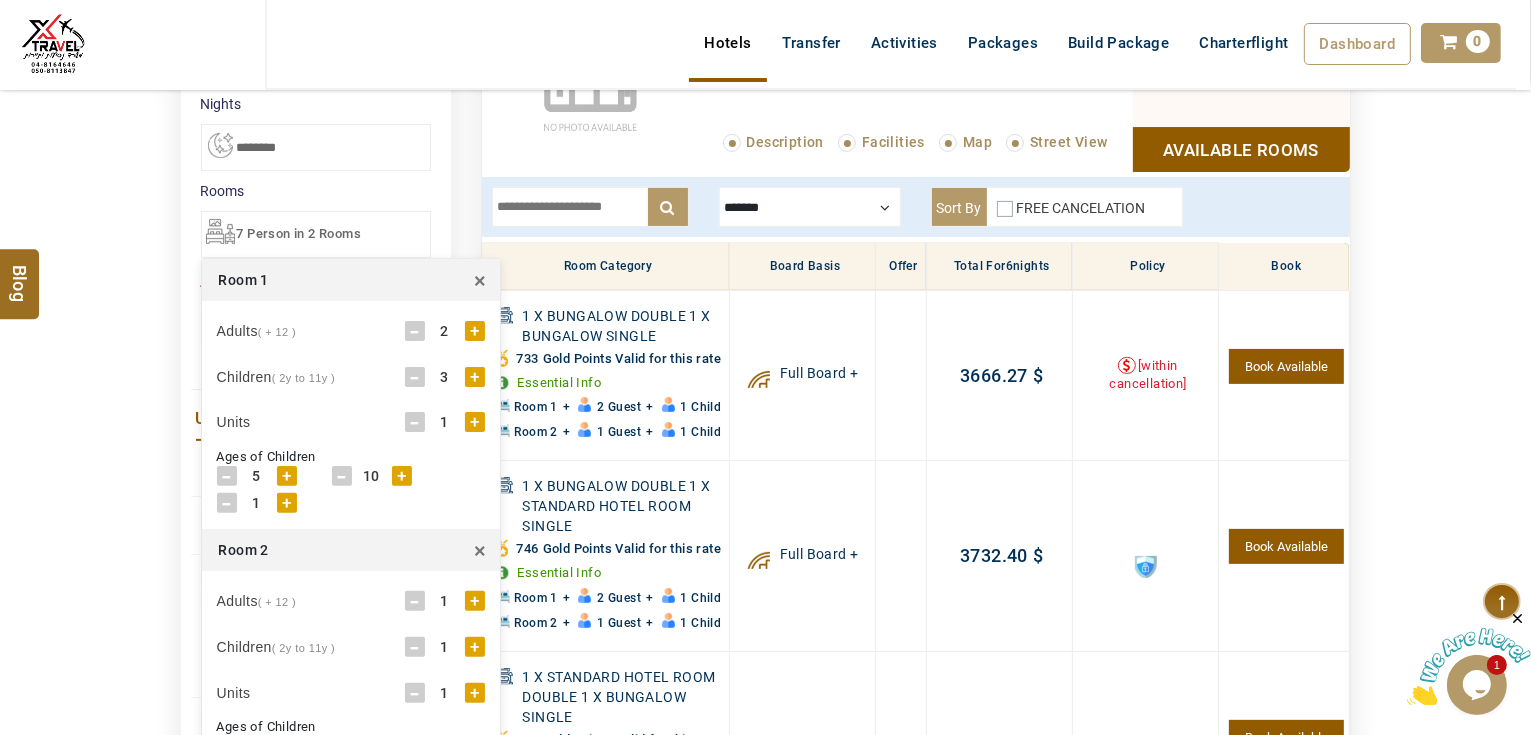 click on "+" at bounding box center (287, 503) 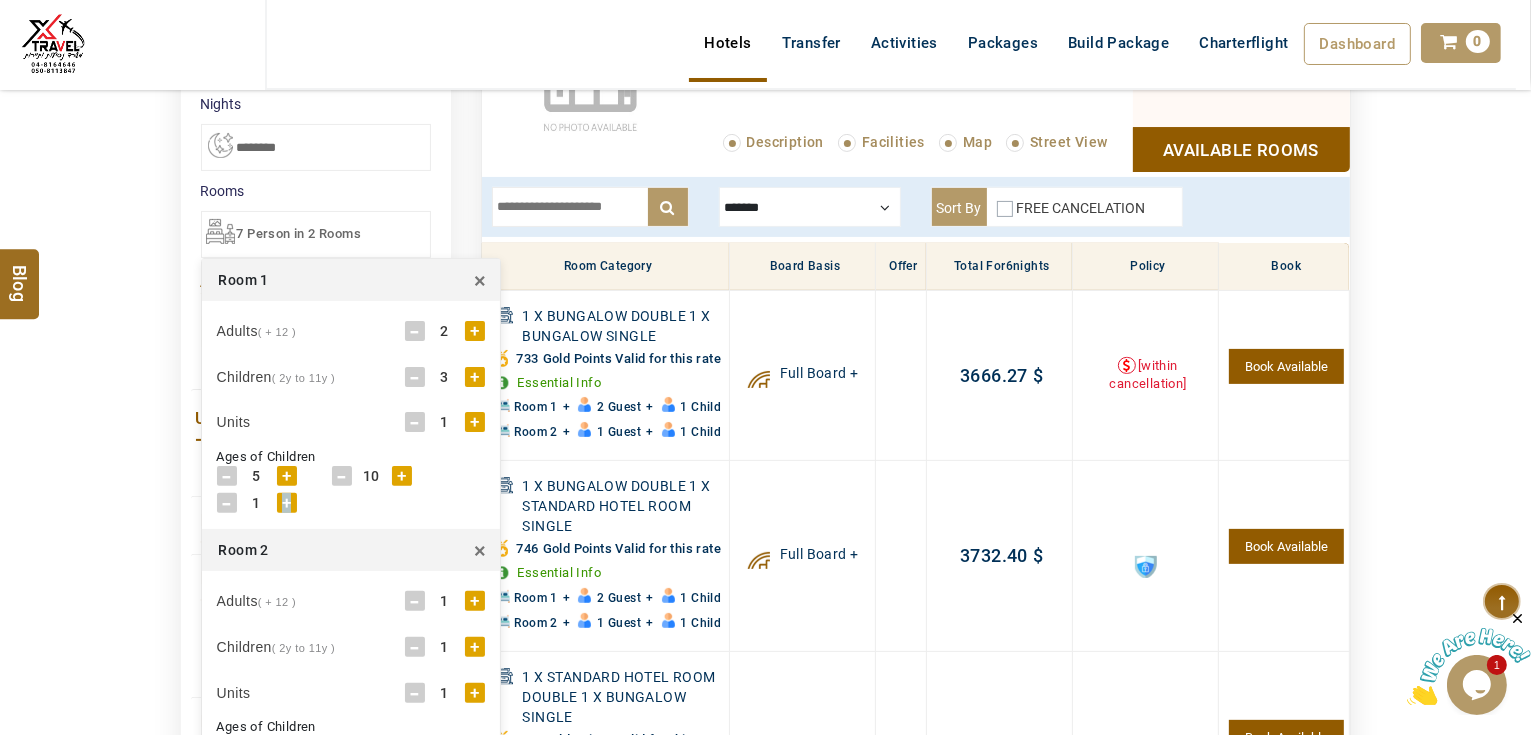 click on "+" at bounding box center (287, 503) 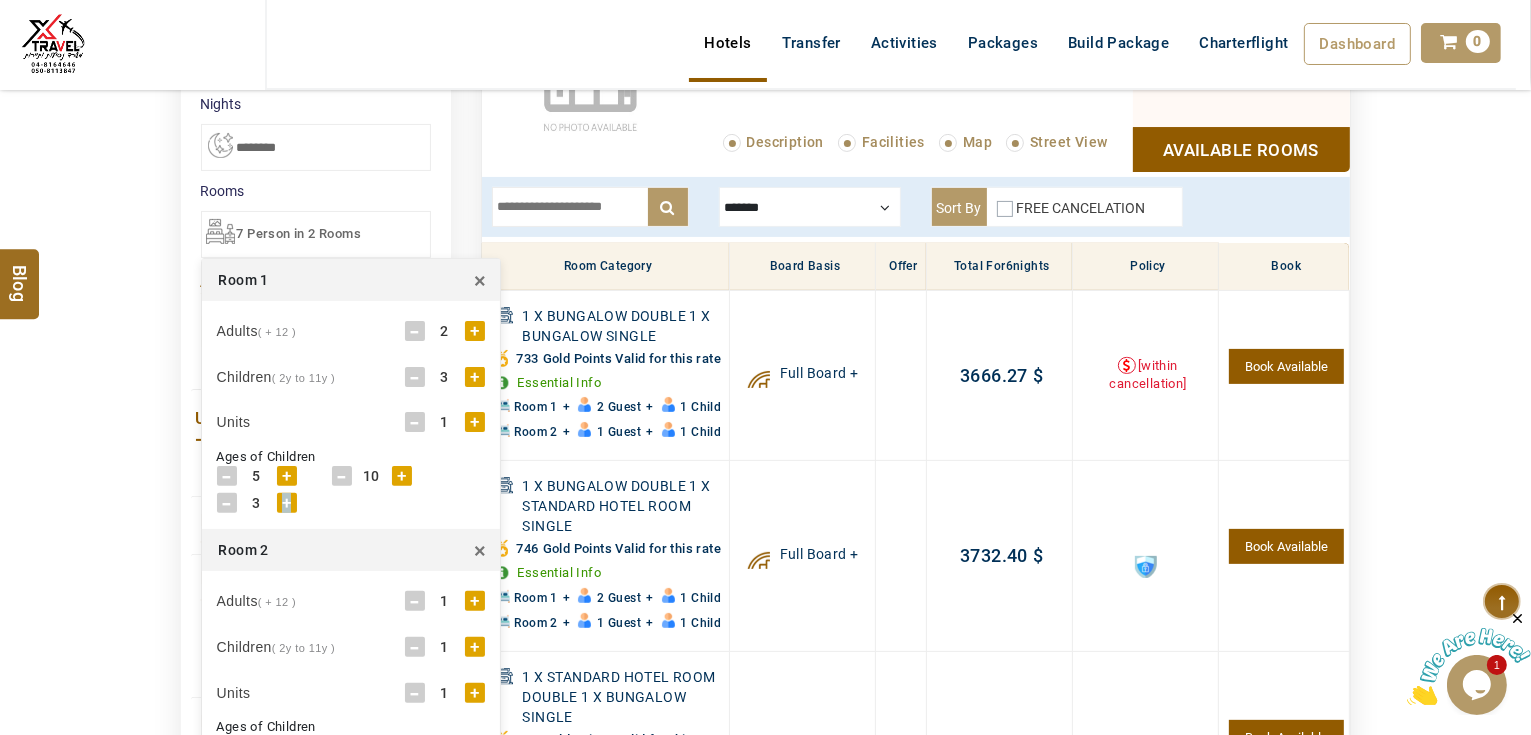 click on "+" at bounding box center (287, 503) 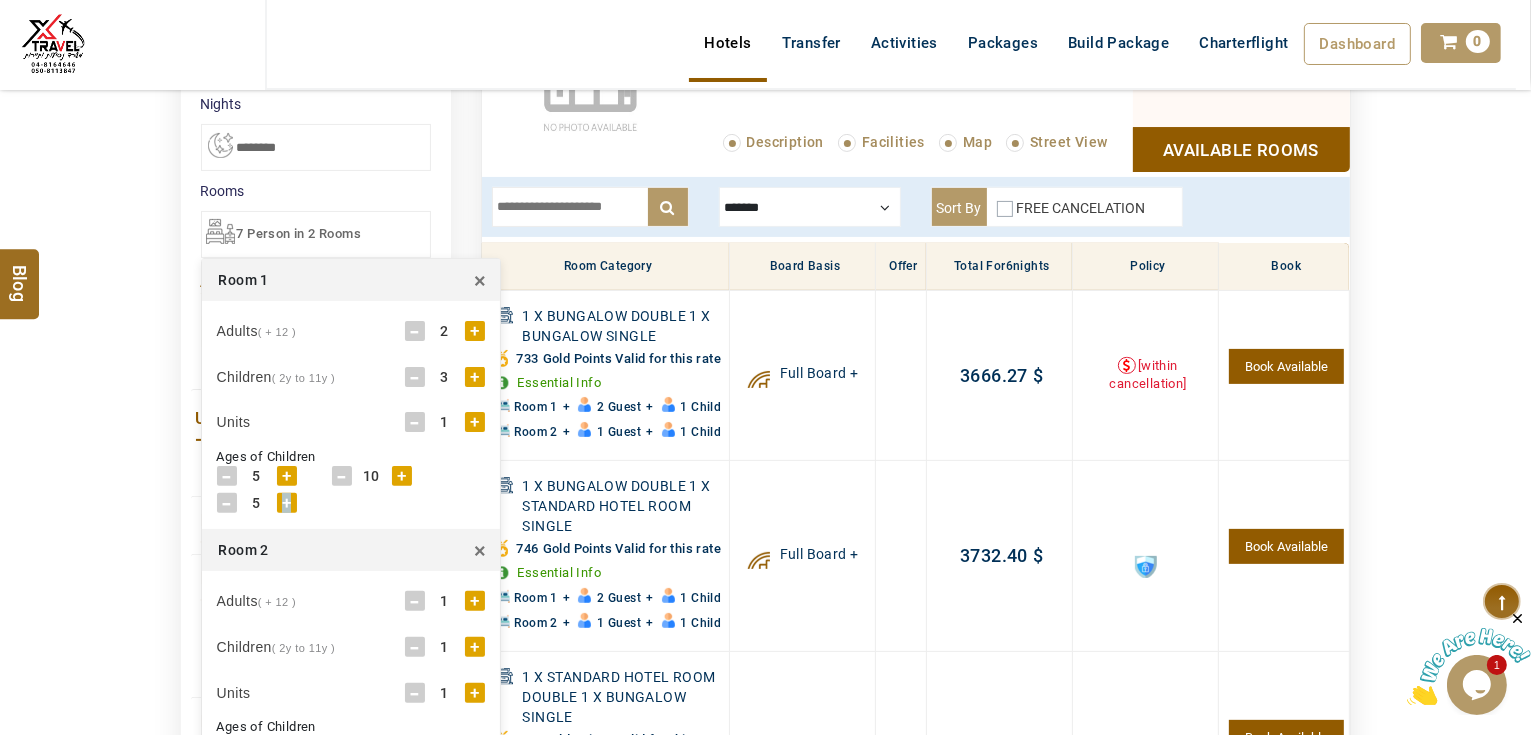 click on "+" at bounding box center (287, 503) 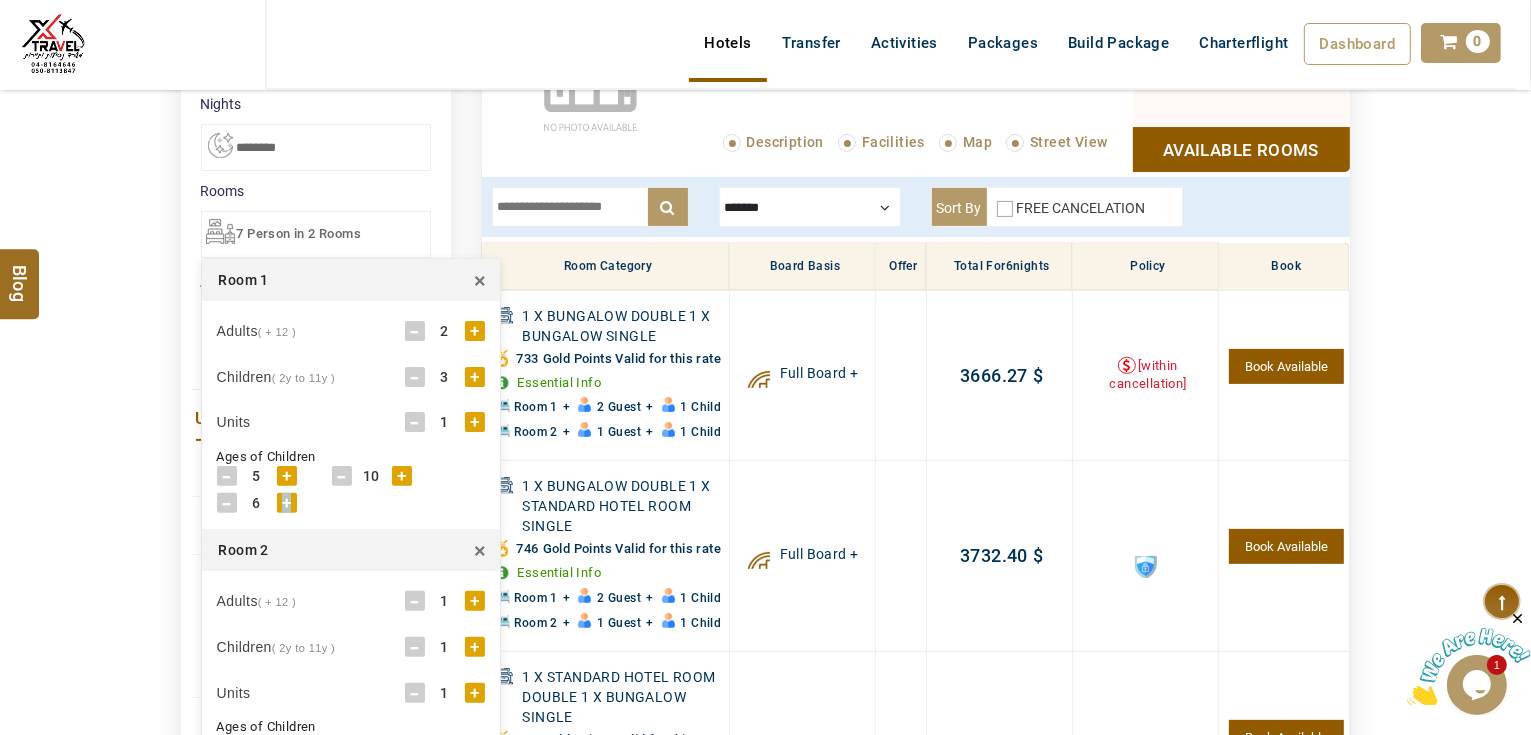 click on "+" at bounding box center [287, 503] 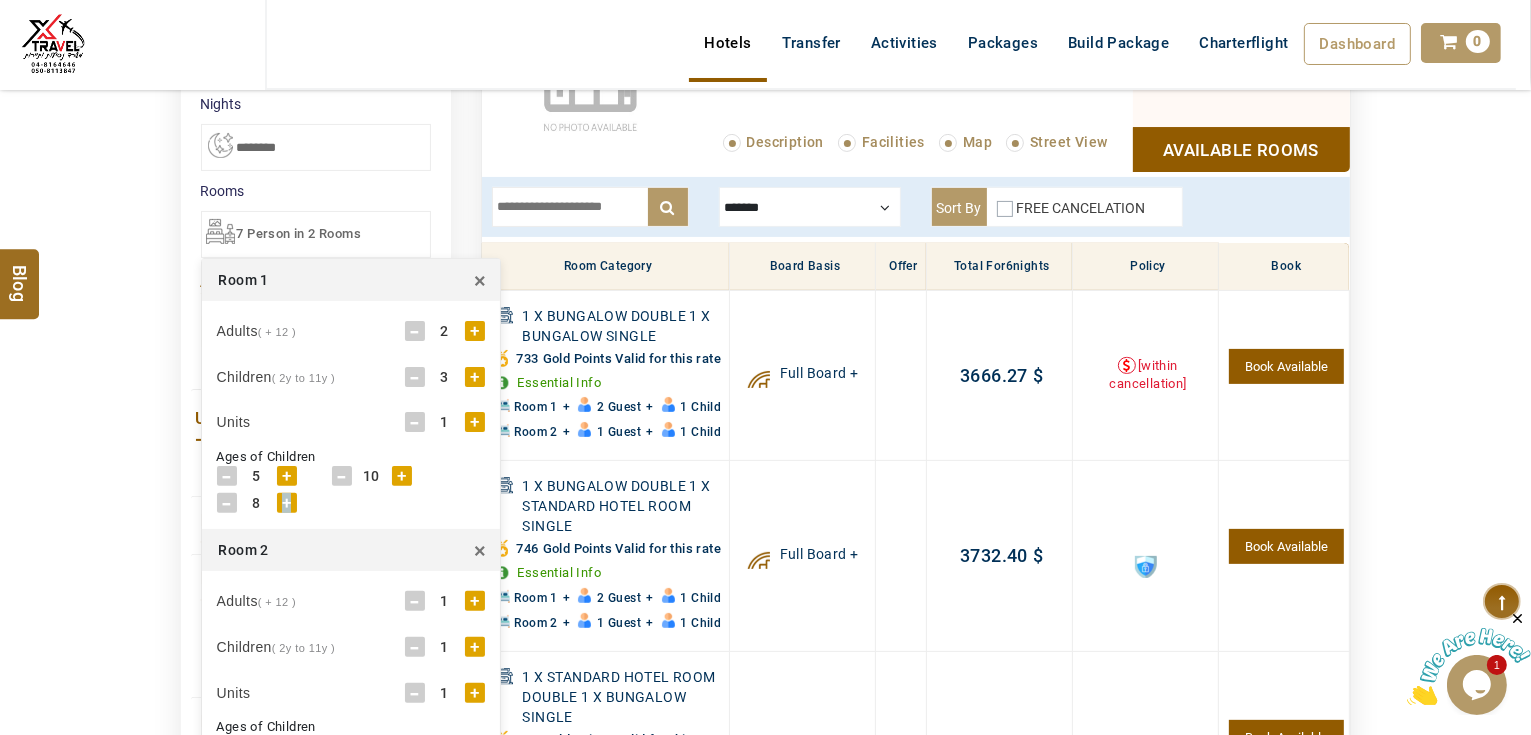 click on "+" at bounding box center (287, 503) 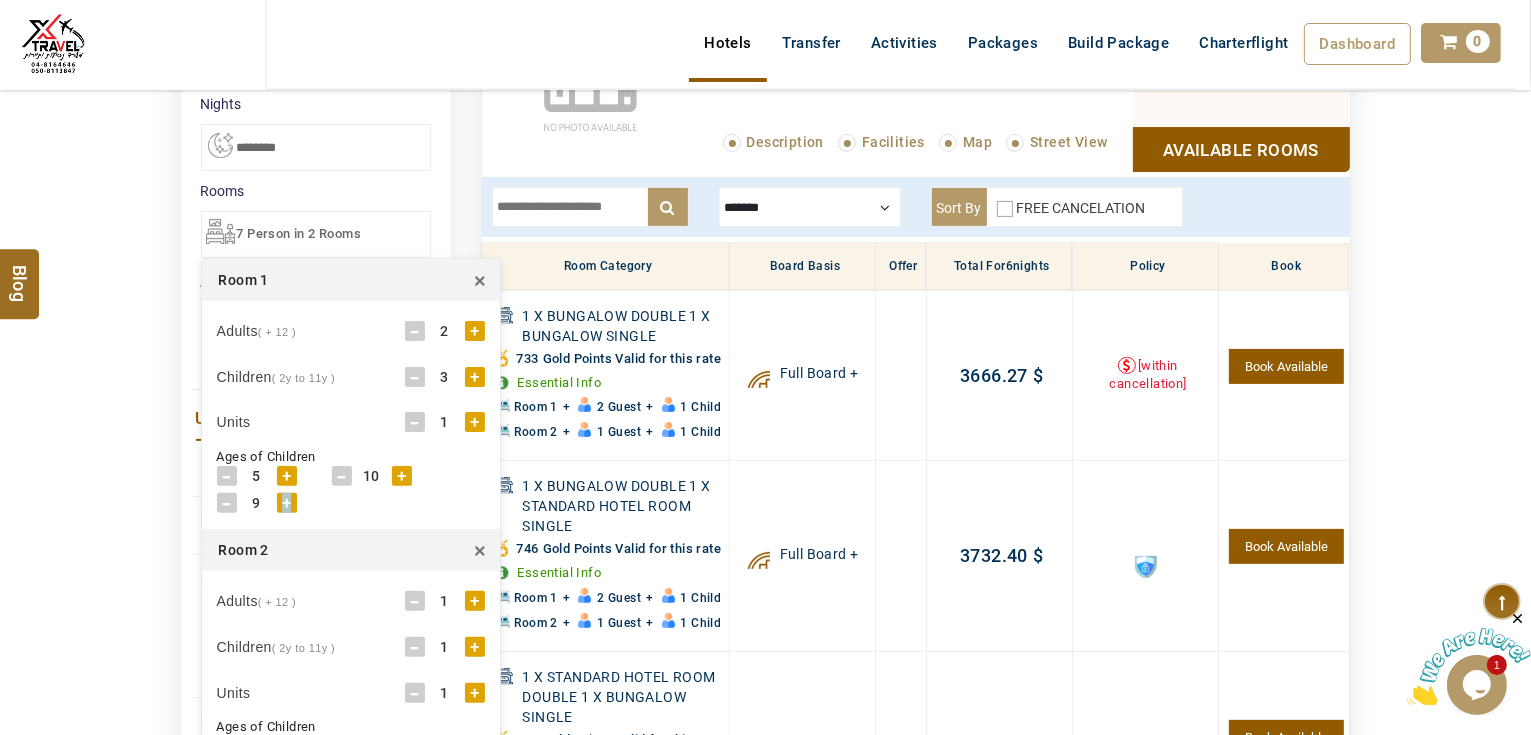 click on "+" at bounding box center [287, 503] 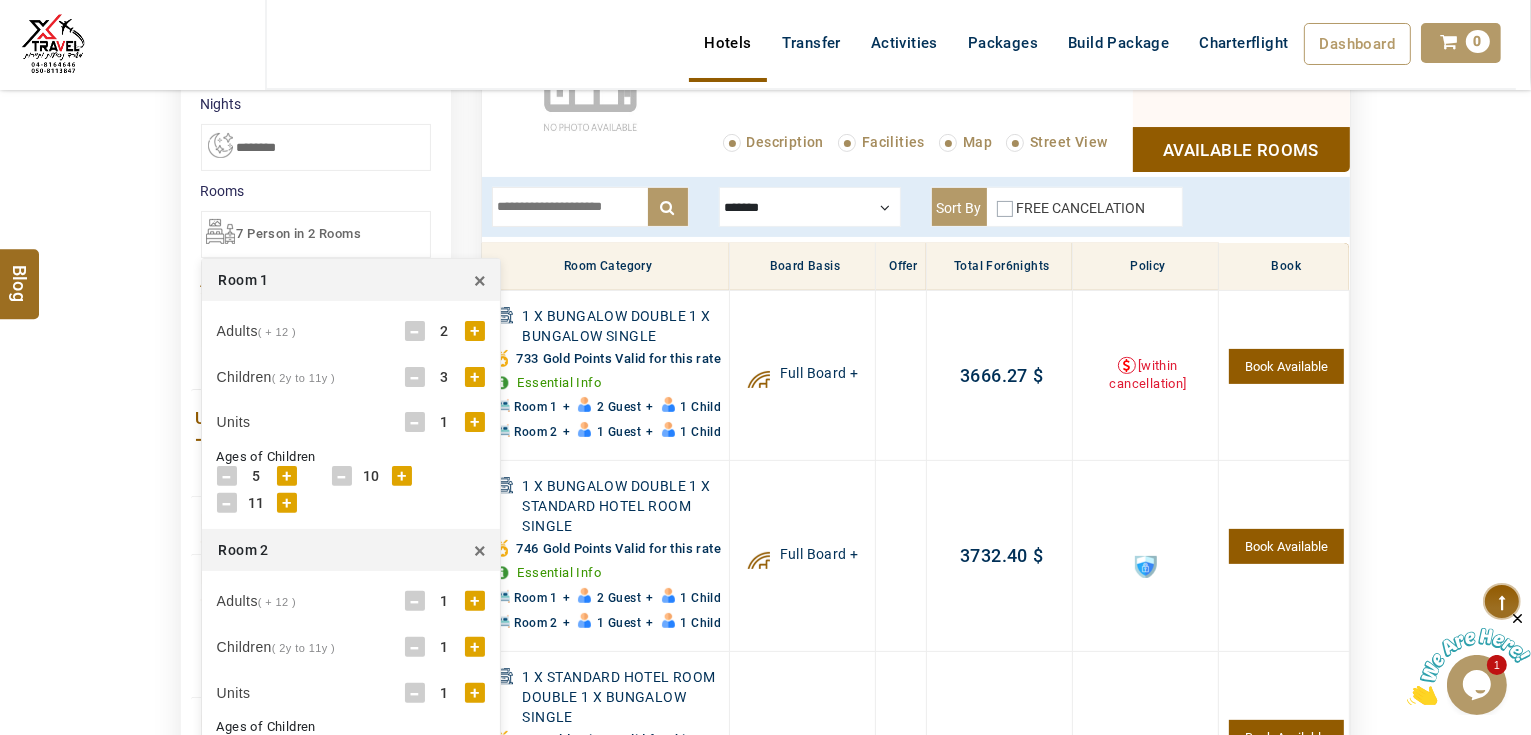 click on "×" at bounding box center (480, 550) 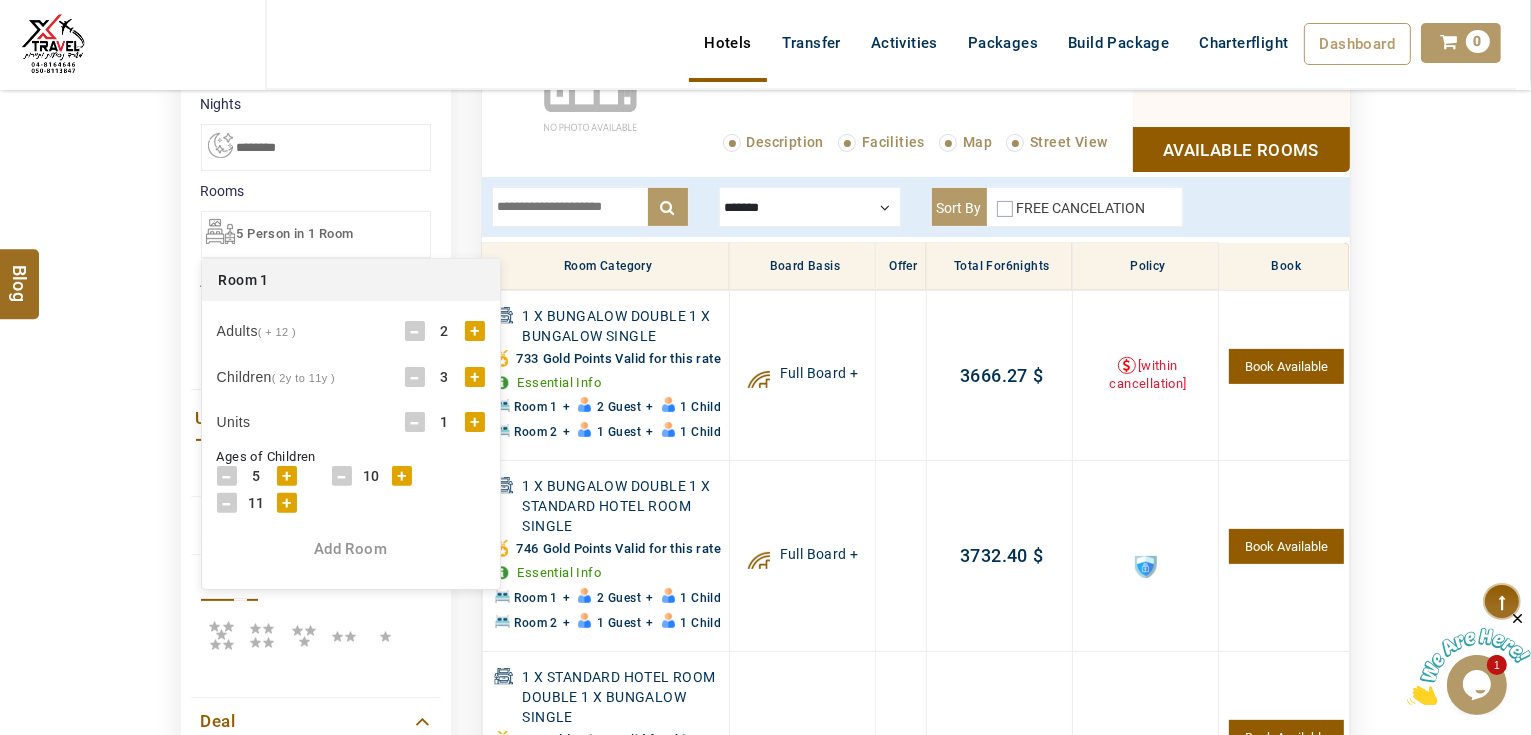 click on "**********" at bounding box center [316, 392] 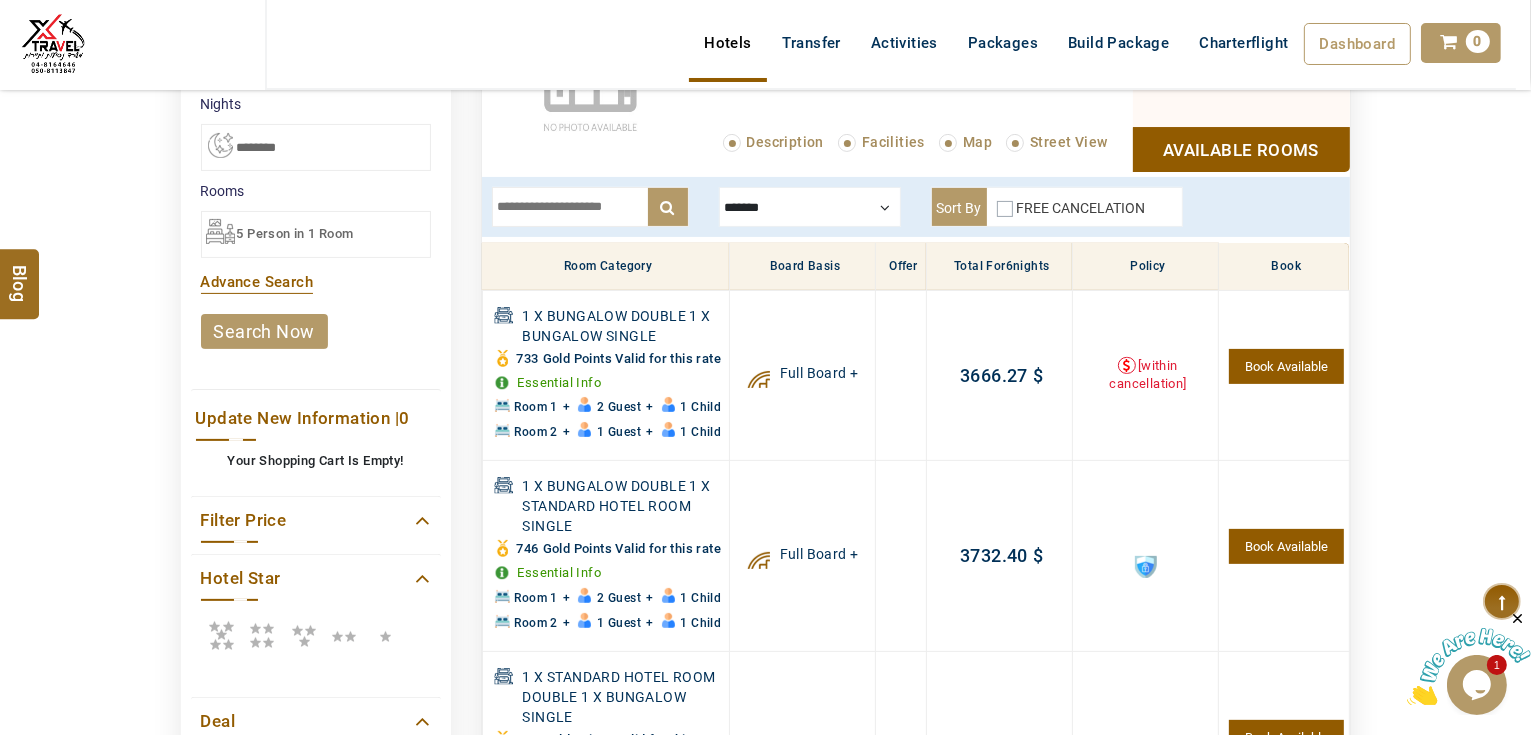 click on "search now" at bounding box center [264, 331] 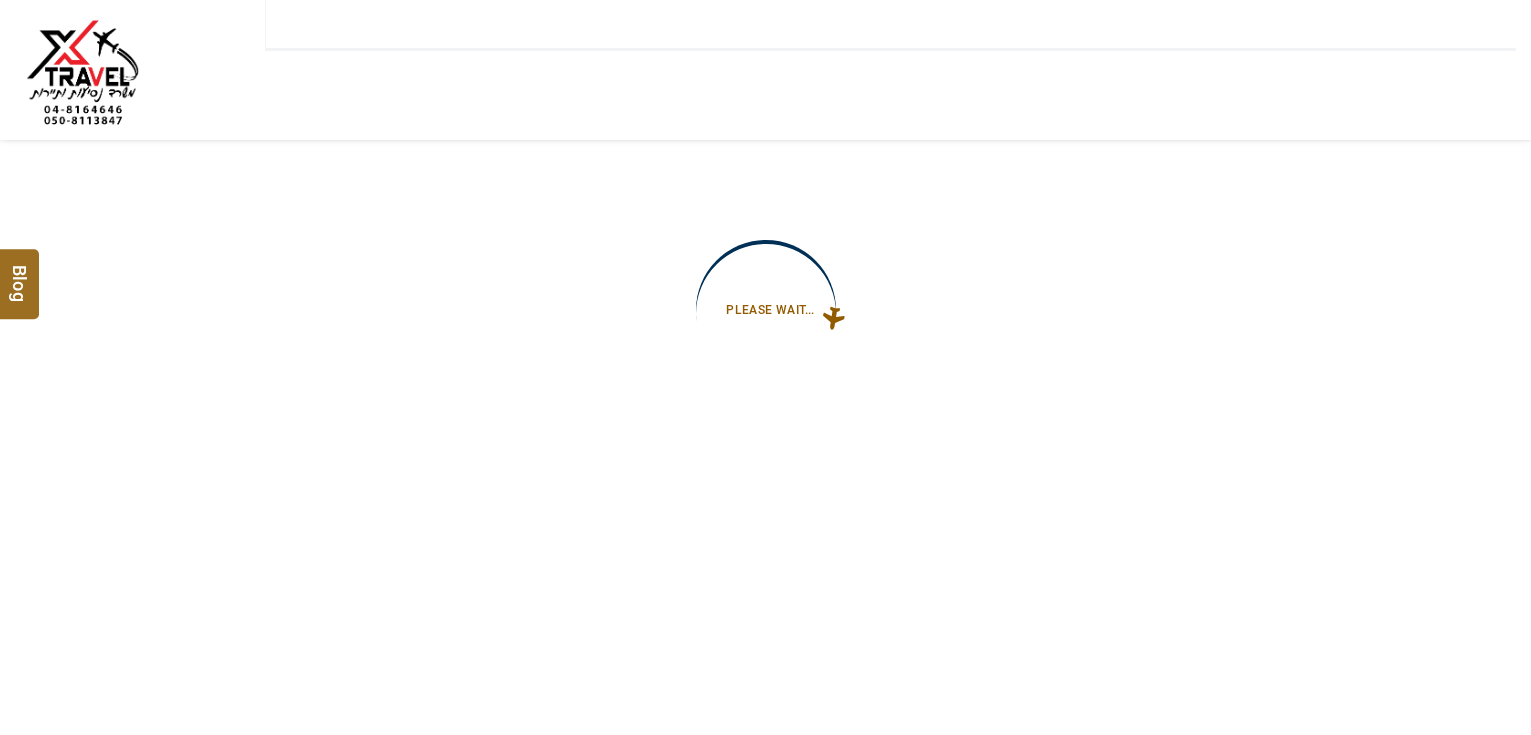 scroll, scrollTop: 0, scrollLeft: 0, axis: both 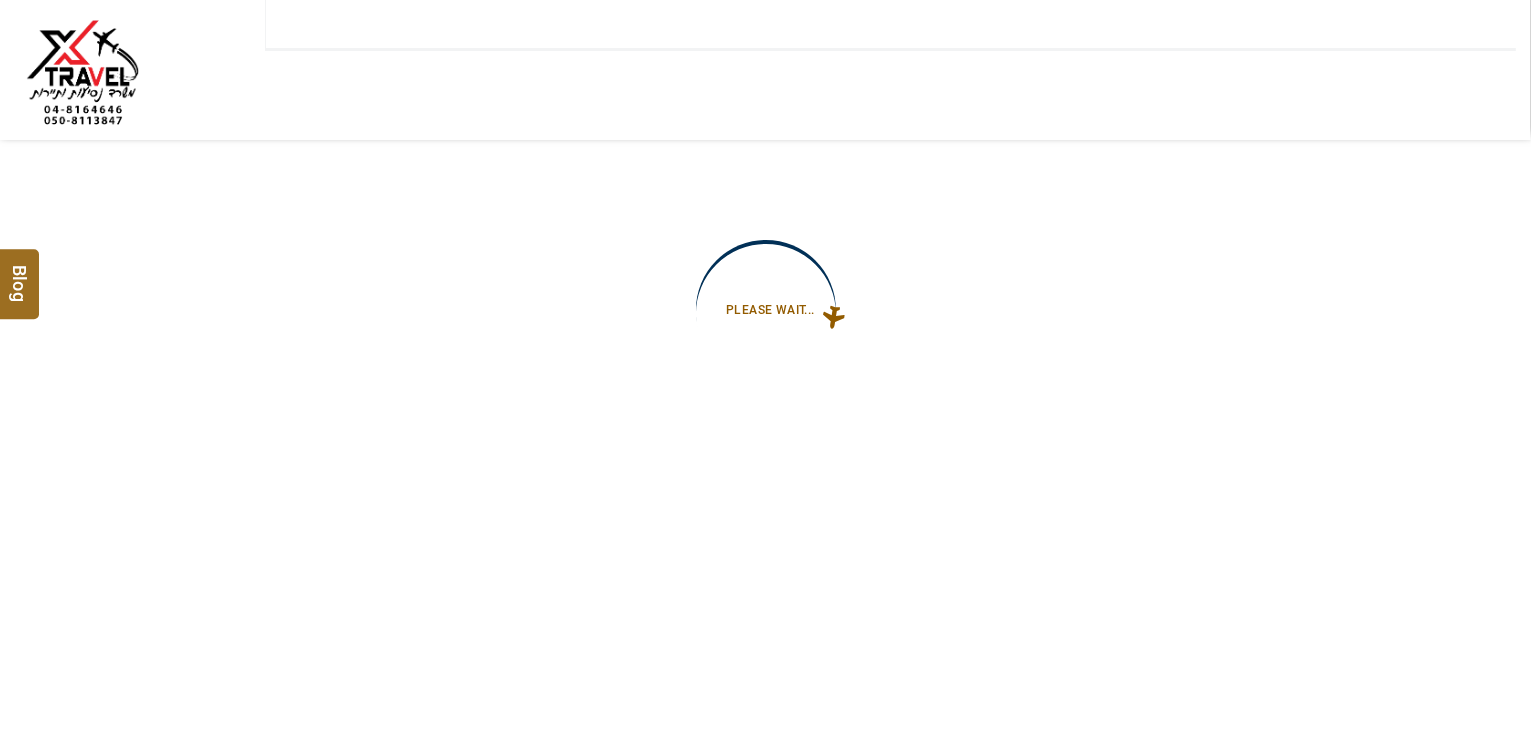 type on "**********" 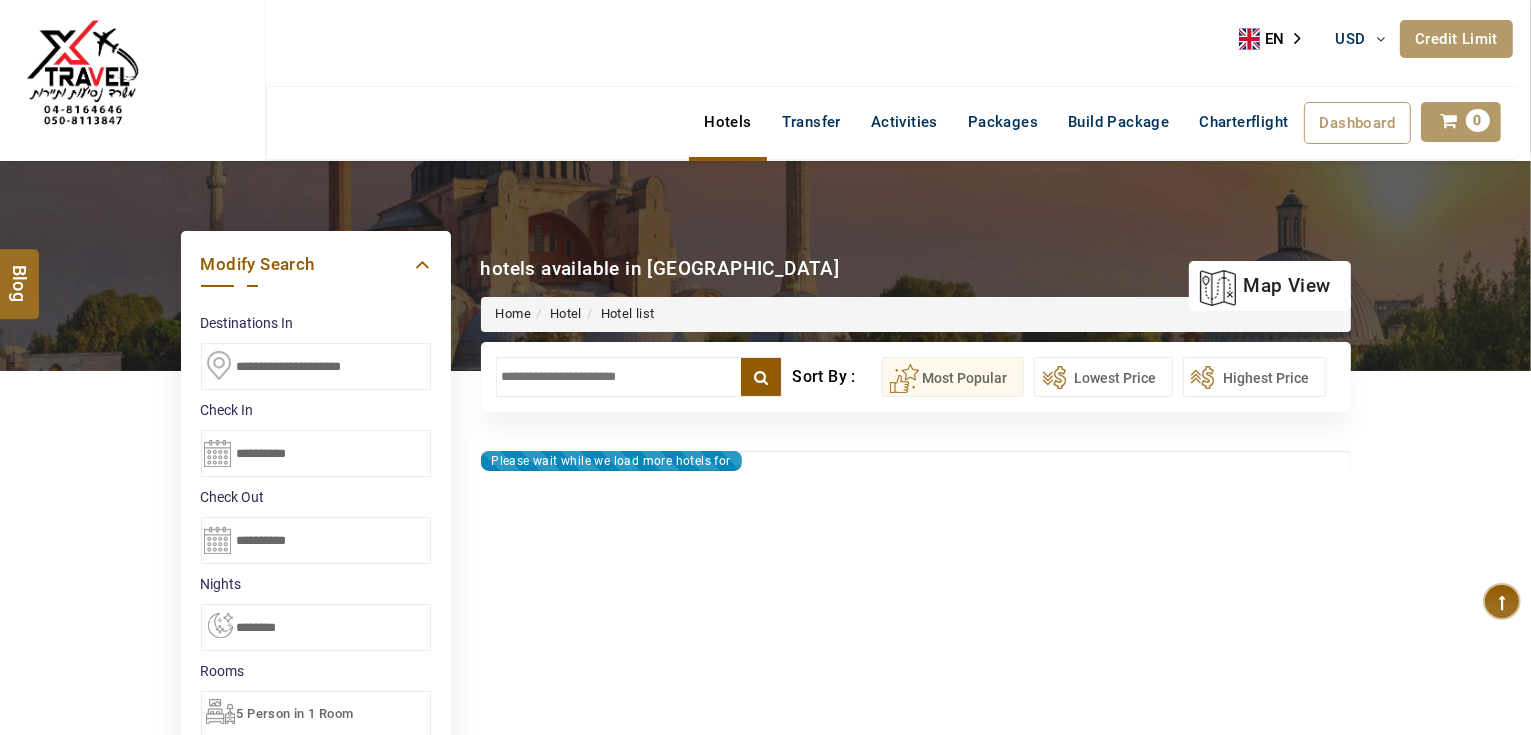 type on "**********" 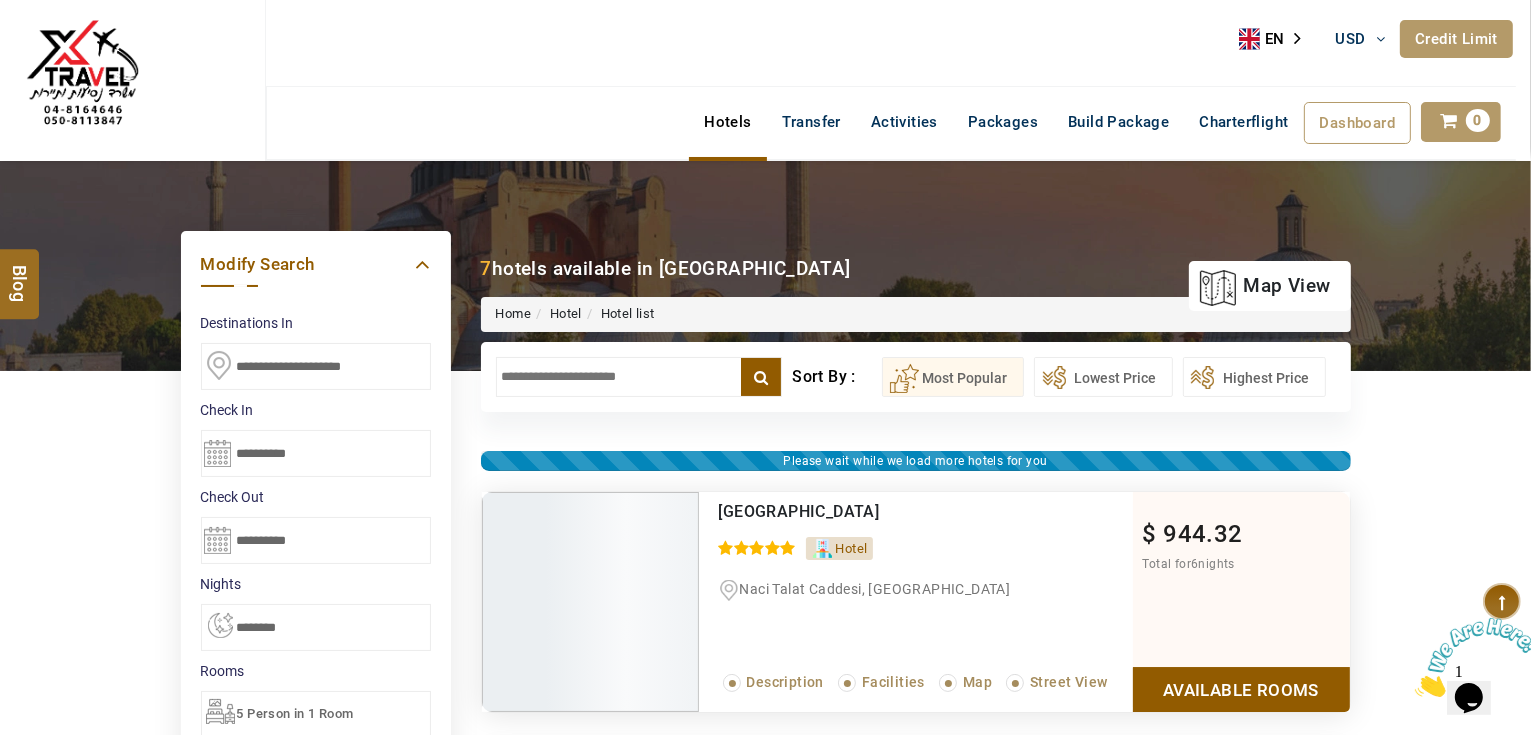 scroll, scrollTop: 0, scrollLeft: 0, axis: both 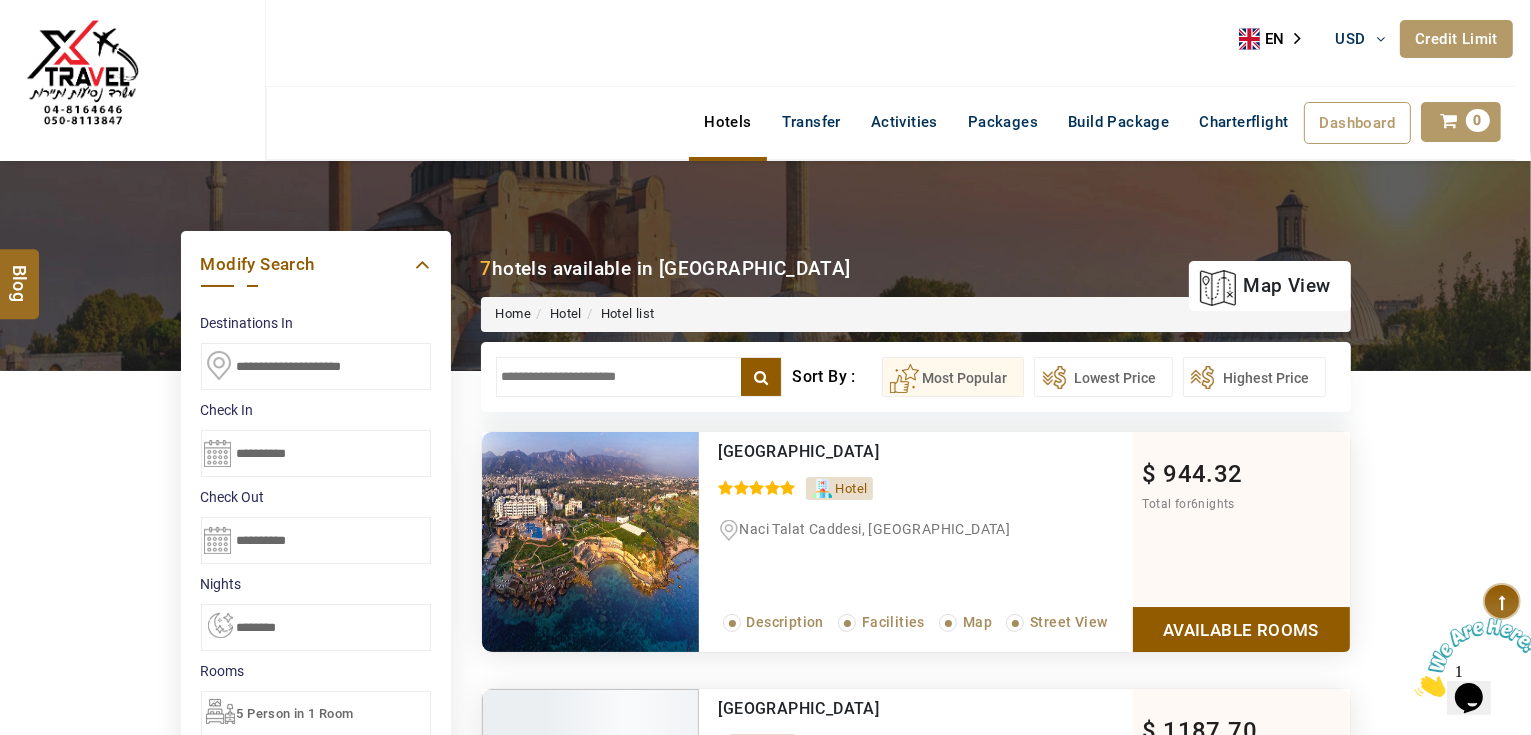 click at bounding box center (639, 377) 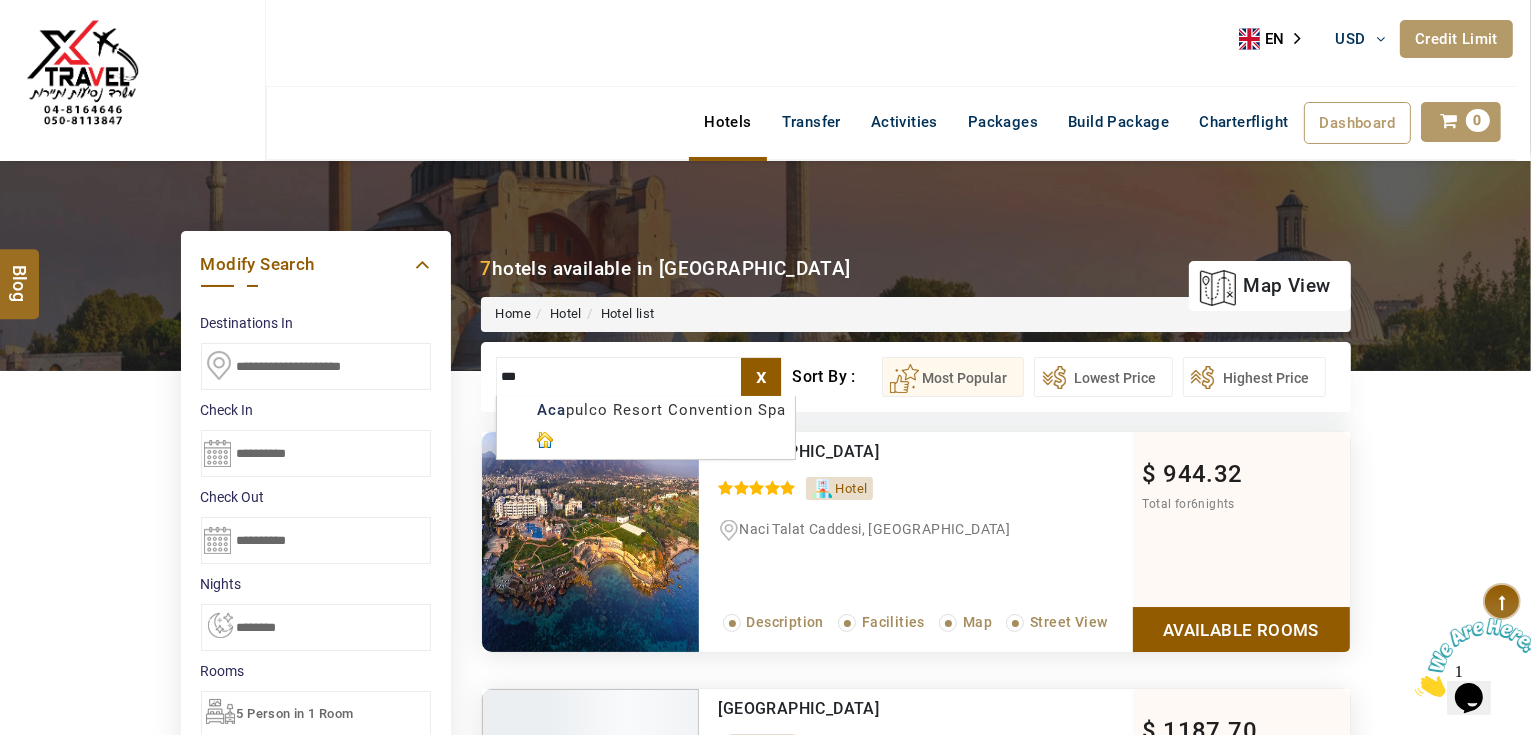click on "[PERSON_NAME] USD AED  AED EUR  € USD  $ INR  ₹ THB  ฿ IDR  Rp BHD  BHD TRY  ₺ Credit Limit EN HE AR ES PT ZH Helpline
[PHONE_NUMBER] Register Now [PHONE_NUMBER] [EMAIL_ADDRESS][DOMAIN_NAME] About Us What we Offer Blog Why Us Contact Hotels  Transfer Activities Packages Build Package Charterflight Dashboard My Profile My Booking My Reports My Quotation Sign Out 0 Points Redeem Now To Redeem 33539  Points Future Points  4240   Points Credit Limit Credit Limit USD 30000.00 70% Complete Used USD 20976.14 Available USD 9023.86 Setting  Looks like you haven't added anything to your cart yet Countinue Shopping ******* ****** Please Wait.. Blog demo
Remember me Forgot
password? LOG IN Don't have an account?   Register Now My Booking View/ Print/Cancel Your Booking without Signing in Submit Applying Filters...... Hotels For You Will Be Loading Soon demo
In A Few Moment, You Will Be Celebrating Best Hotel options galore ! Check In   CheckOut Rooms Rooms Please Wait X 1" at bounding box center (765, 1137) 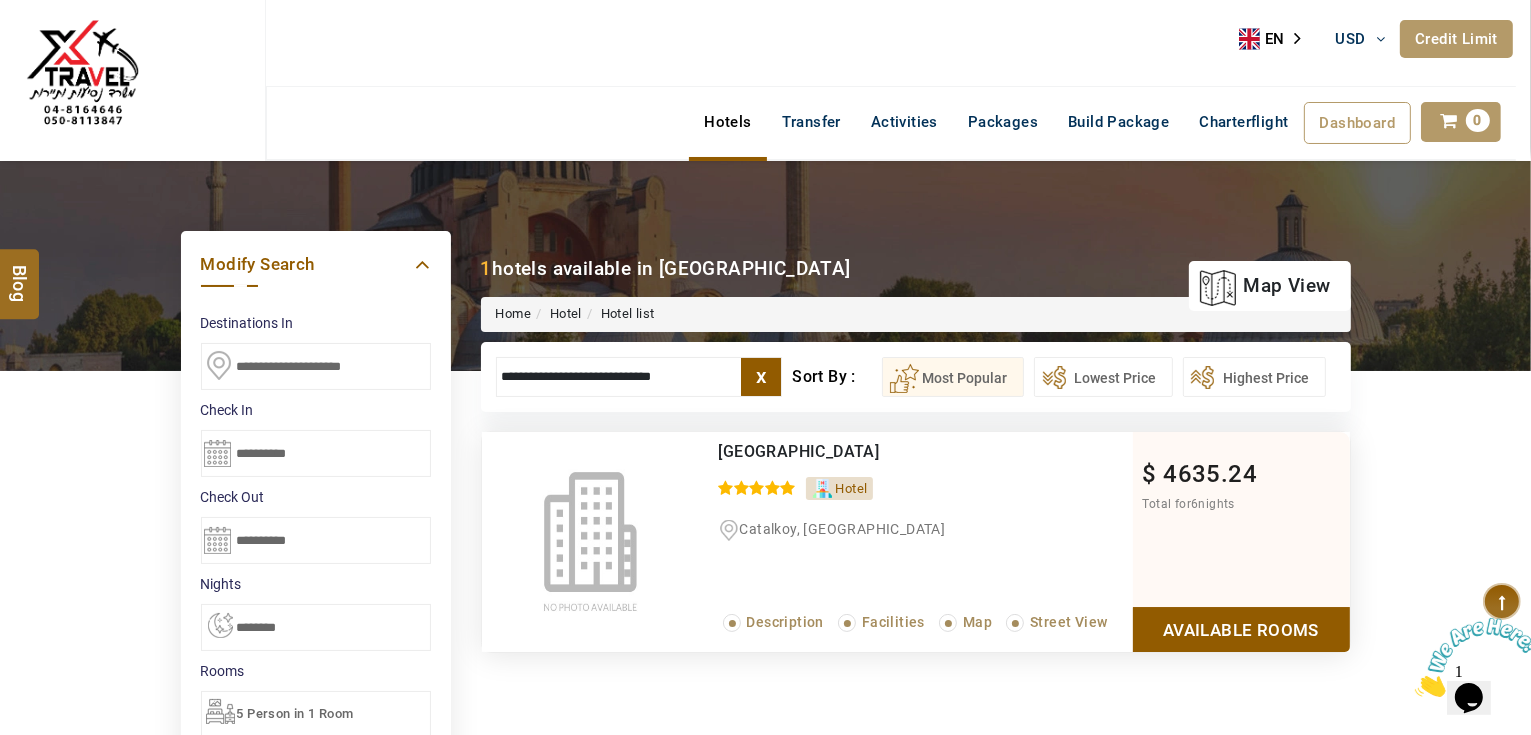 type on "**********" 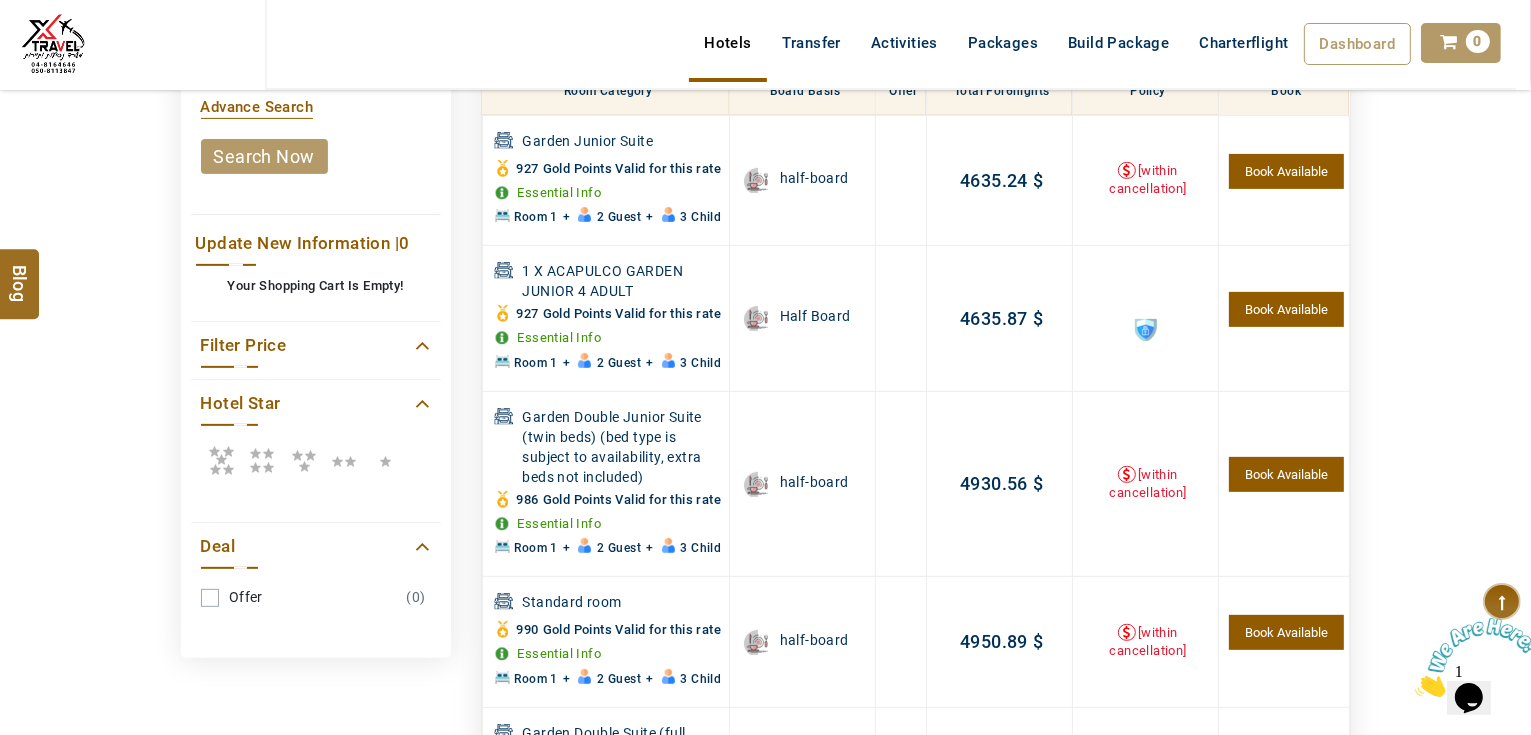scroll, scrollTop: 460, scrollLeft: 0, axis: vertical 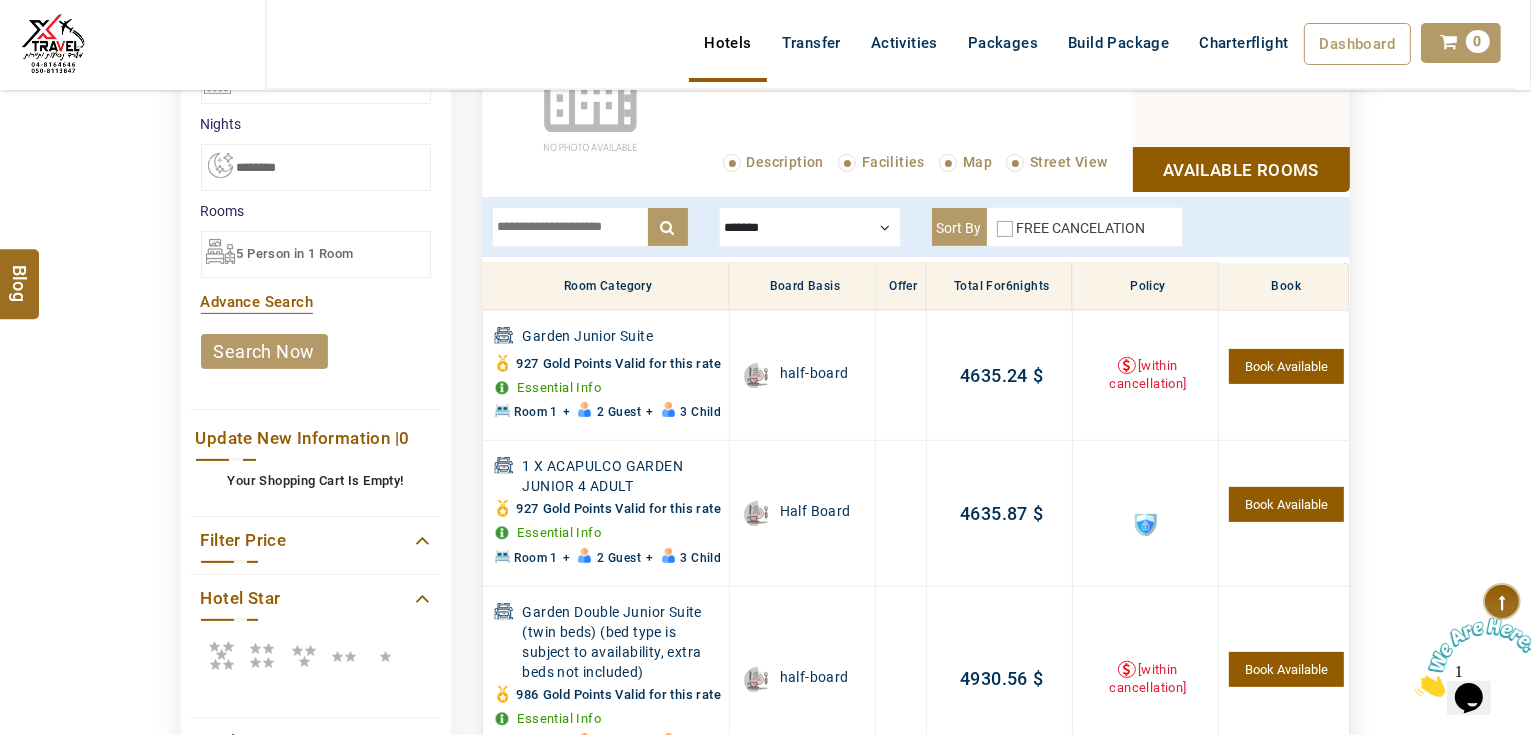 click at bounding box center (810, 227) 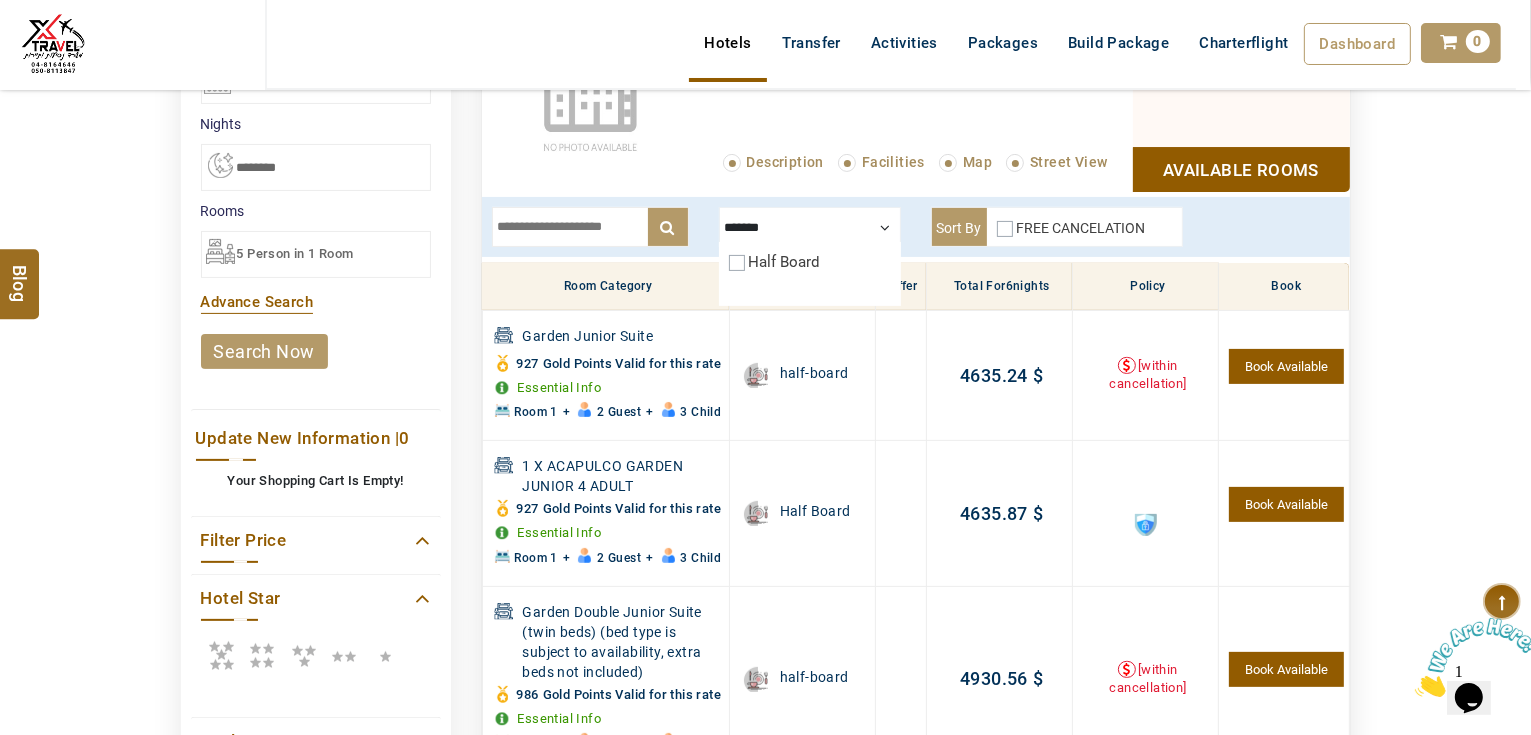 click at bounding box center [810, 227] 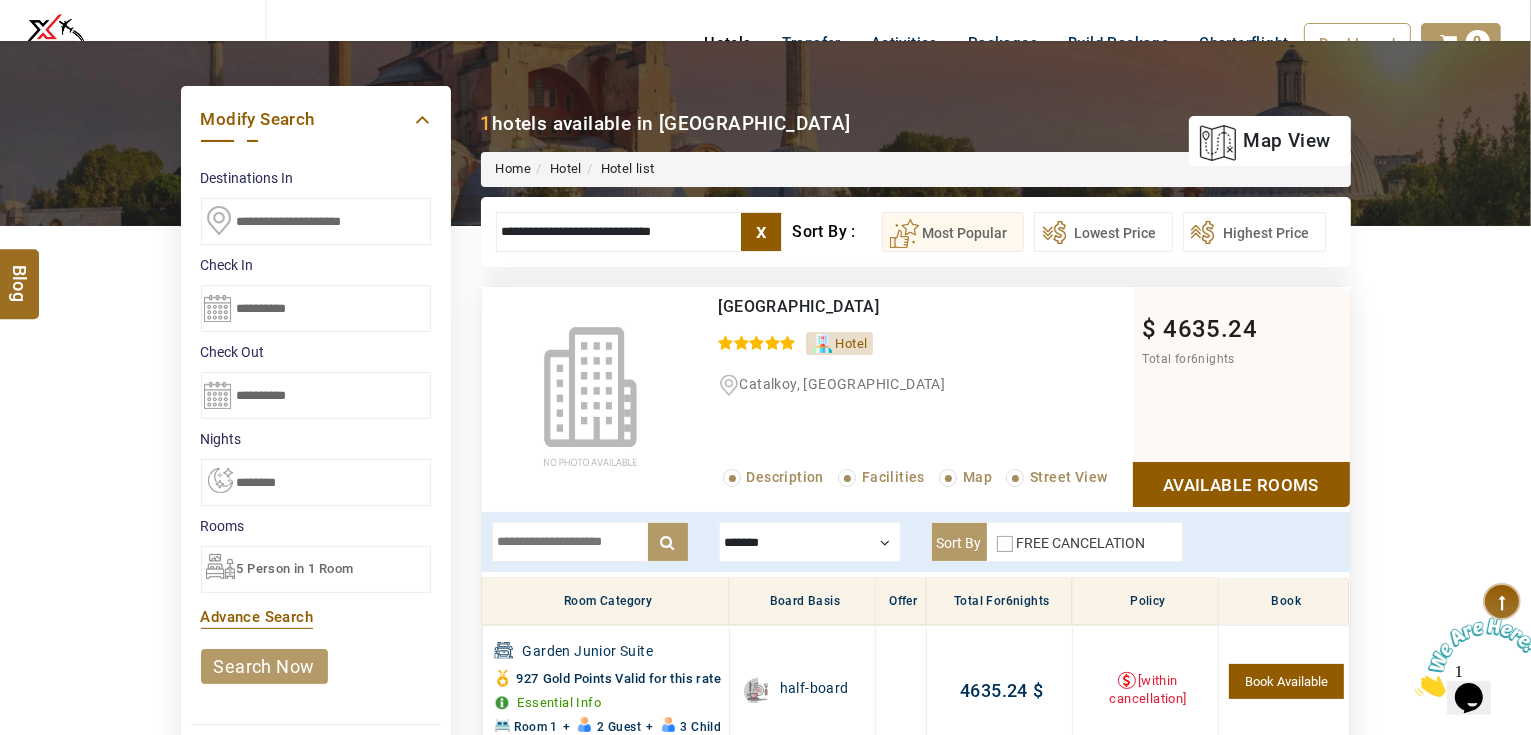 scroll, scrollTop: 140, scrollLeft: 0, axis: vertical 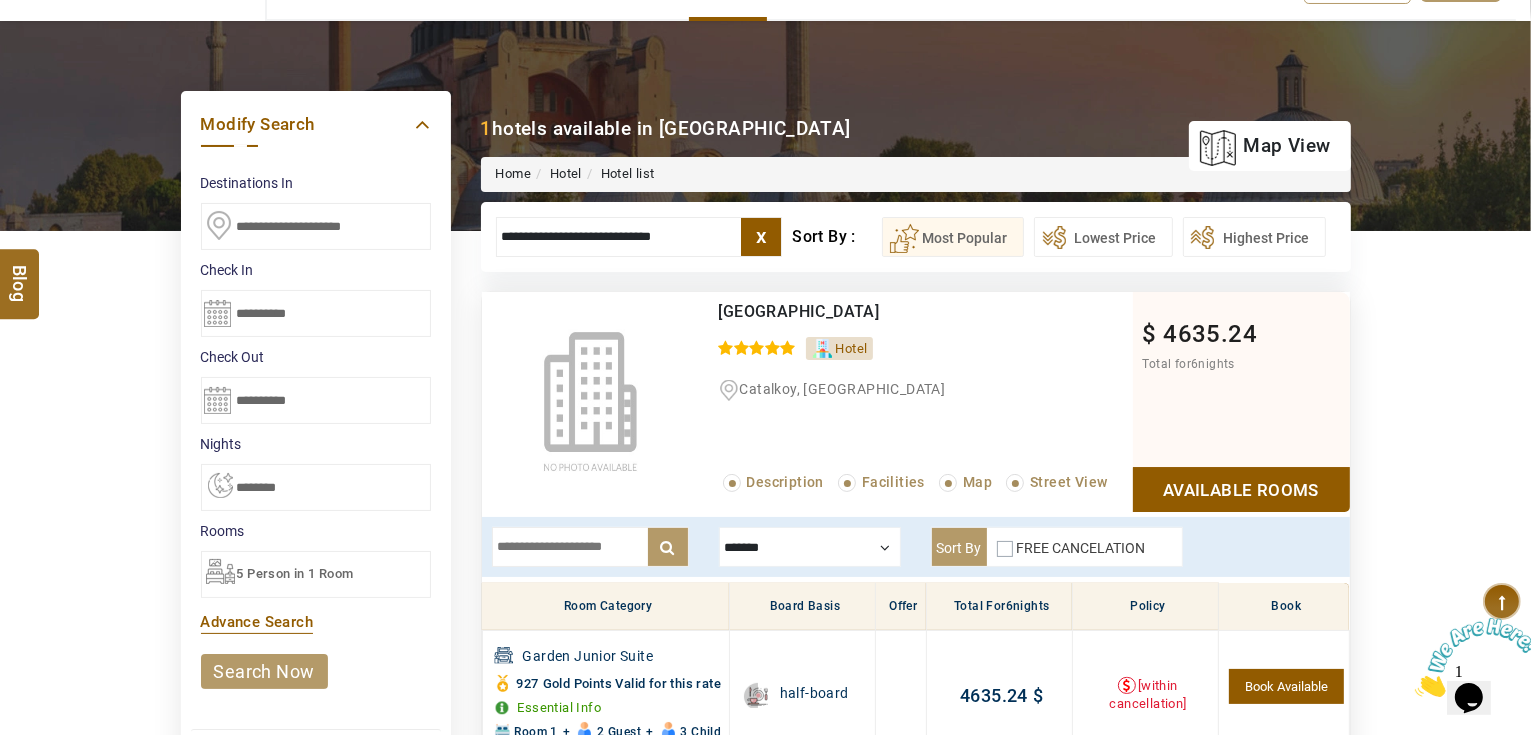 drag, startPoint x: 329, startPoint y: 576, endPoint x: 331, endPoint y: 522, distance: 54.037025 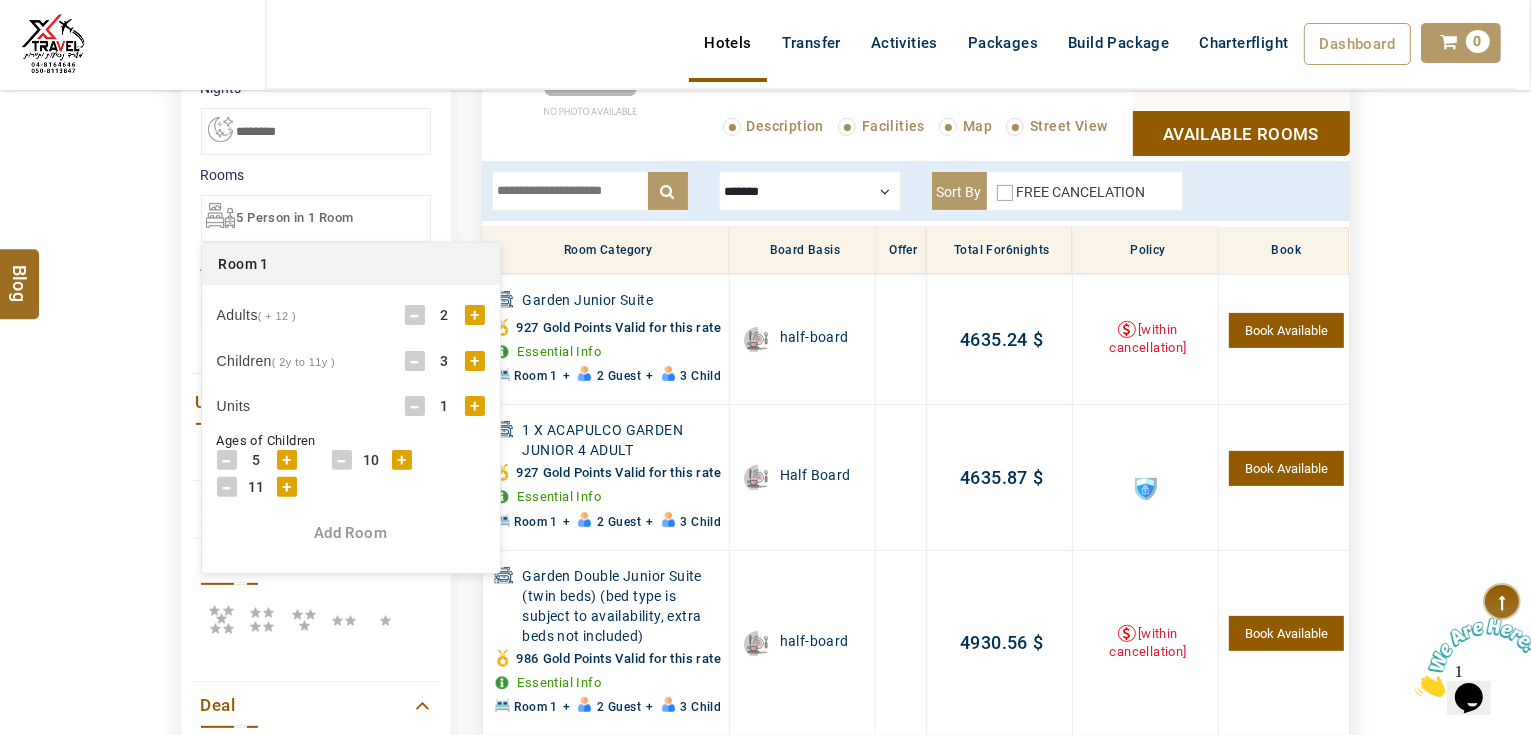 scroll, scrollTop: 540, scrollLeft: 0, axis: vertical 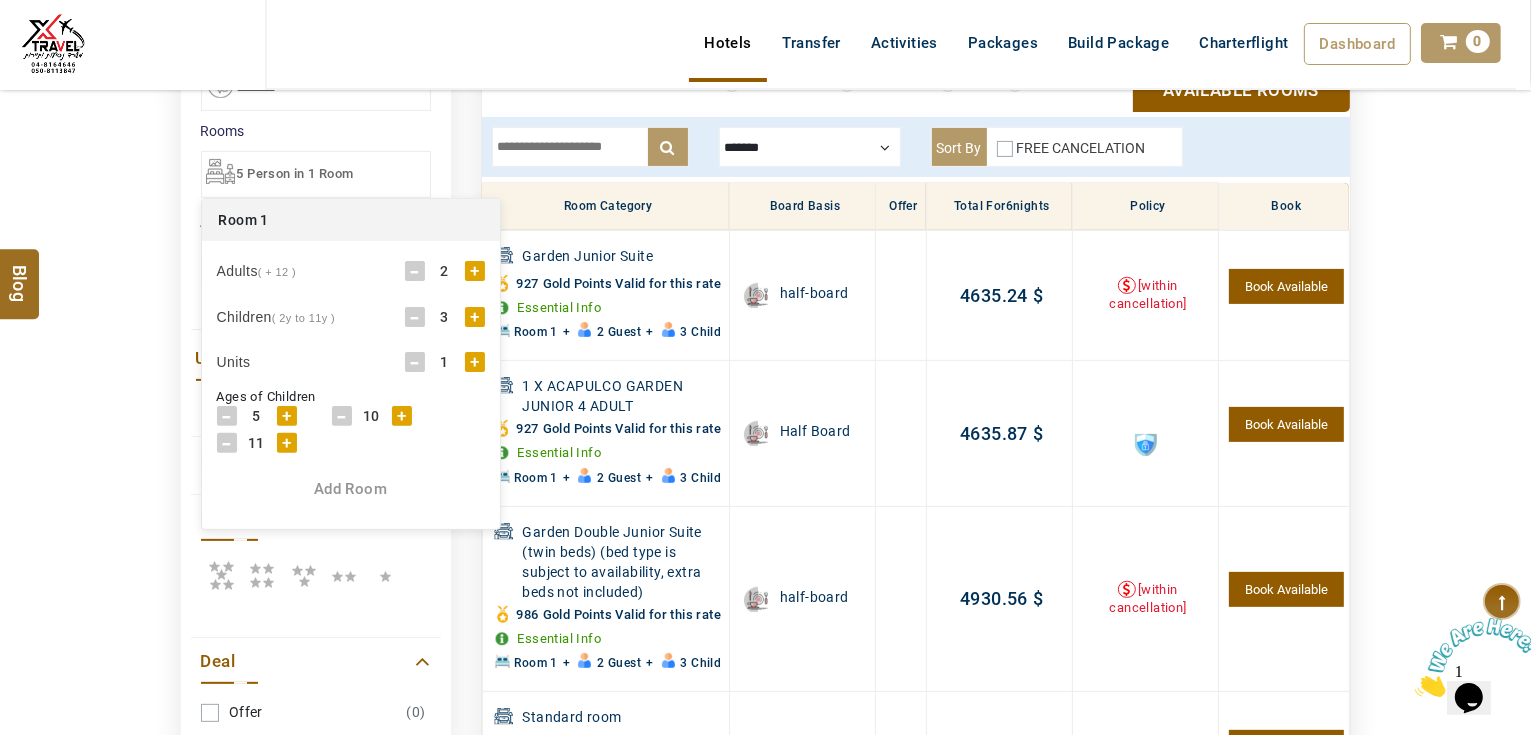 click on "Add Room" at bounding box center (351, 489) 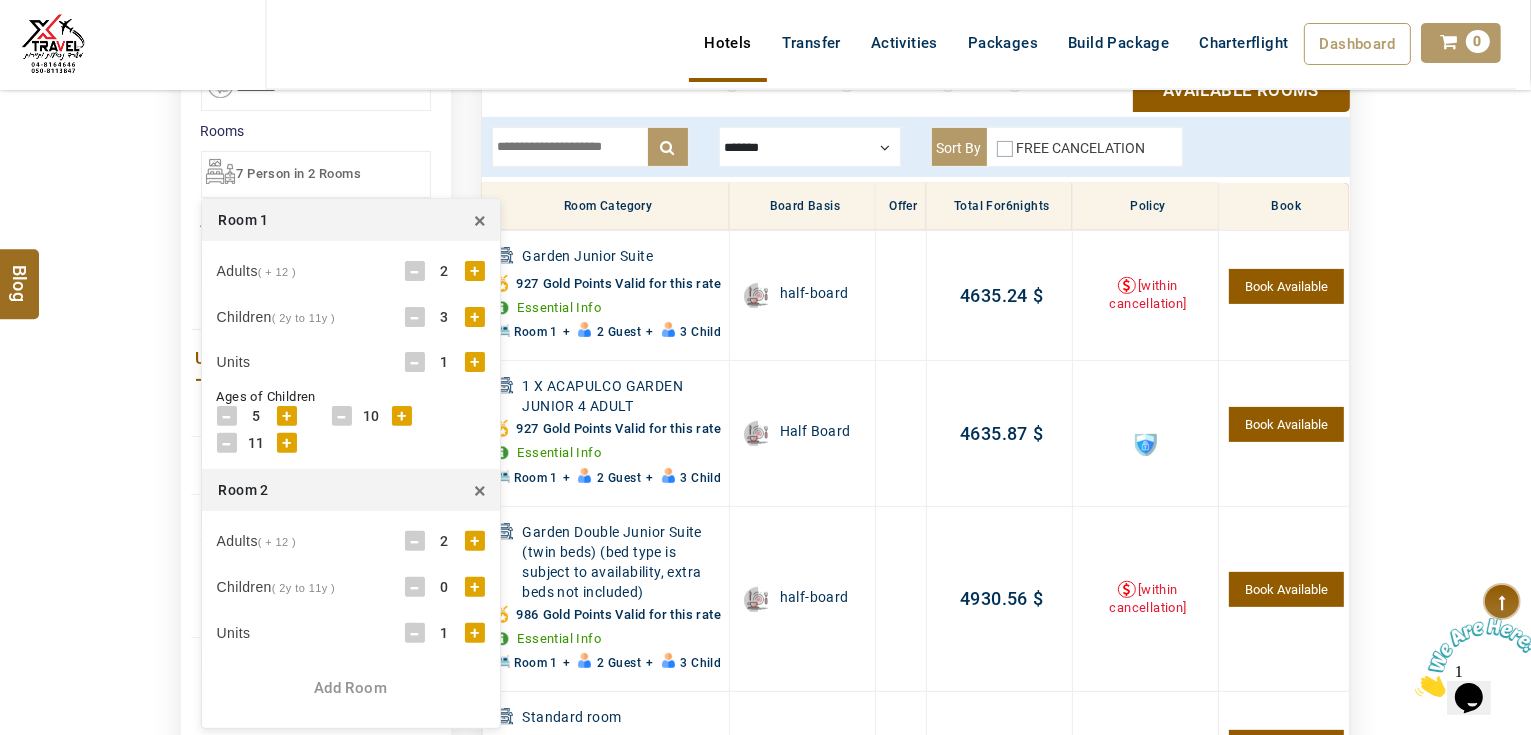 click on "-" at bounding box center [415, 317] 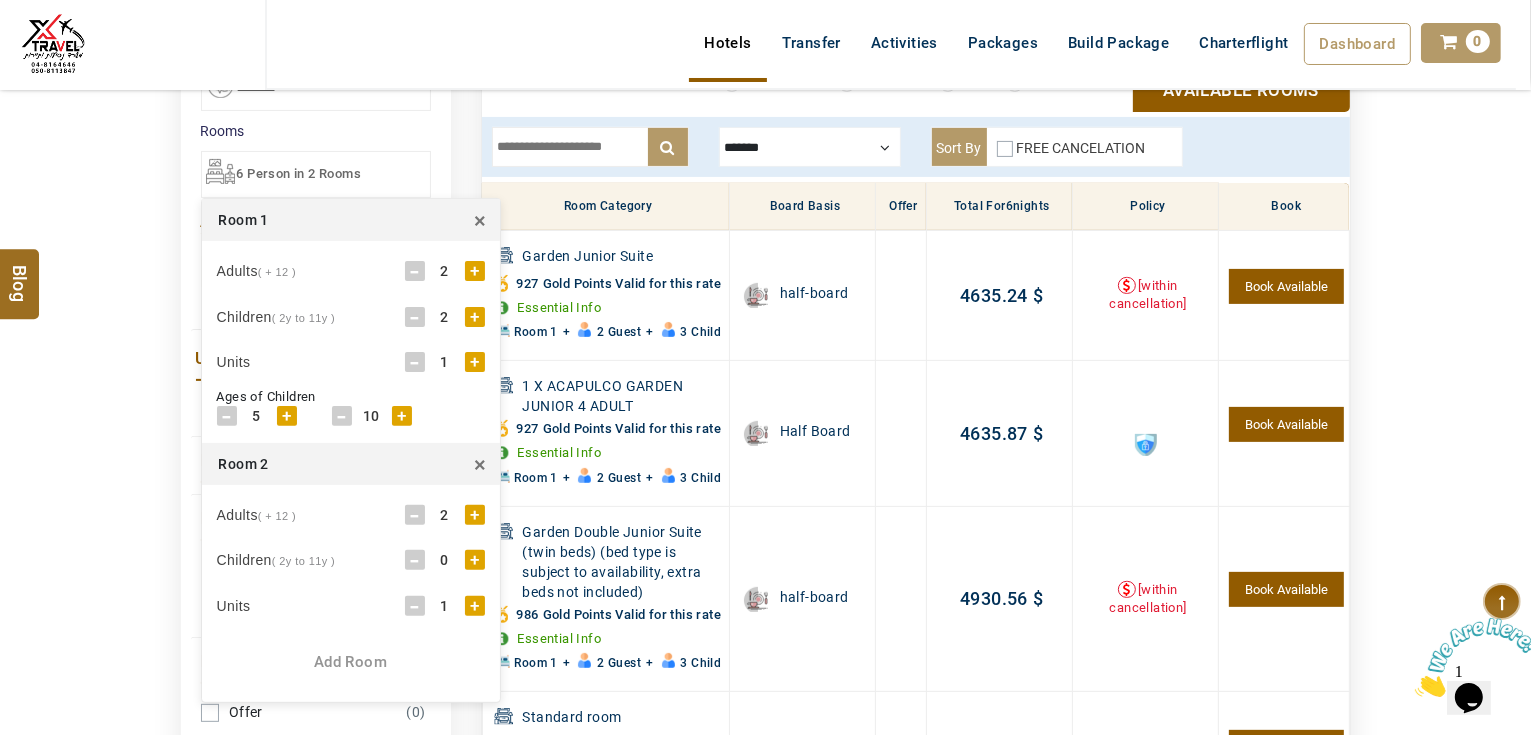click on "-" at bounding box center [415, 317] 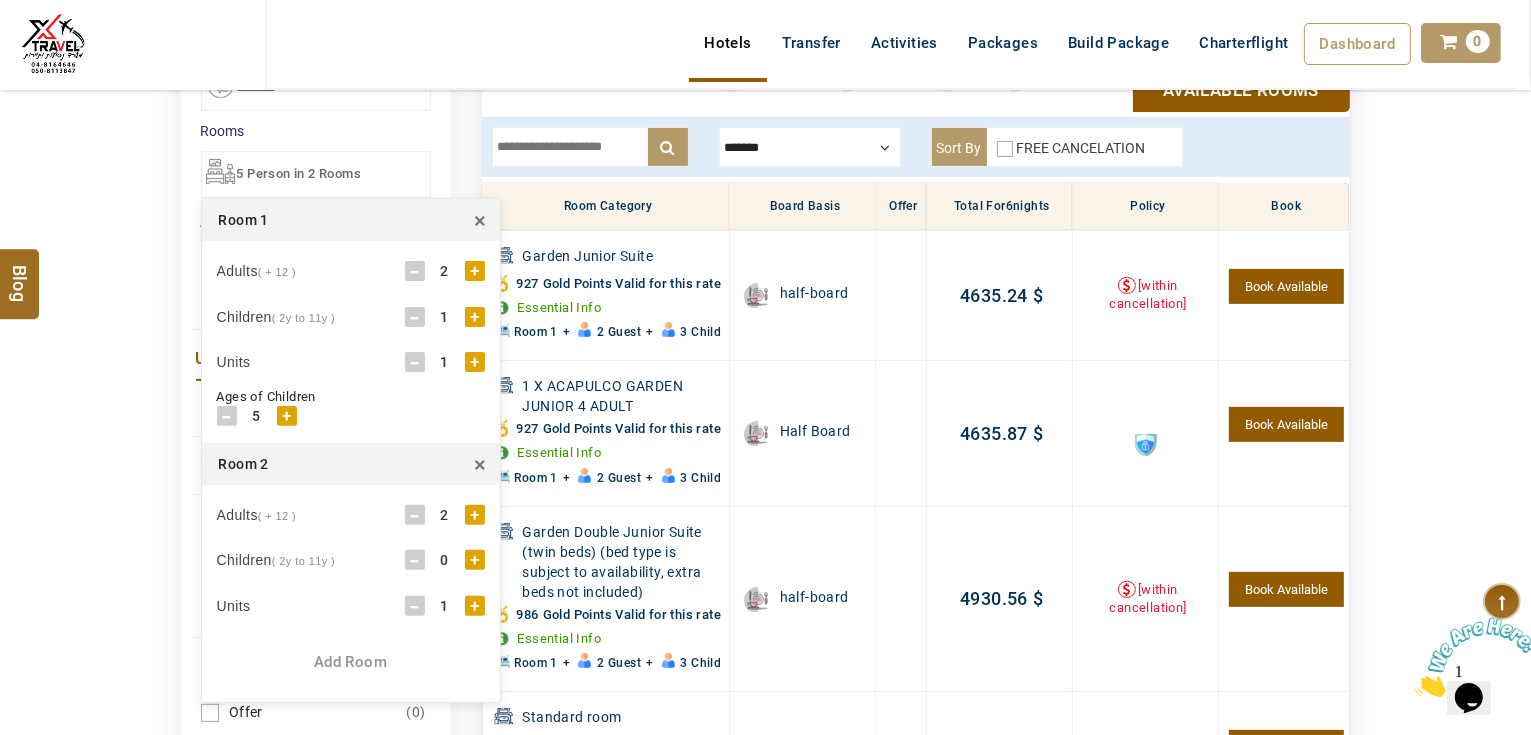 click on "+" at bounding box center [287, 416] 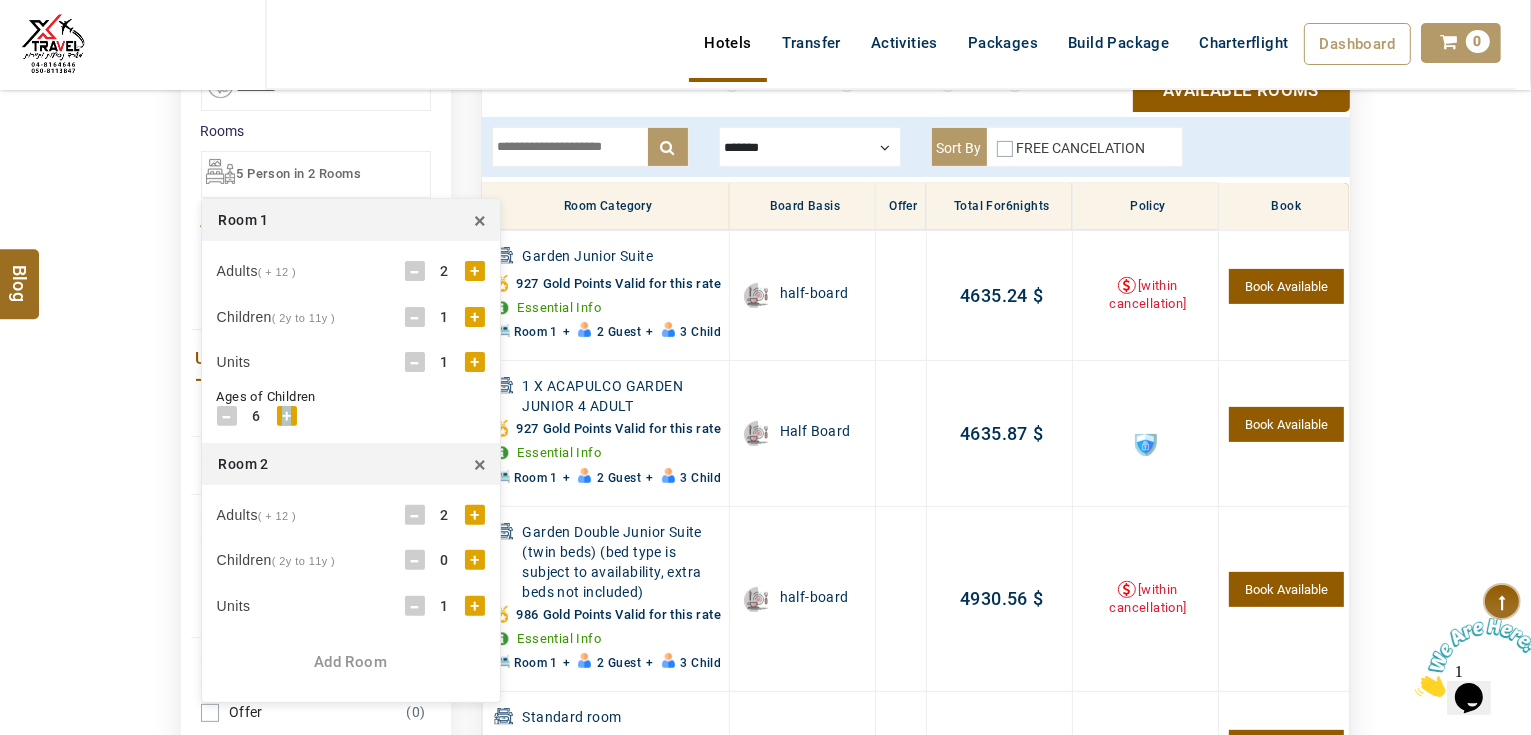 click on "+" at bounding box center [287, 416] 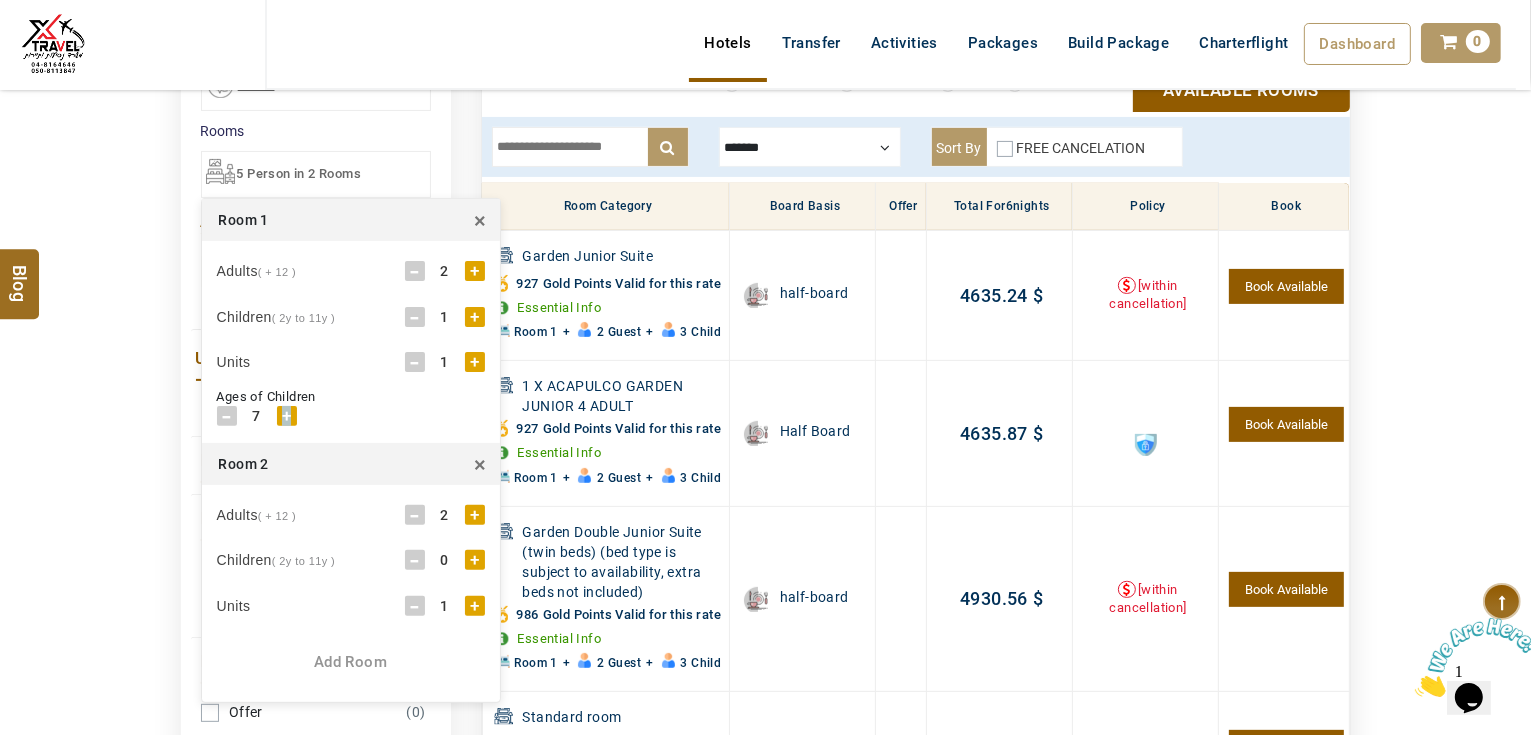click on "+" at bounding box center [287, 416] 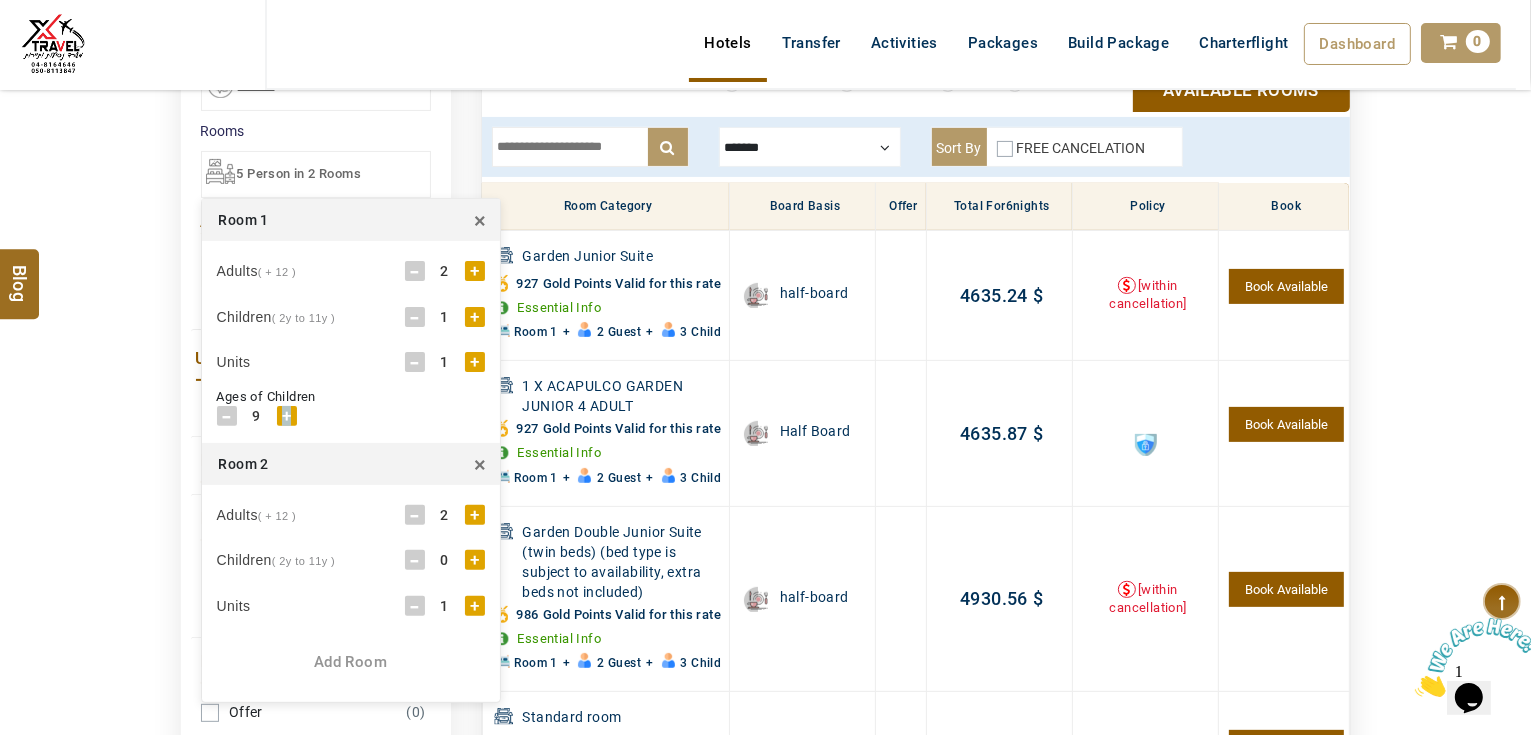 click on "+" at bounding box center [287, 416] 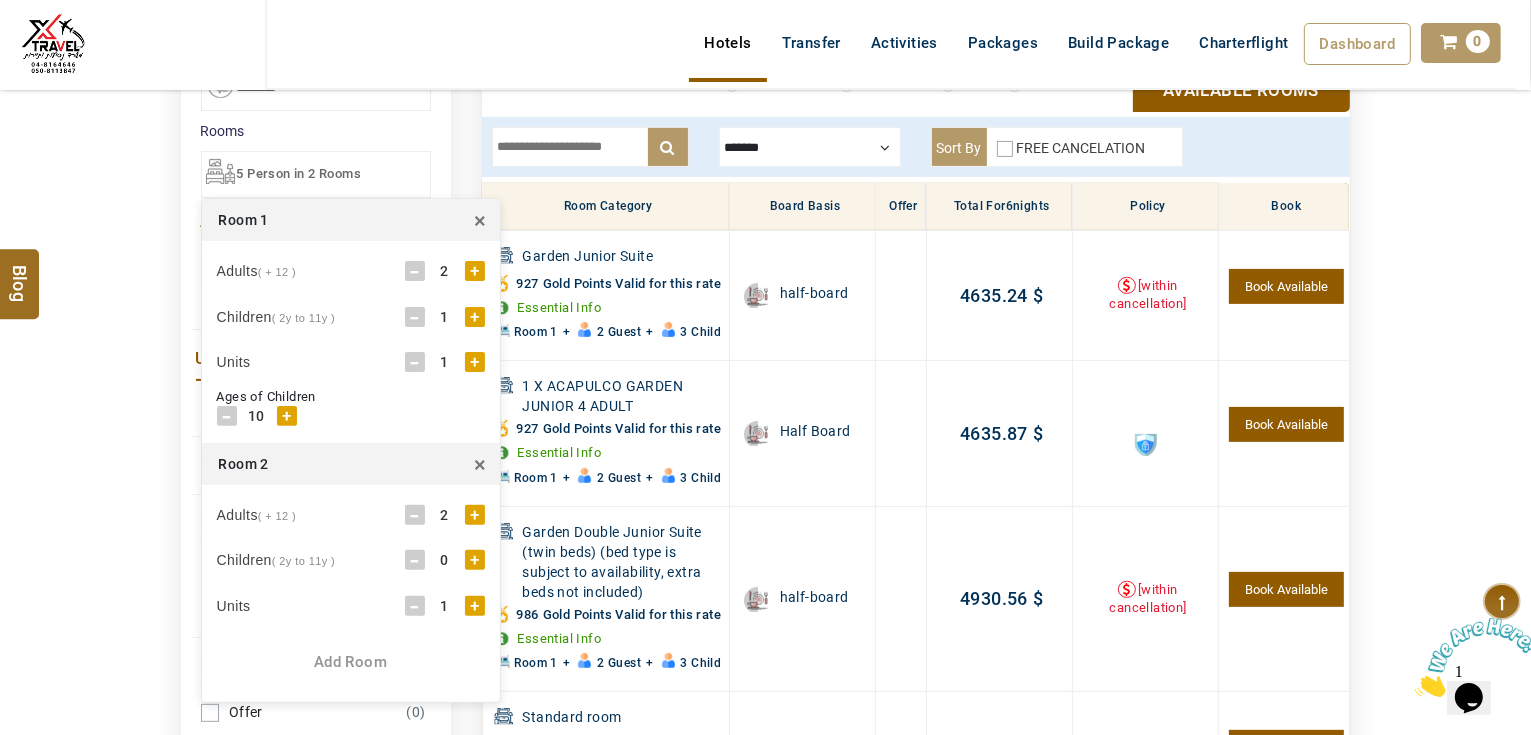 click on "-" at bounding box center [415, 515] 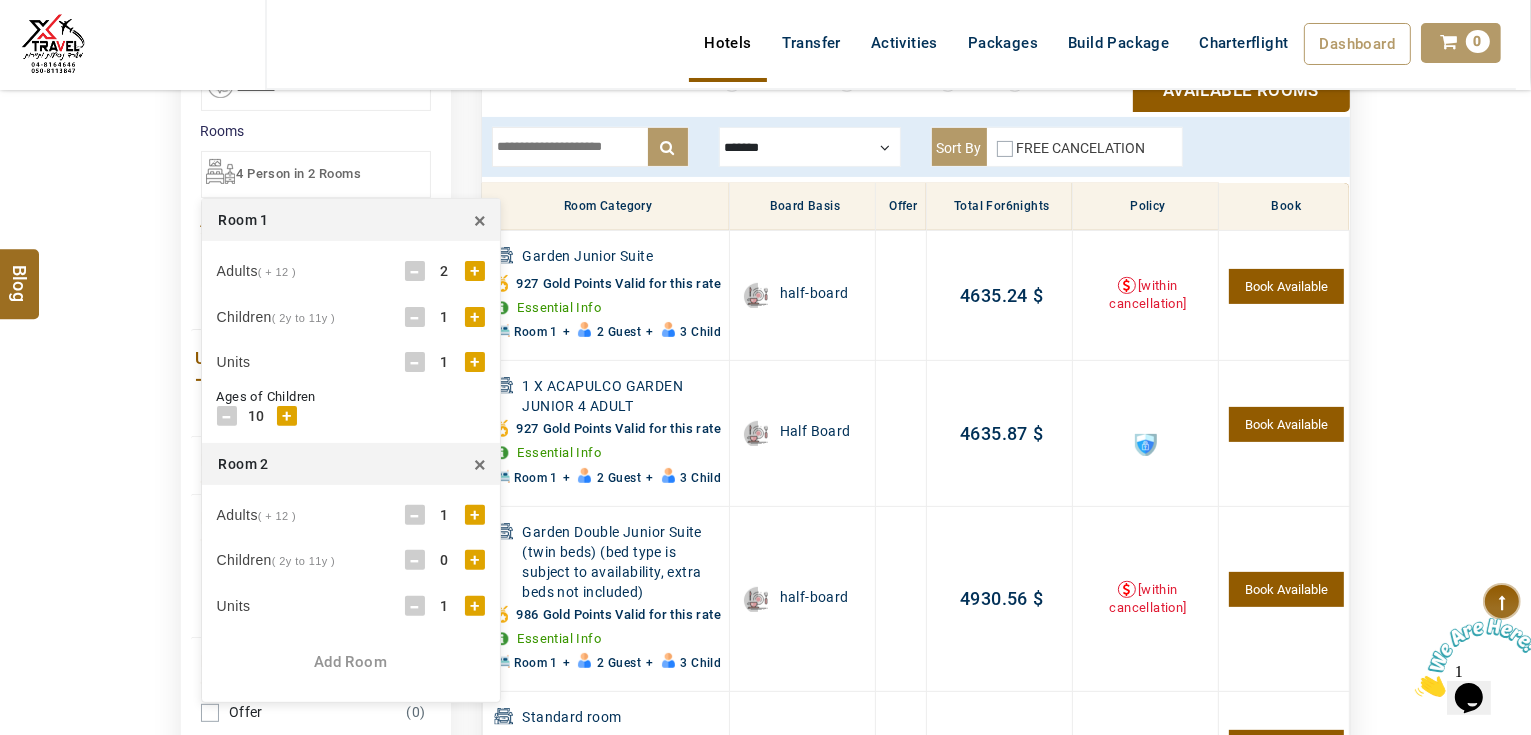 click on "DESTINATION + Add Destination  Nationality Afghanistan Albania Algeria American Samoa Andorra Angola Anguilla Antigua And Barbuda Argentina Armenia Aruba Australia Austria Azerbaijan Bahamas Bahrain Bangladesh Barbados Belarus Belgium Belize Benin Bermuda Bhutan Bolivia Bosnia Herzegovina Botswana Brazil British Indian Ocean Territory British Virgin Islands Brunei Darussalam Bulgaria Burkina Faso Burundi Cambodia Cameroon Canada Cape Verde Caribbean Cayman Islands Central African Republic Chad Chile China Christmas Island Cocos (Keeling) Islands Colombia Comoros Congo (Democratic Republic) Congo (Republic Of) Cook Islands Costa Rica Croatia Cuba Cyprus Czech Republic Denmark Djibouti Dominica Dominican Republic East Timor Ecuador Egypt El Salvador Equatorial Guinea Eritrea Estonia Ethiopia Falkland Islands(Malvinas) Faroe Islands Fiji Finland France French Guiana French Polynesia French Southern Territories Gabon Gambia Georgia Germany Ghana Gibraltar Greece Greenland Grenada Guadeloupe Guam Guatemala Guinea" at bounding box center [765, 363] 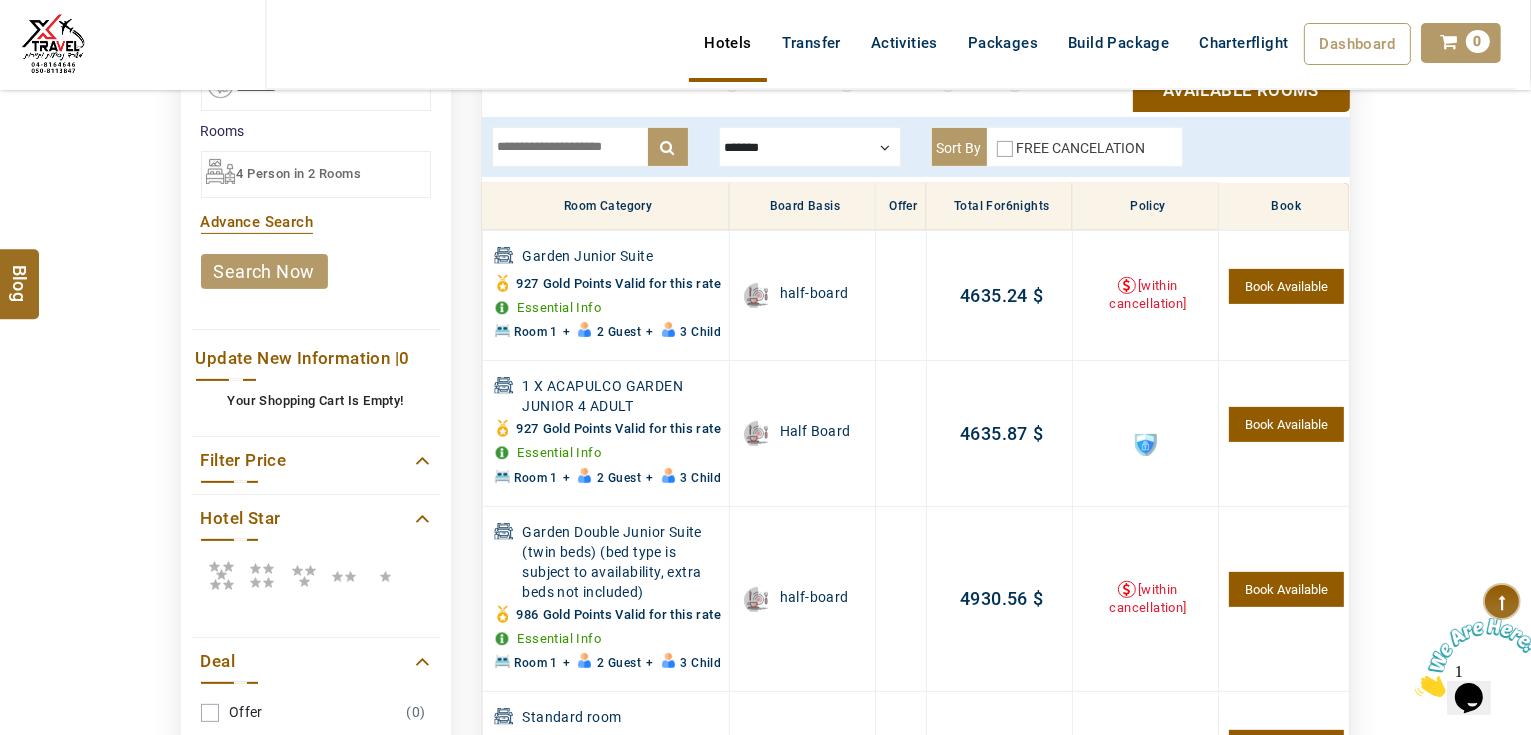 click on "search now" at bounding box center (264, 271) 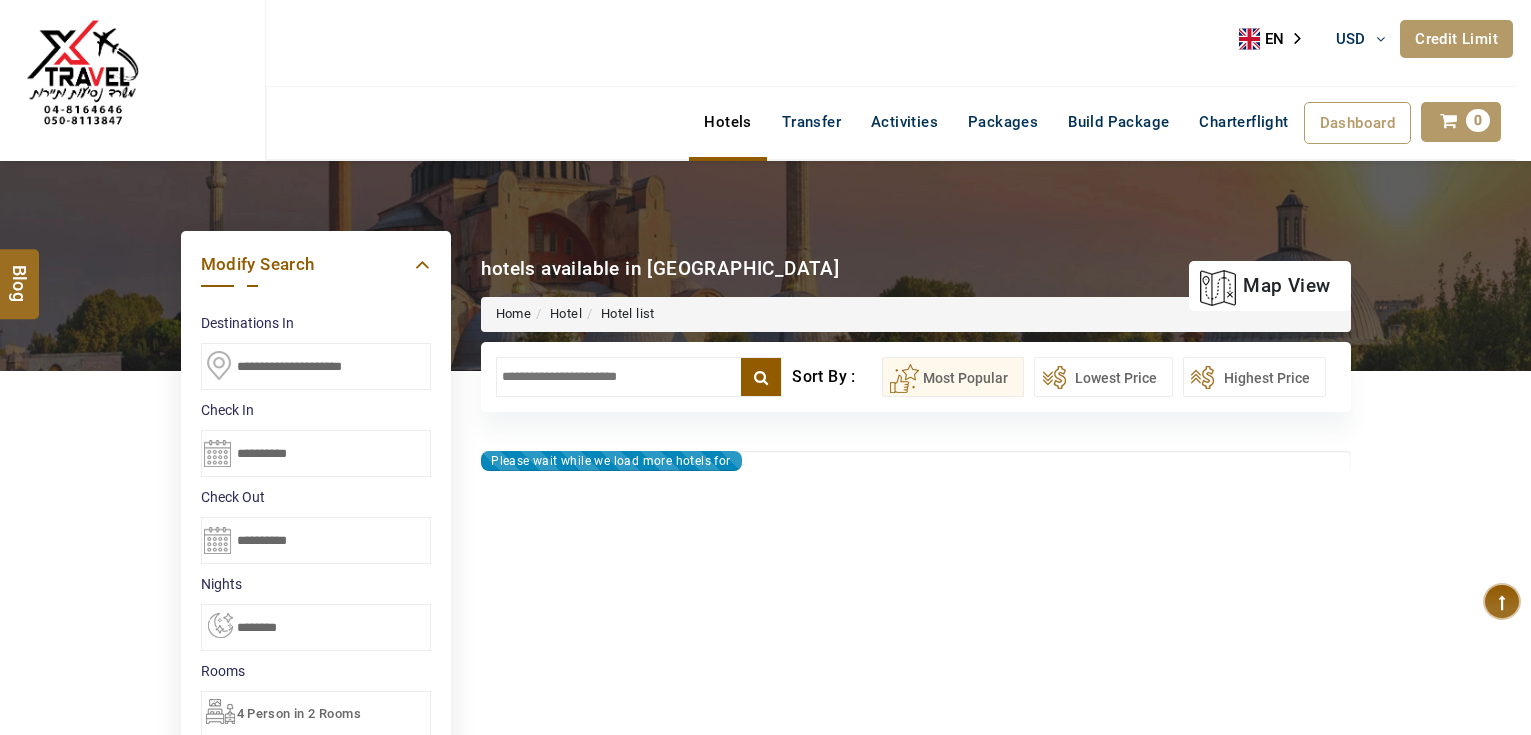 select on "*" 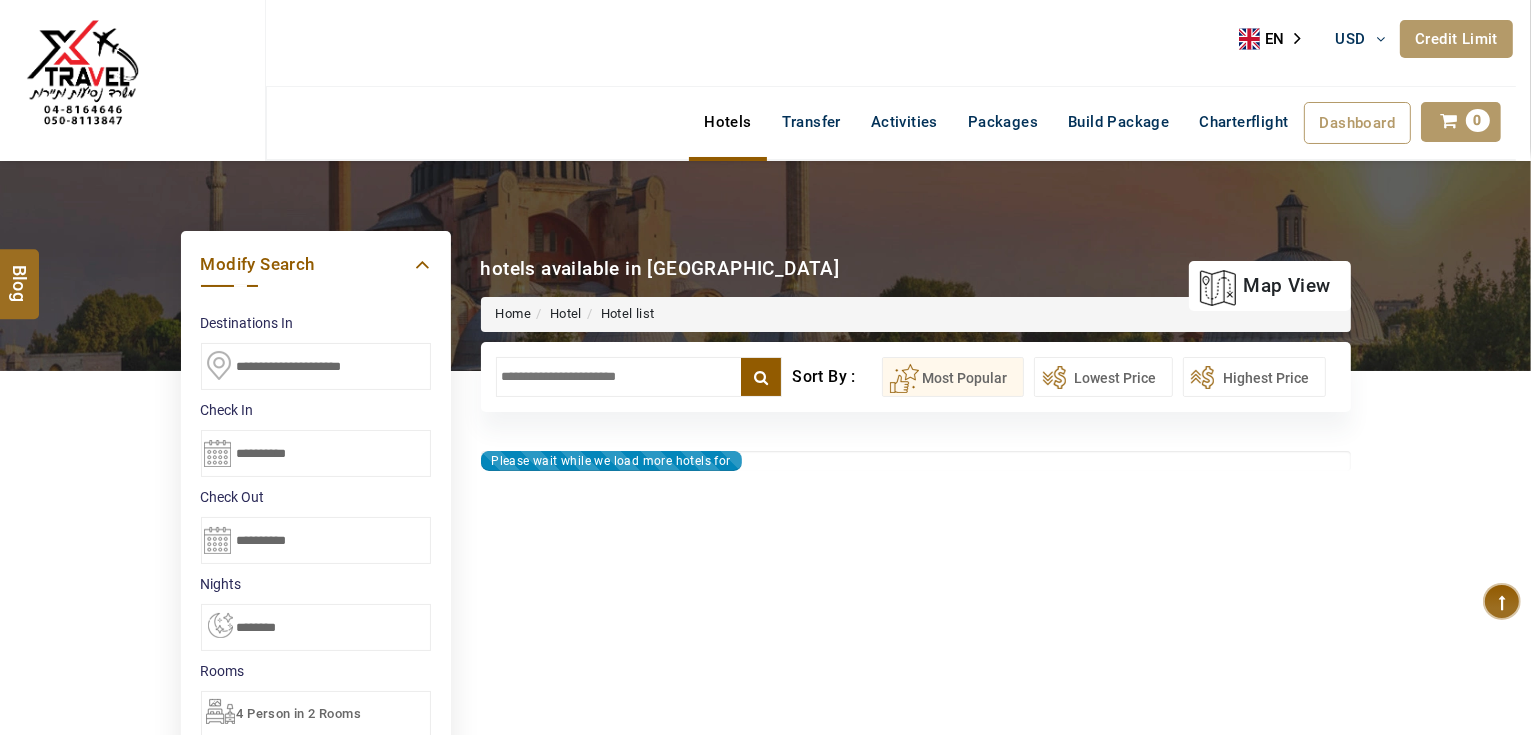 type on "**********" 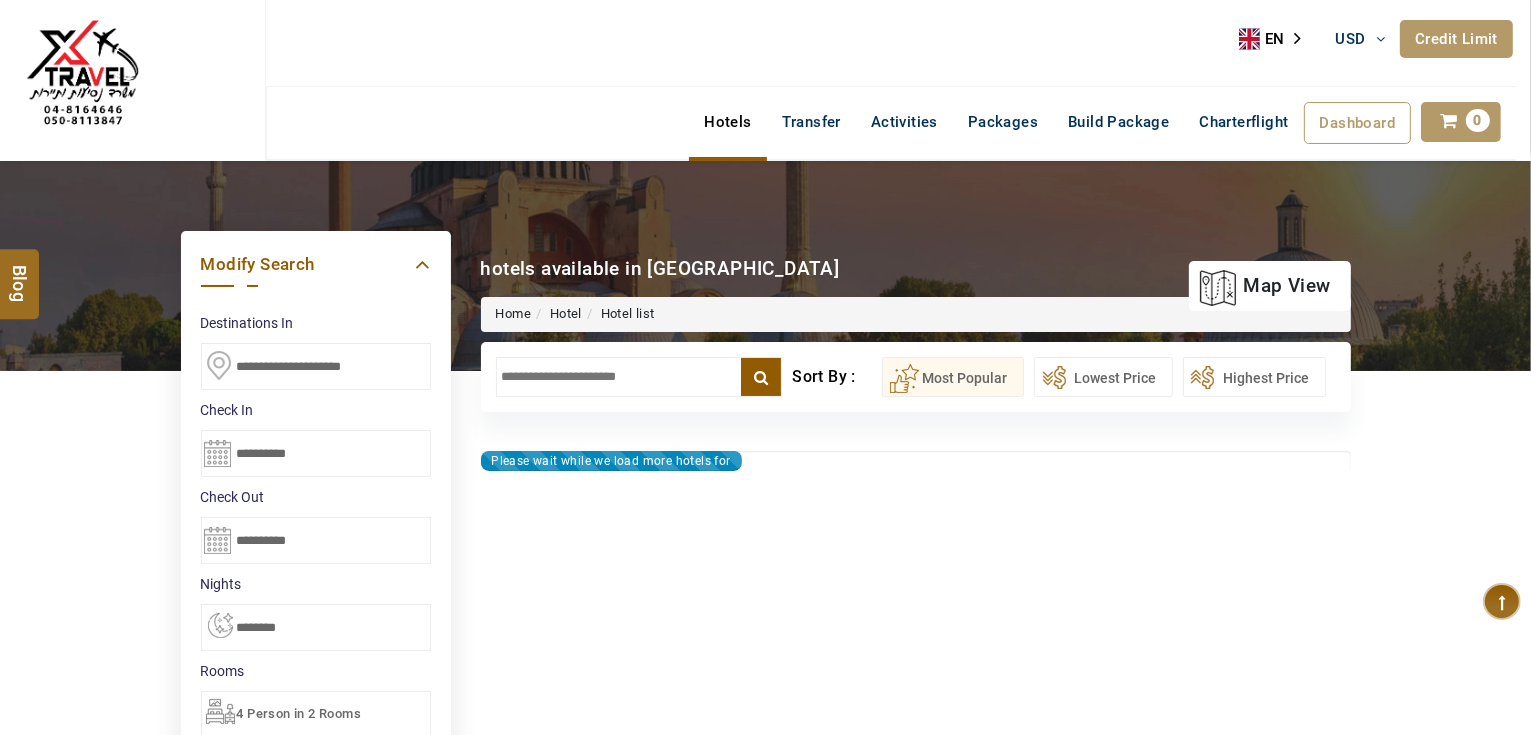 type on "**********" 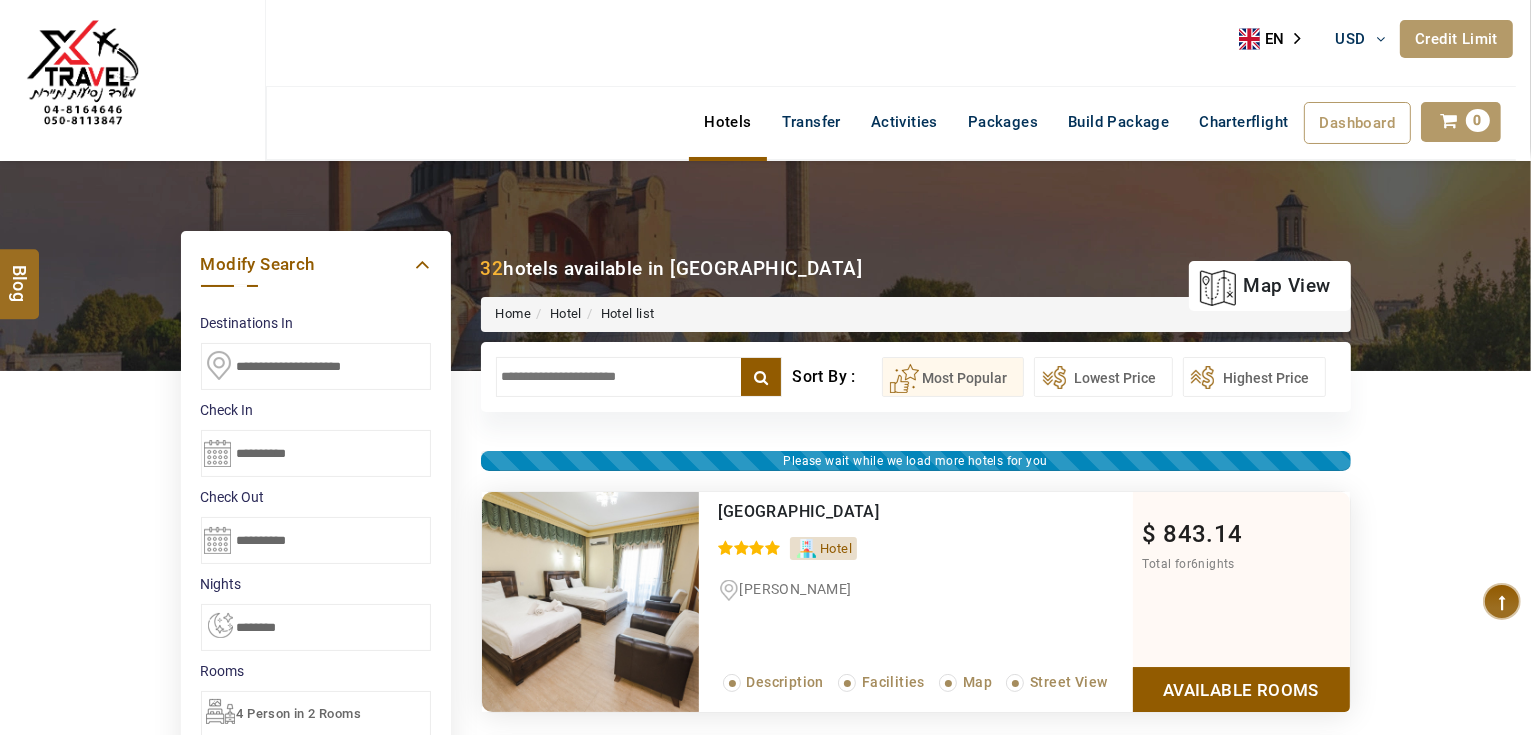 click at bounding box center [639, 377] 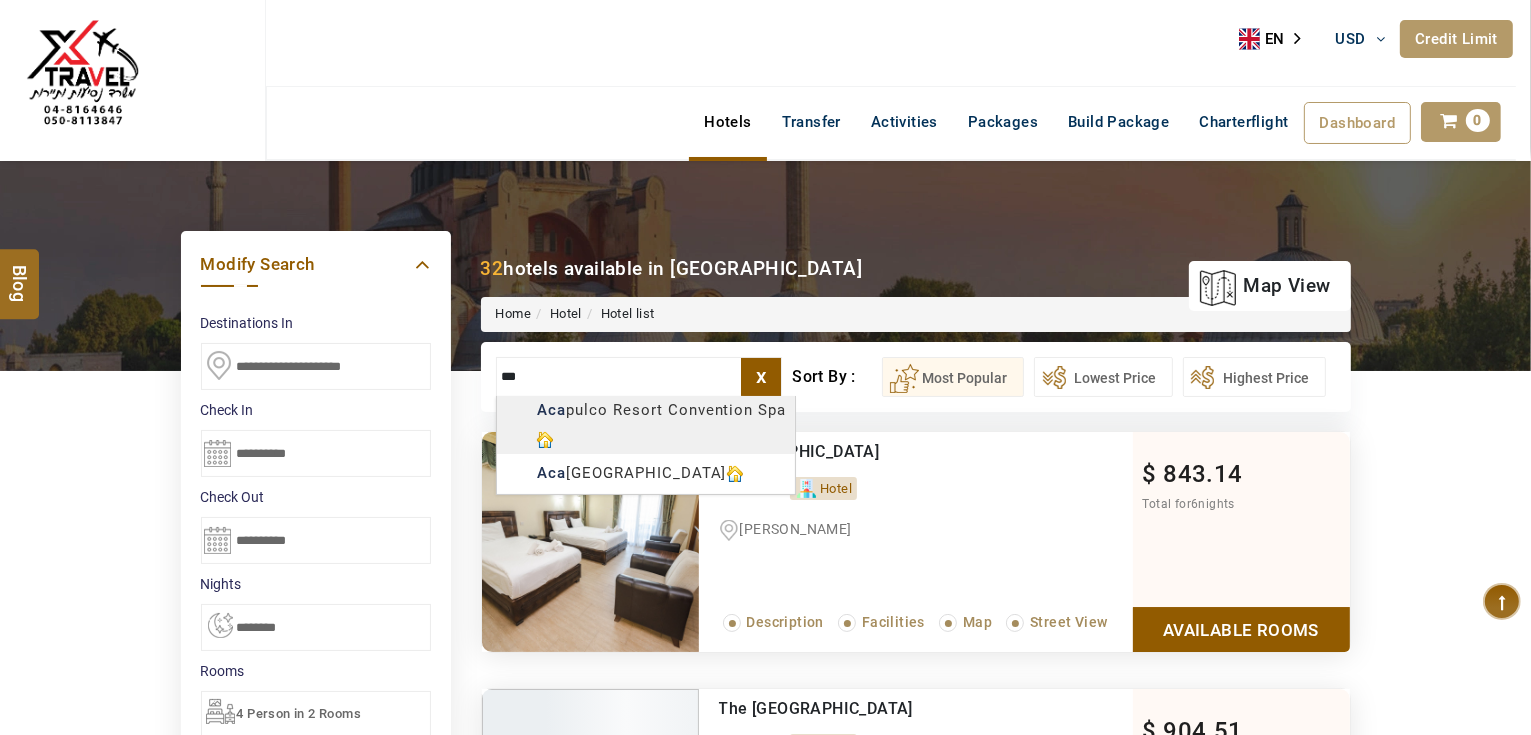 click on "AHMAD JINDAWY USD AED  AED EUR  € USD  $ INR  ₹ THB  ฿ IDR  Rp BHD  BHD TRY  ₺ Credit Limit EN HE AR ES PT ZH Helpline
+971 55 344 0168 Register Now +971 55 344 0168 info@royallineholidays.com About Us What we Offer Blog Why Us Contact Hotels  Transfer Activities Packages Build Package Charterflight Dashboard My Profile My Booking My Reports My Quotation Sign Out 0 Points Redeem Now To Redeem 33539  Points Future Points  4240   Points Credit Limit Credit Limit USD 30000.00 70% Complete Used USD 20976.14 Available USD 9023.86 Setting  Looks like you haven't added anything to your cart yet Countinue Shopping ******* ****** Please Wait.. Blog demo
Remember me Forgot
password? LOG IN Don't have an account?   Register Now My Booking View/ Print/Cancel Your Booking without Signing in Submit Applying Filters...... Hotels For You Will Be Loading Soon demo
In A Few Moment, You Will Be Celebrating Best Hotel options galore ! Check In   CheckOut Rooms Rooms Please Wait X 1" at bounding box center [765, 1137] 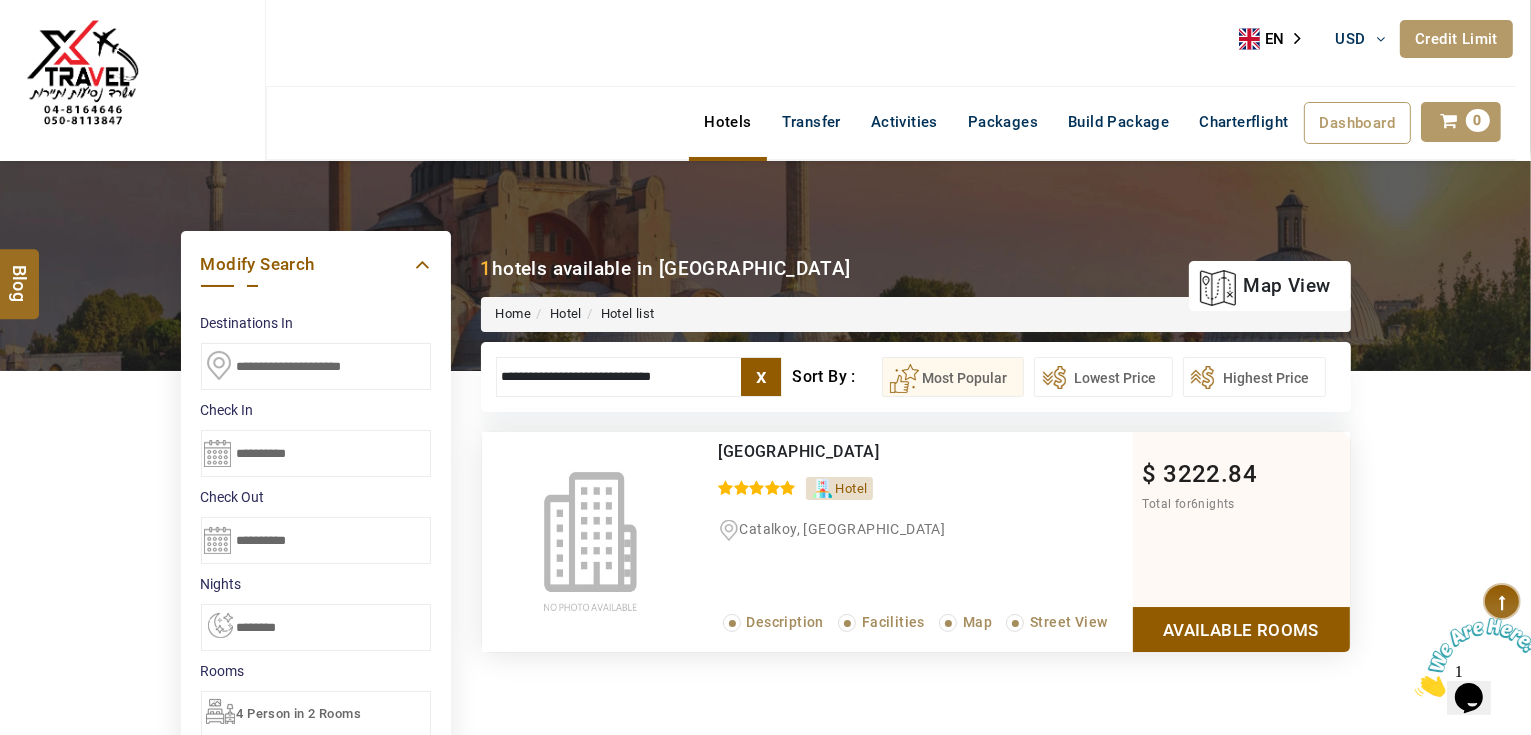 scroll, scrollTop: 0, scrollLeft: 0, axis: both 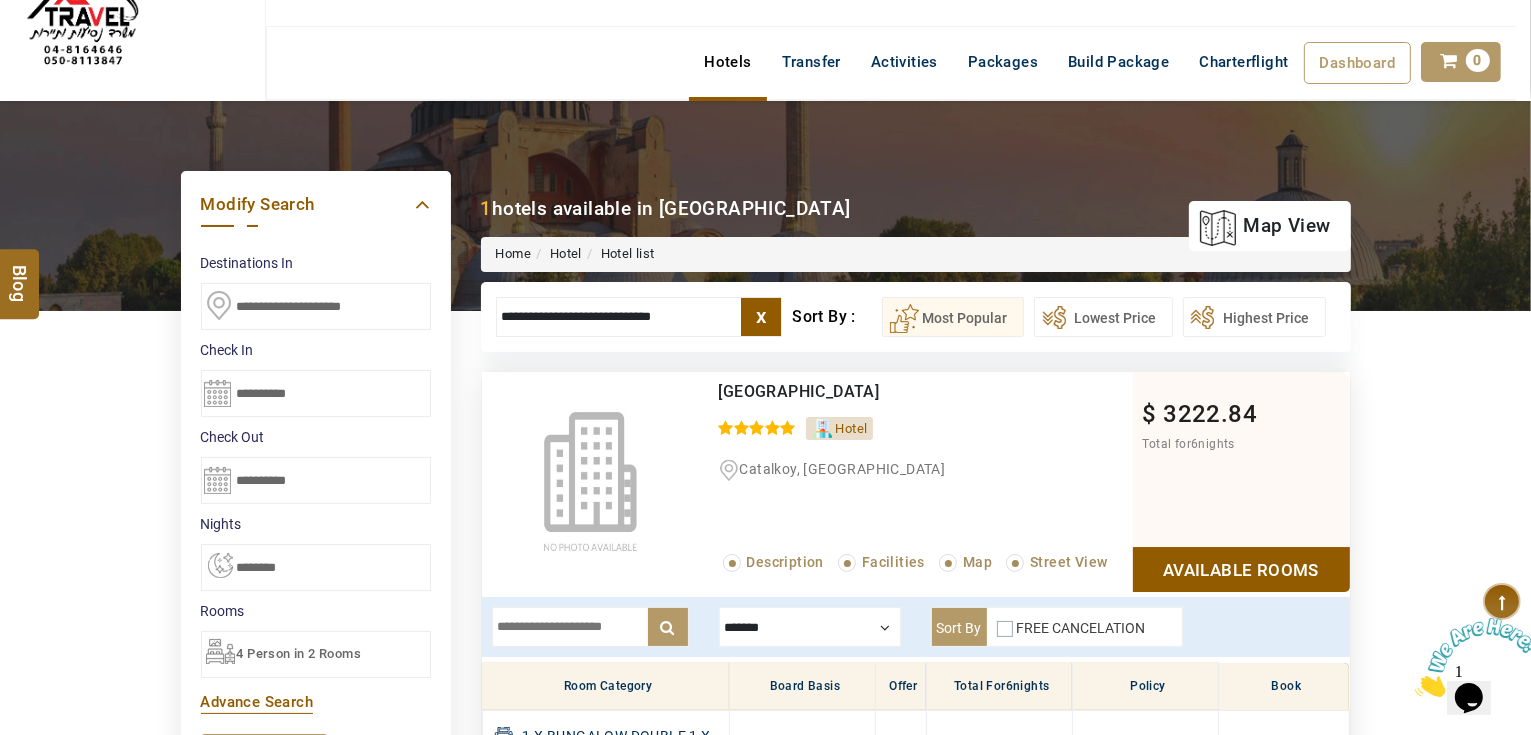 click on "**********" at bounding box center [639, 317] 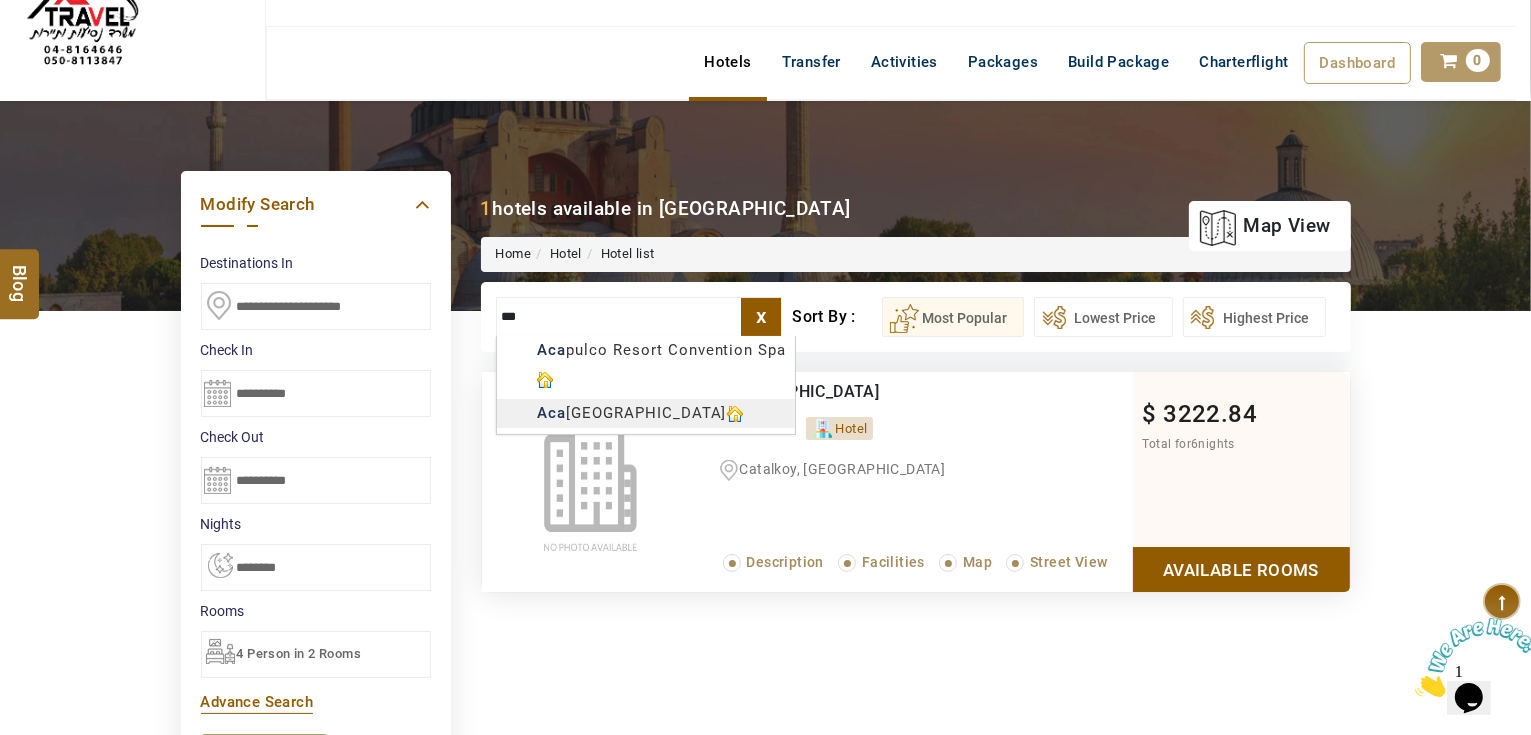 click on "AHMAD JINDAWY USD AED  AED EUR  € USD  $ INR  ₹ THB  ฿ IDR  Rp BHD  BHD TRY  ₺ Credit Limit EN HE AR ES PT ZH Helpline
+971 55 344 0168 Register Now +971 55 344 0168 info@royallineholidays.com About Us What we Offer Blog Why Us Contact Hotels  Transfer Activities Packages Build Package Charterflight Dashboard My Profile My Booking My Reports My Quotation Sign Out 0 Points Redeem Now To Redeem 33539  Points Future Points  4240   Points Credit Limit Credit Limit USD 30000.00 70% Complete Used USD 20976.14 Available USD 9023.86 Setting  Looks like you haven't added anything to your cart yet Countinue Shopping ******* ****** Please Wait.. Blog demo
Remember me Forgot
password? LOG IN Don't have an account?   Register Now My Booking View/ Print/Cancel Your Booking without Signing in Submit Applying Filters...... Hotels For You Will Be Loading Soon demo
In A Few Moment, You Will Be Celebrating Best Hotel options galore ! Check In   CheckOut Rooms Rooms Please Wait X +" at bounding box center [765, 876] 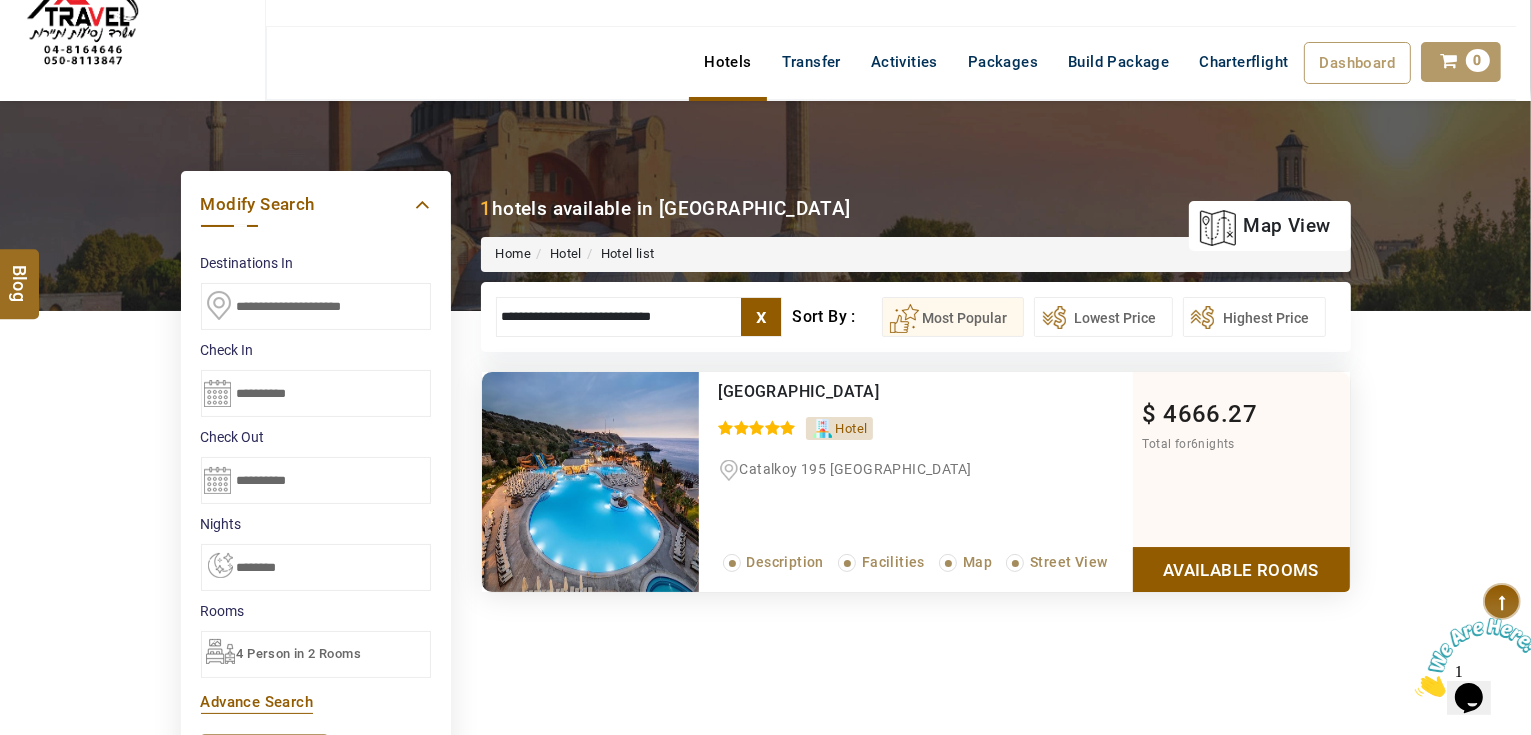 click on "**********" at bounding box center [639, 317] 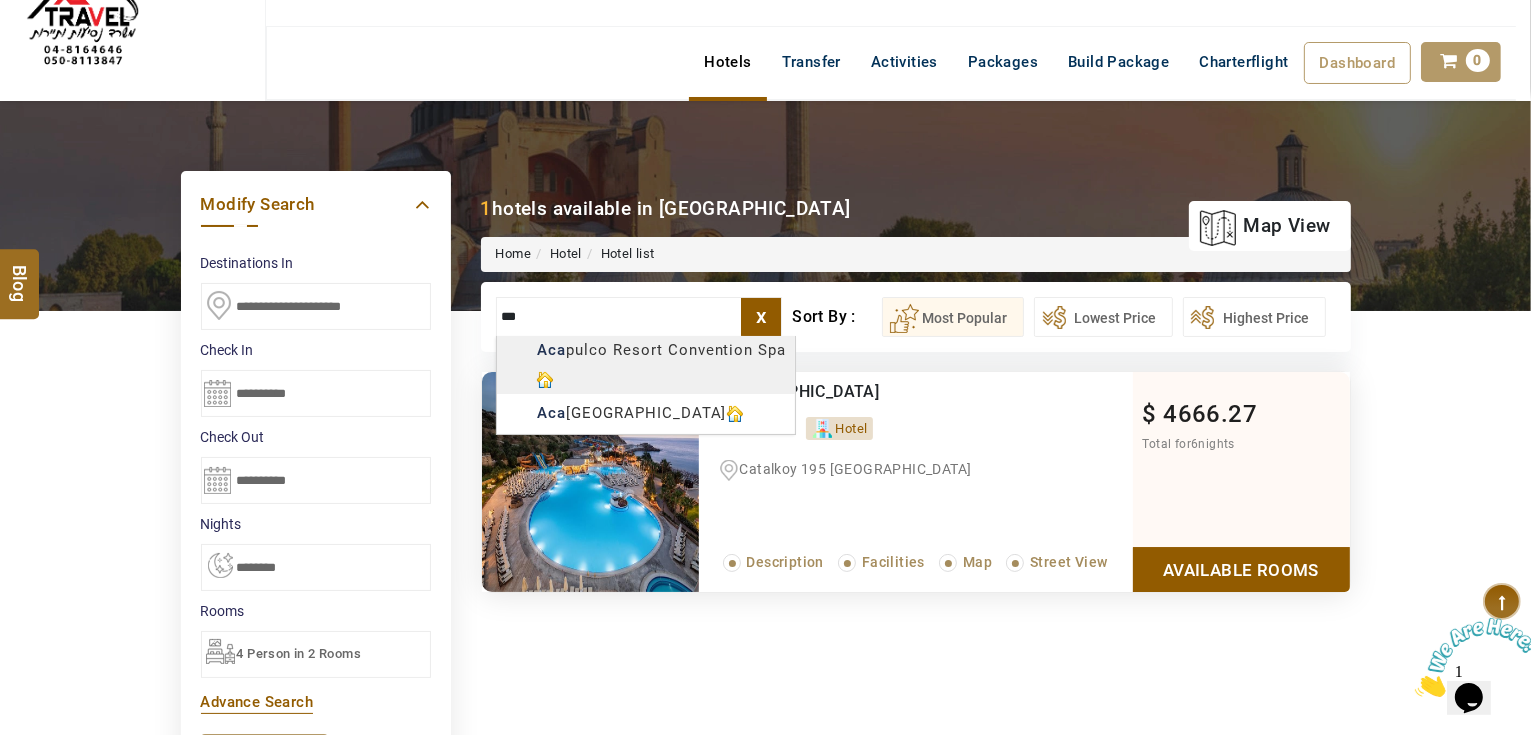 click on "AHMAD JINDAWY USD AED  AED EUR  € USD  $ INR  ₹ THB  ฿ IDR  Rp BHD  BHD TRY  ₺ Credit Limit EN HE AR ES PT ZH Helpline
+971 55 344 0168 Register Now +971 55 344 0168 info@royallineholidays.com About Us What we Offer Blog Why Us Contact Hotels  Transfer Activities Packages Build Package Charterflight Dashboard My Profile My Booking My Reports My Quotation Sign Out 0 Points Redeem Now To Redeem 33539  Points Future Points  4240   Points Credit Limit Credit Limit USD 30000.00 70% Complete Used USD 20976.14 Available USD 9023.86 Setting  Looks like you haven't added anything to your cart yet Countinue Shopping ******* ****** Please Wait.. Blog demo
Remember me Forgot
password? LOG IN Don't have an account?   Register Now My Booking View/ Print/Cancel Your Booking without Signing in Submit Applying Filters...... Hotels For You Will Be Loading Soon demo
In A Few Moment, You Will Be Celebrating Best Hotel options galore ! Check In   CheckOut Rooms Rooms Please Wait X +" at bounding box center [765, 876] 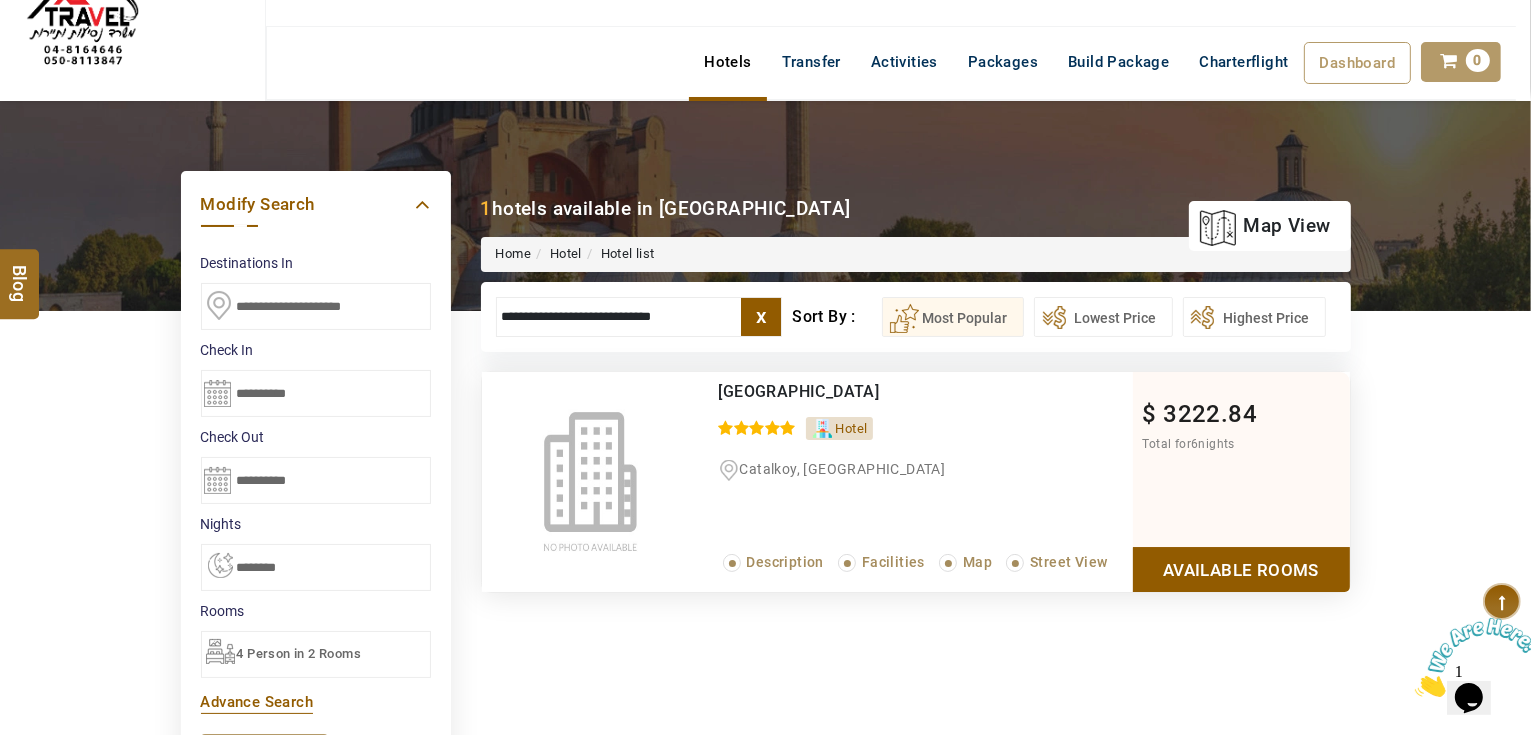 click on "Available Rooms" at bounding box center [1241, 569] 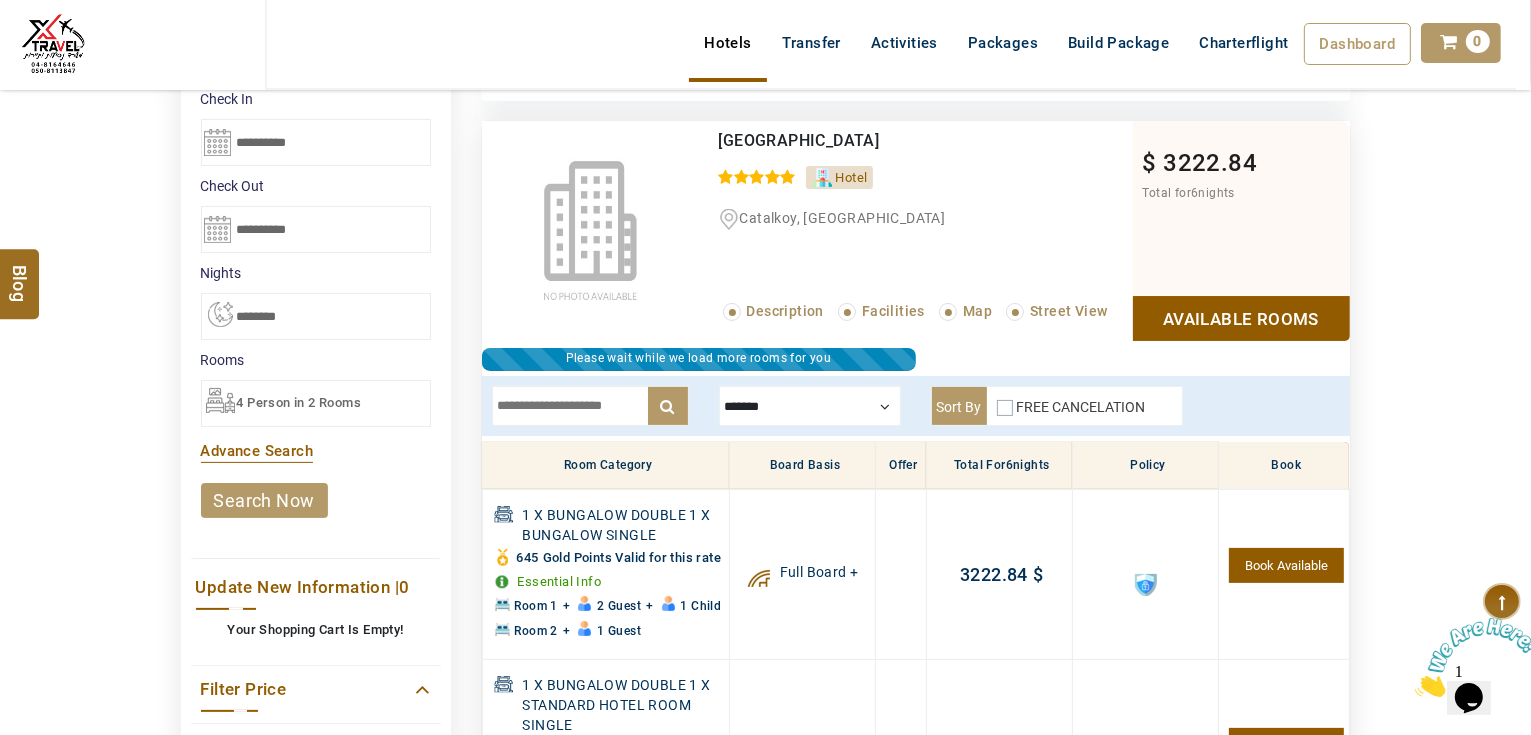 scroll, scrollTop: 300, scrollLeft: 0, axis: vertical 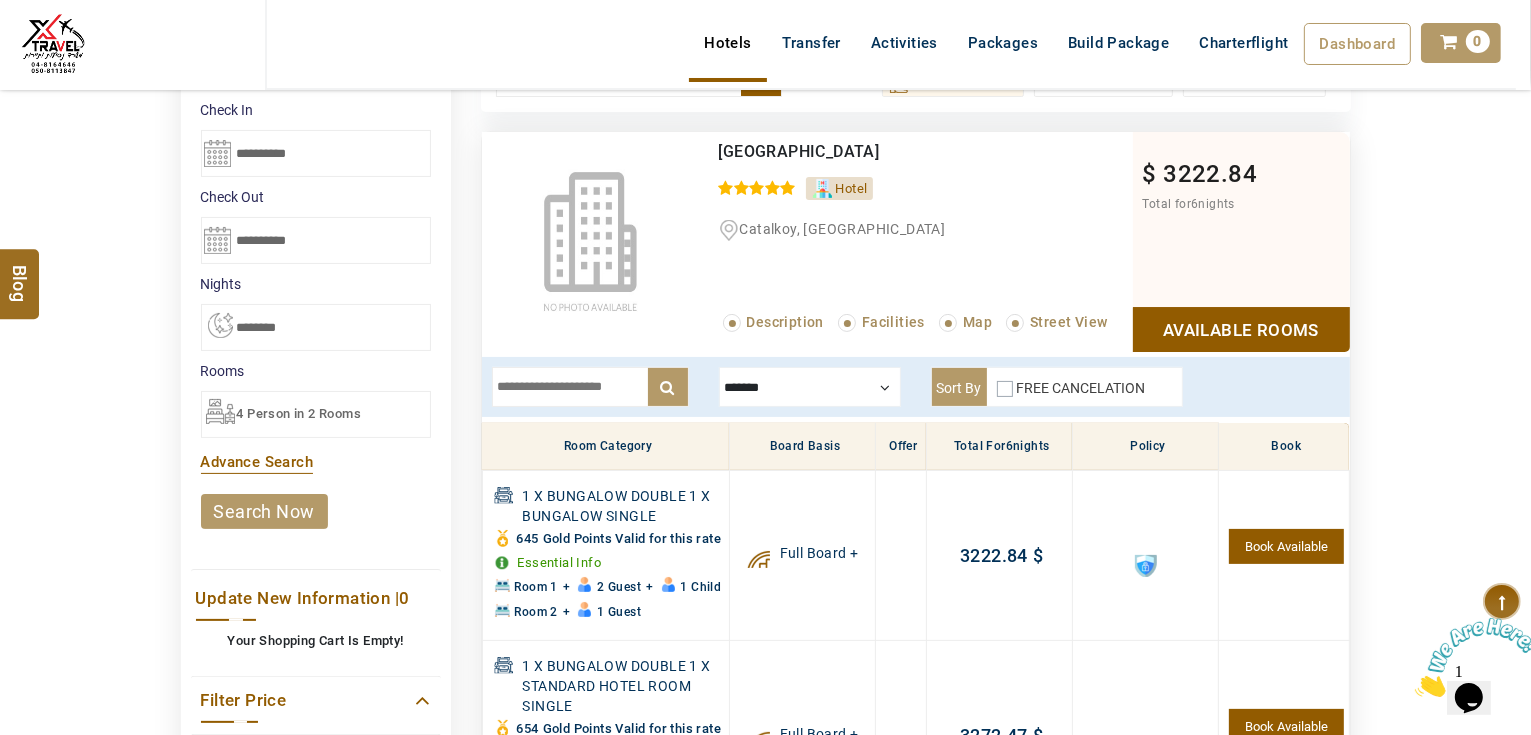 drag, startPoint x: 974, startPoint y: 149, endPoint x: 721, endPoint y: 158, distance: 253.16003 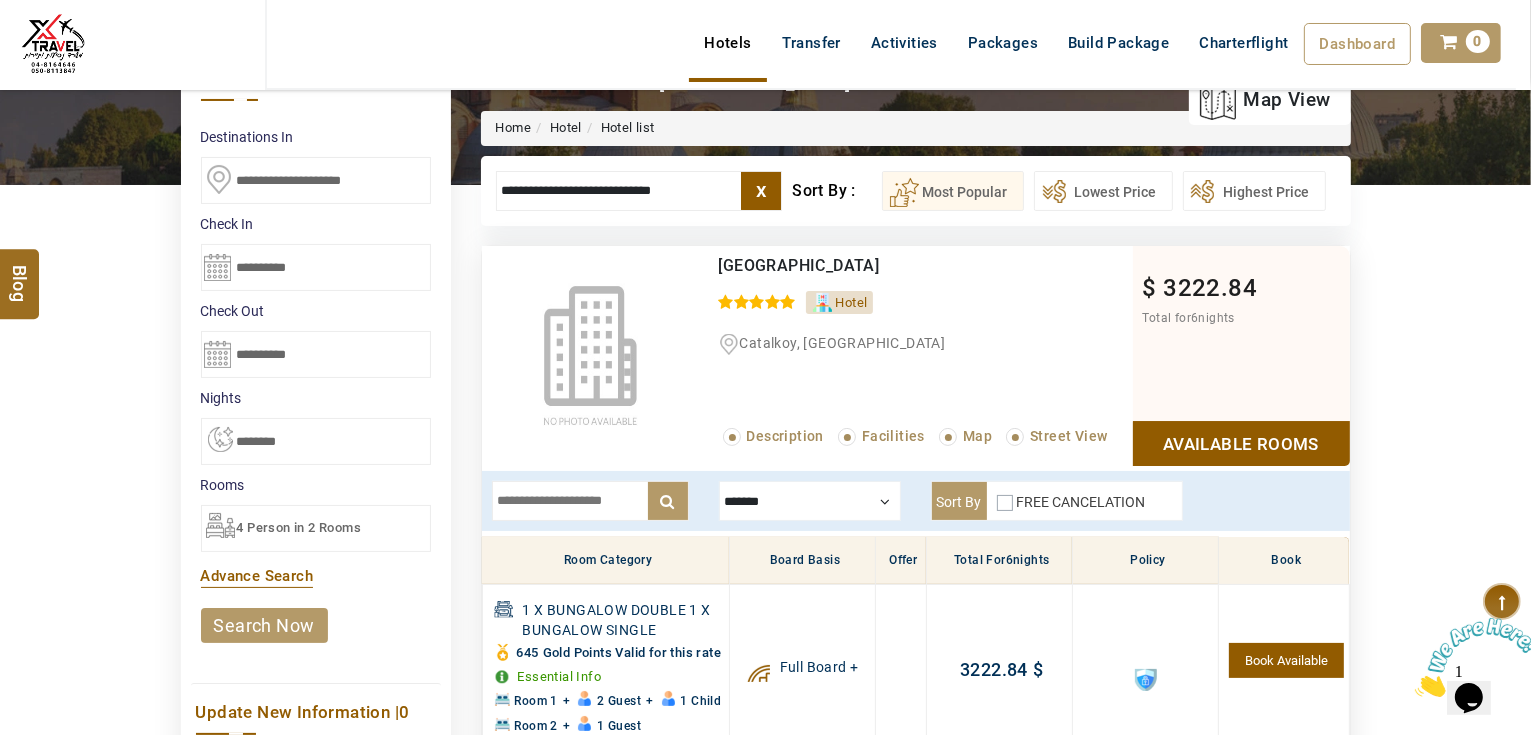 scroll, scrollTop: 0, scrollLeft: 0, axis: both 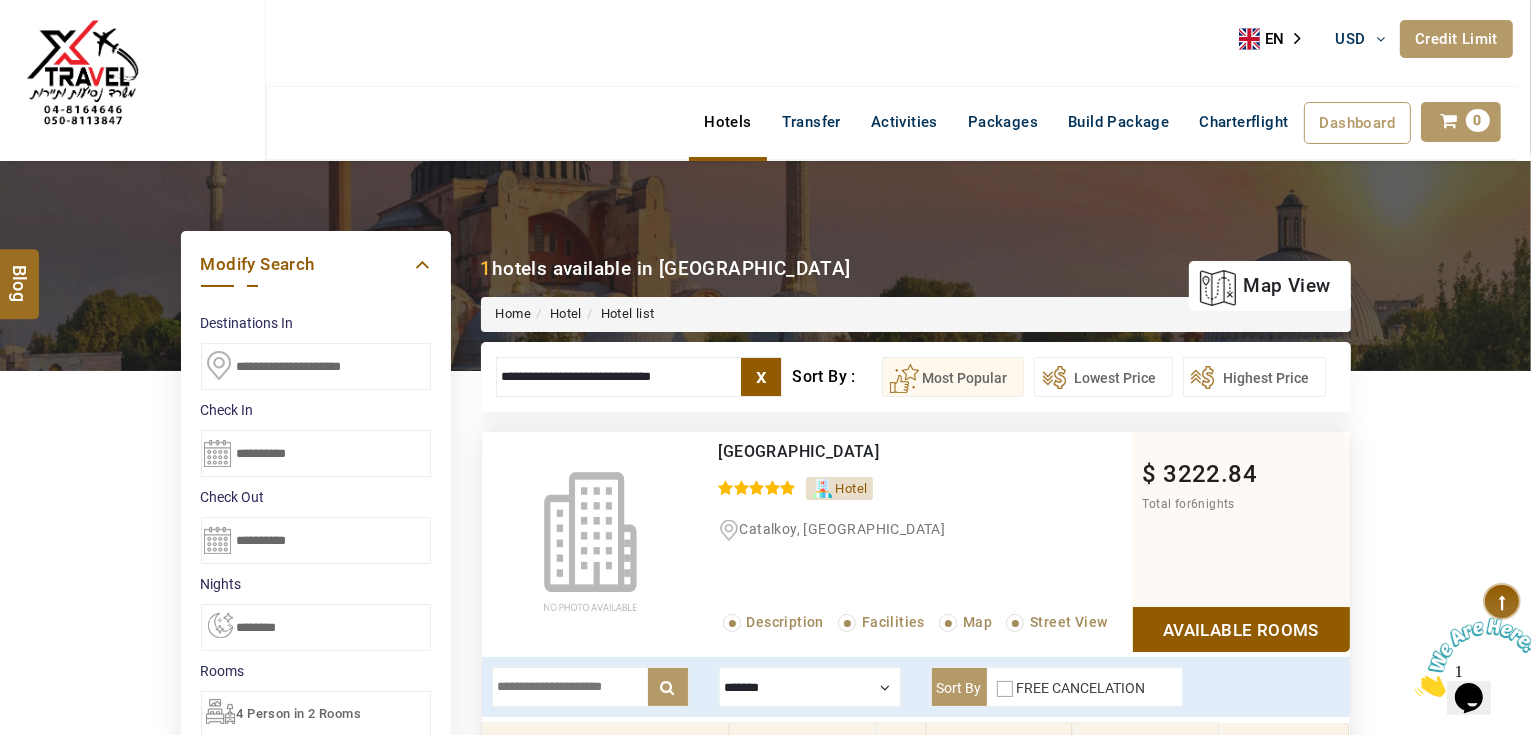 click on "Credit Limit" at bounding box center [1456, 39] 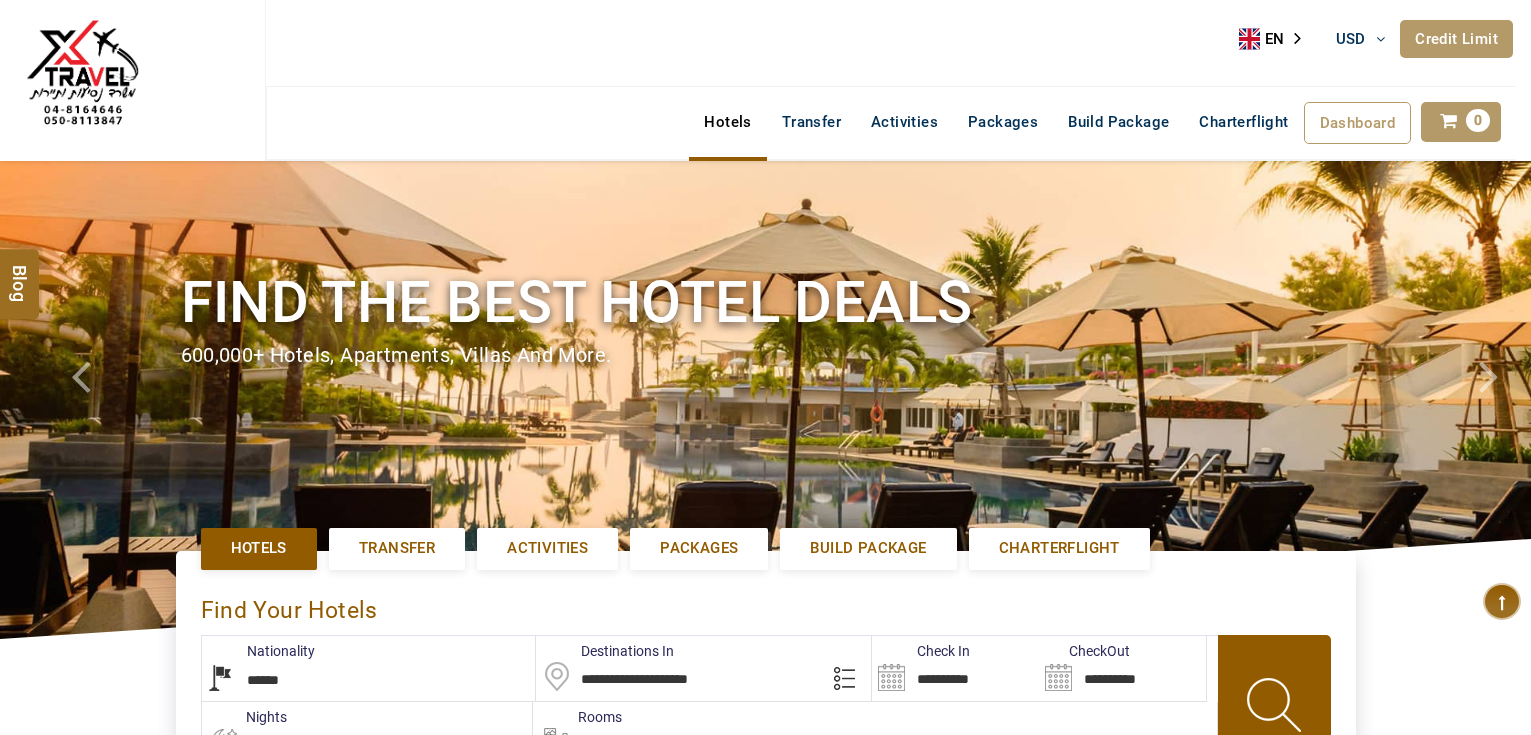 select on "******" 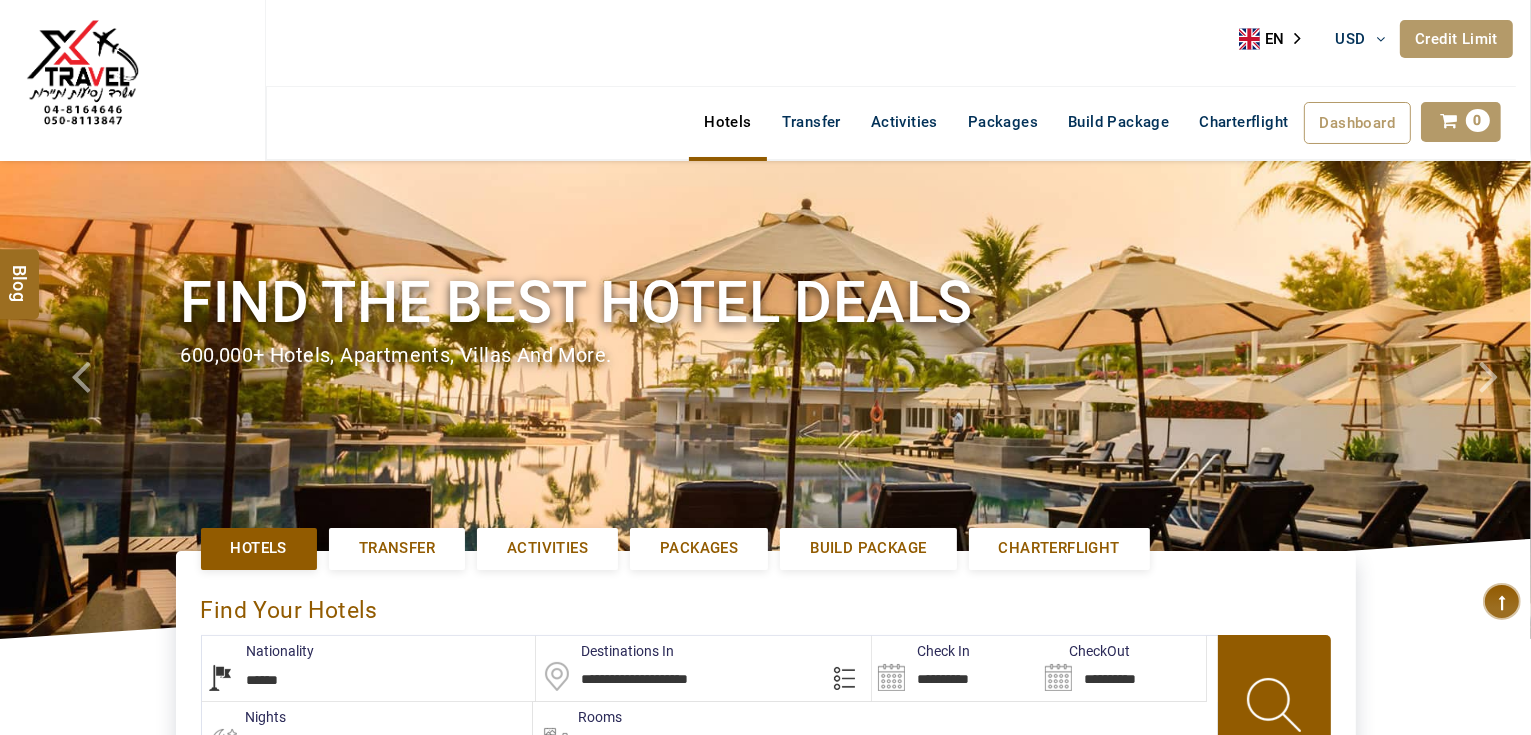 click on "Credit Limit" at bounding box center [1456, 39] 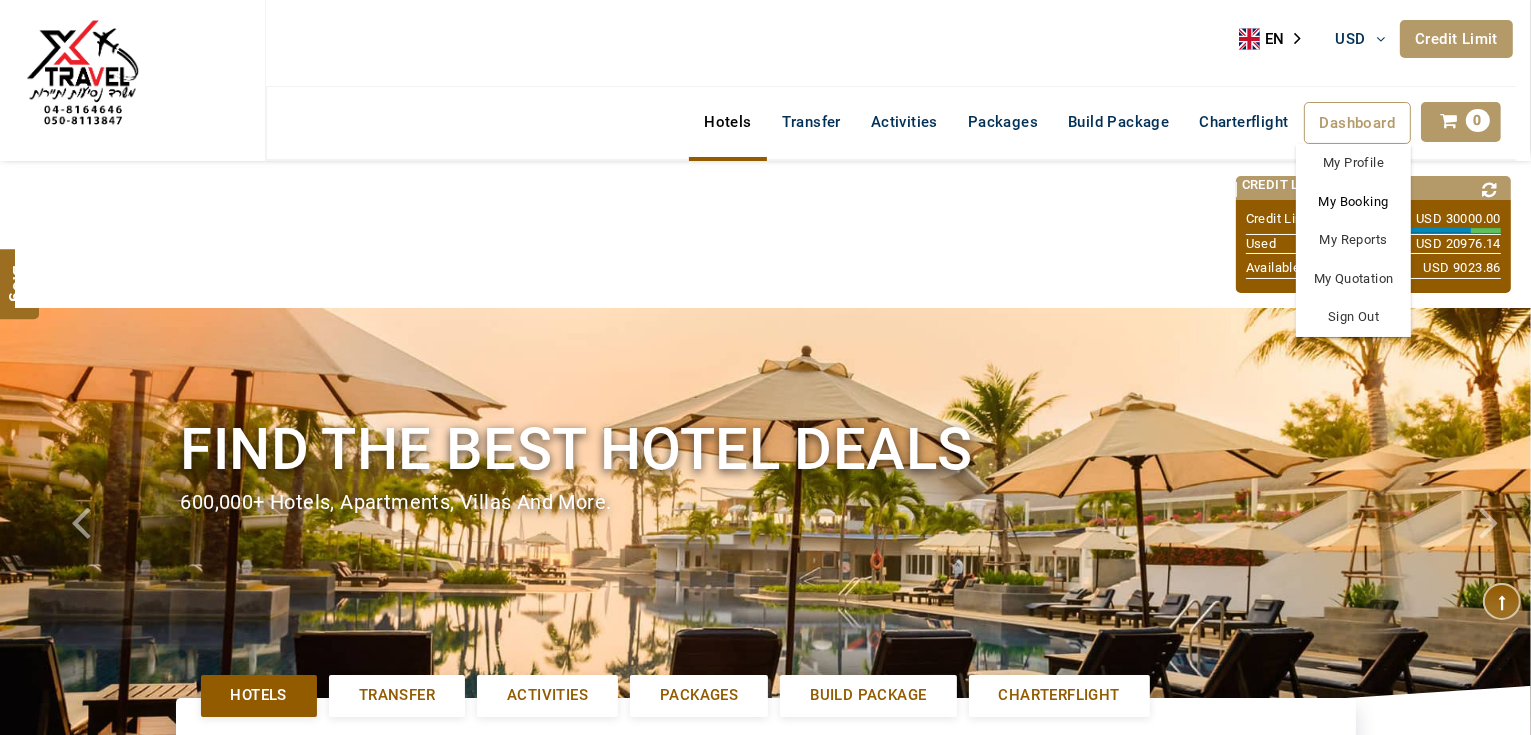 click on "My Booking" at bounding box center [1353, 202] 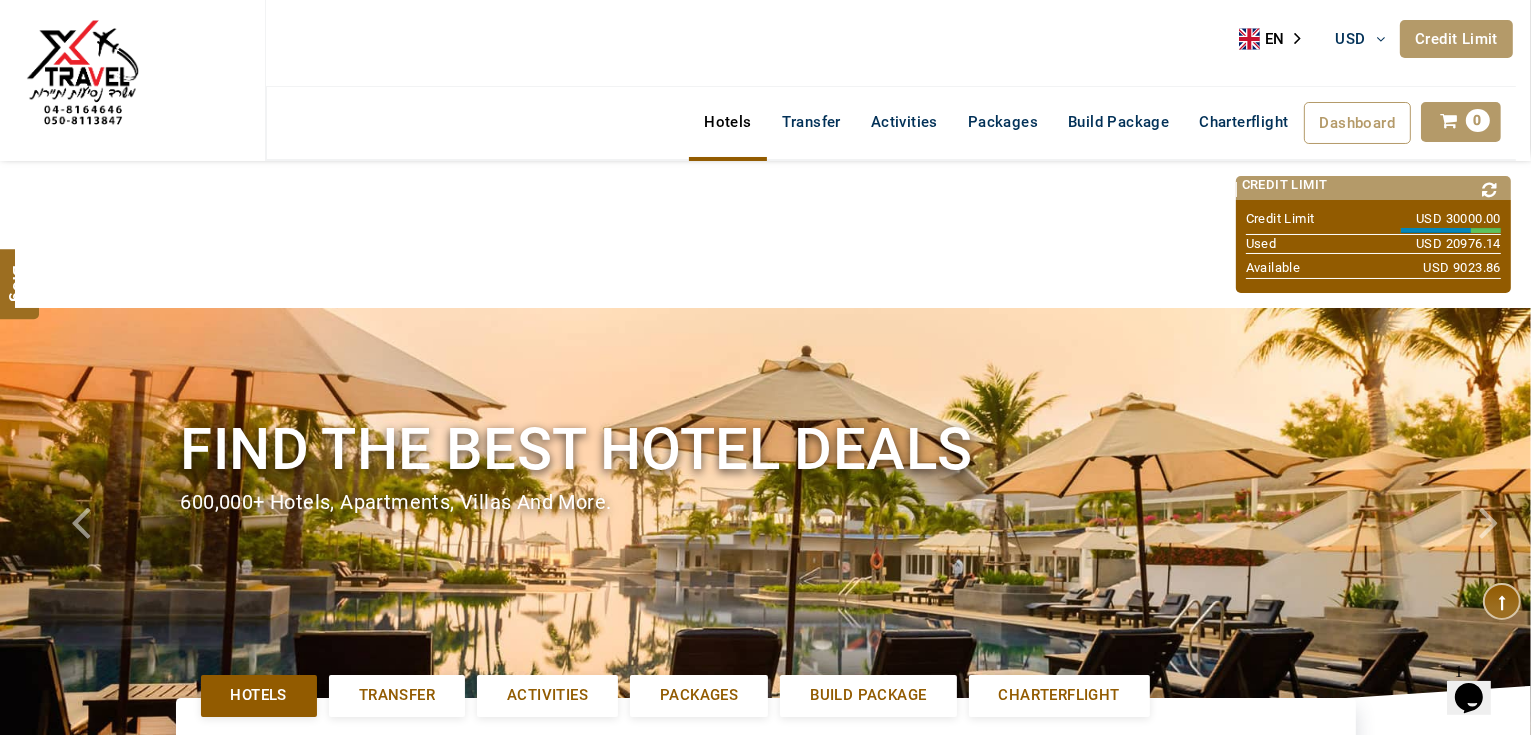 scroll, scrollTop: 0, scrollLeft: 0, axis: both 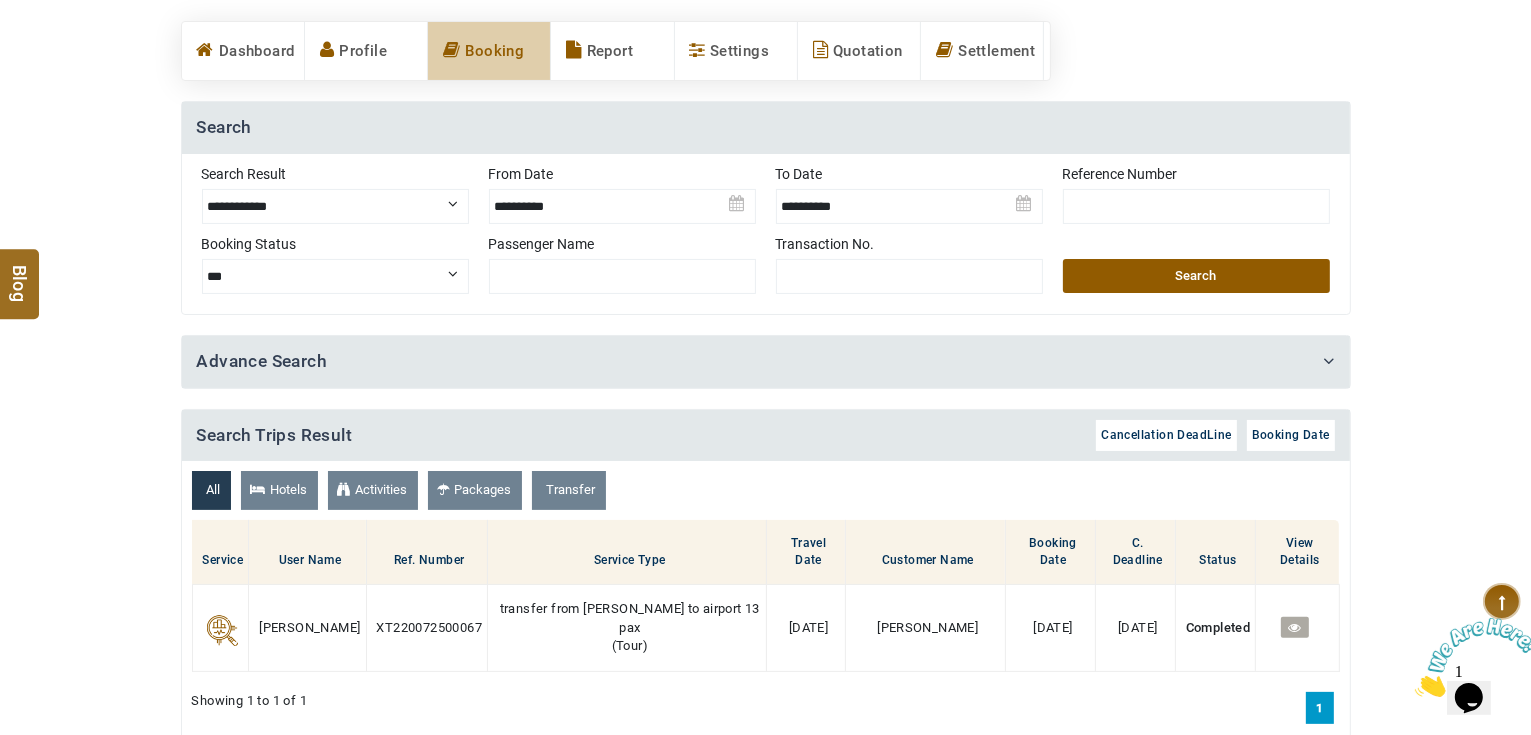 click on "**********" at bounding box center [335, 206] 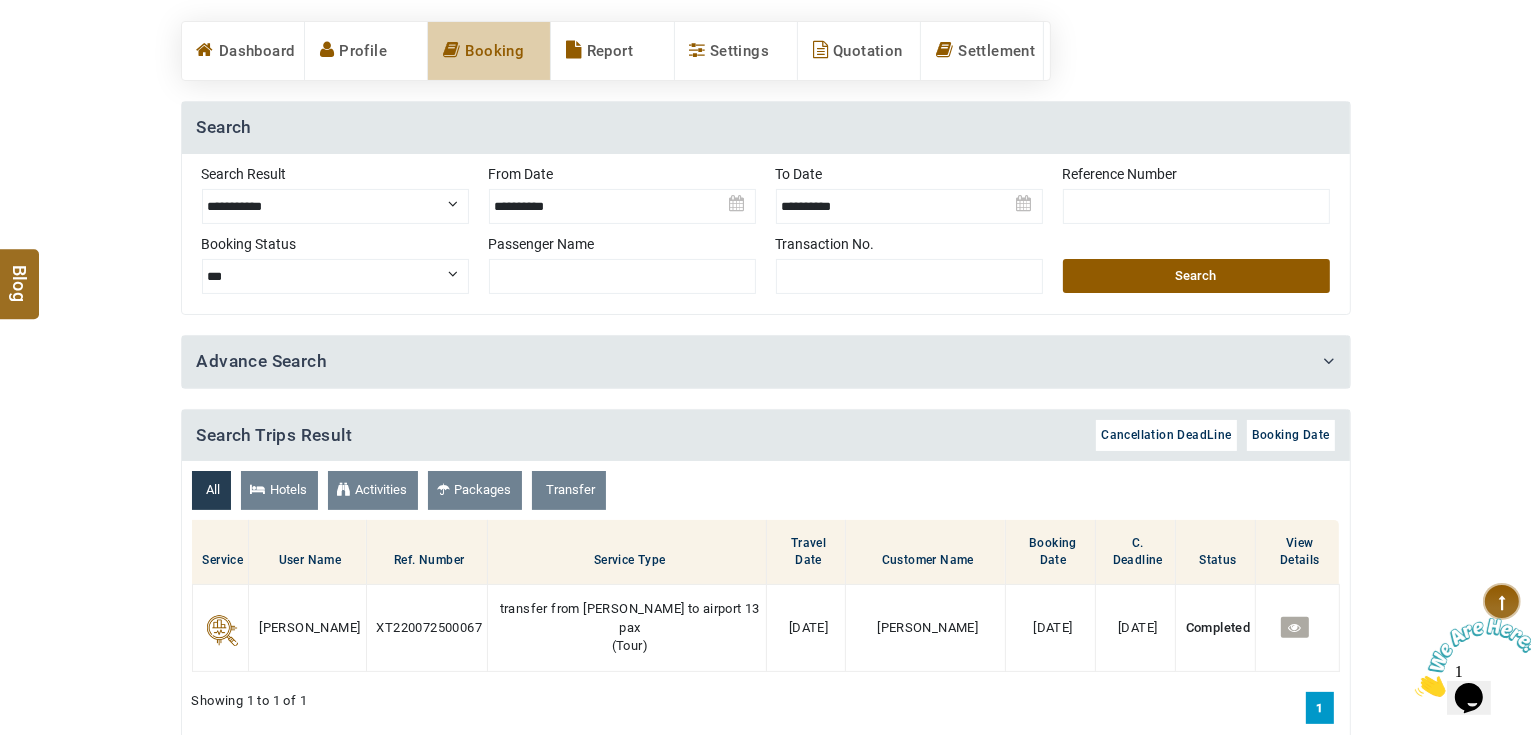 click on "**********" at bounding box center [335, 206] 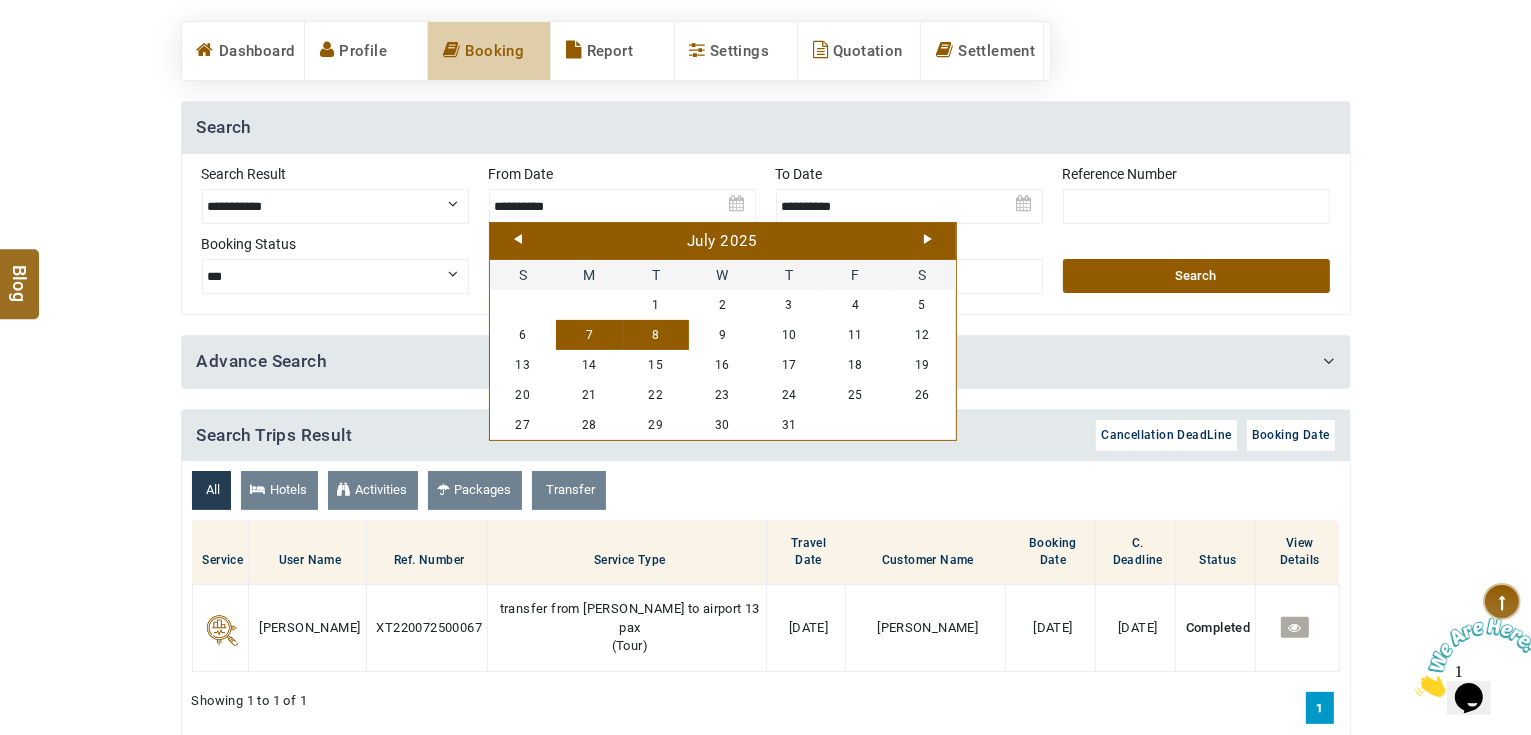 click on "Prev" at bounding box center [518, 239] 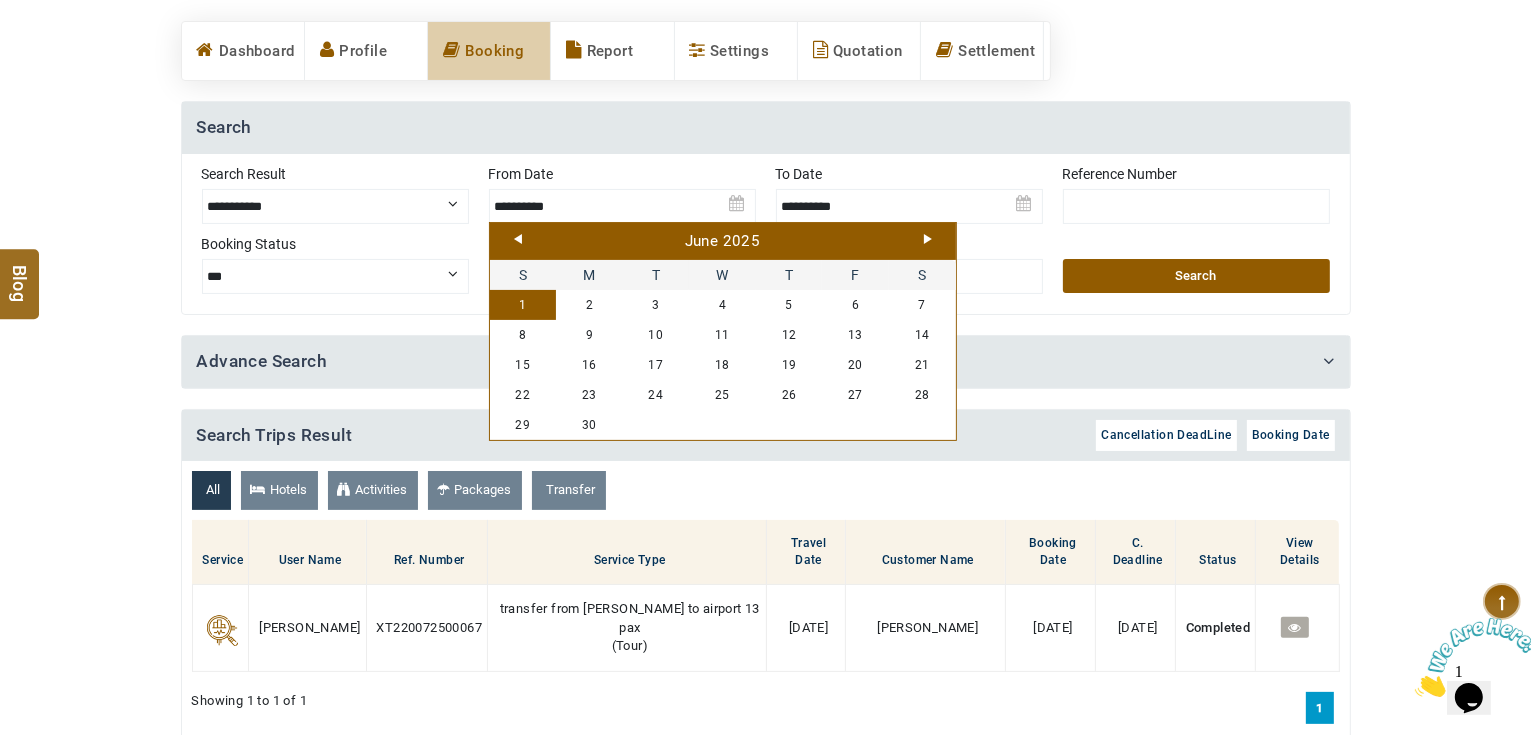 click on "1" at bounding box center (523, 305) 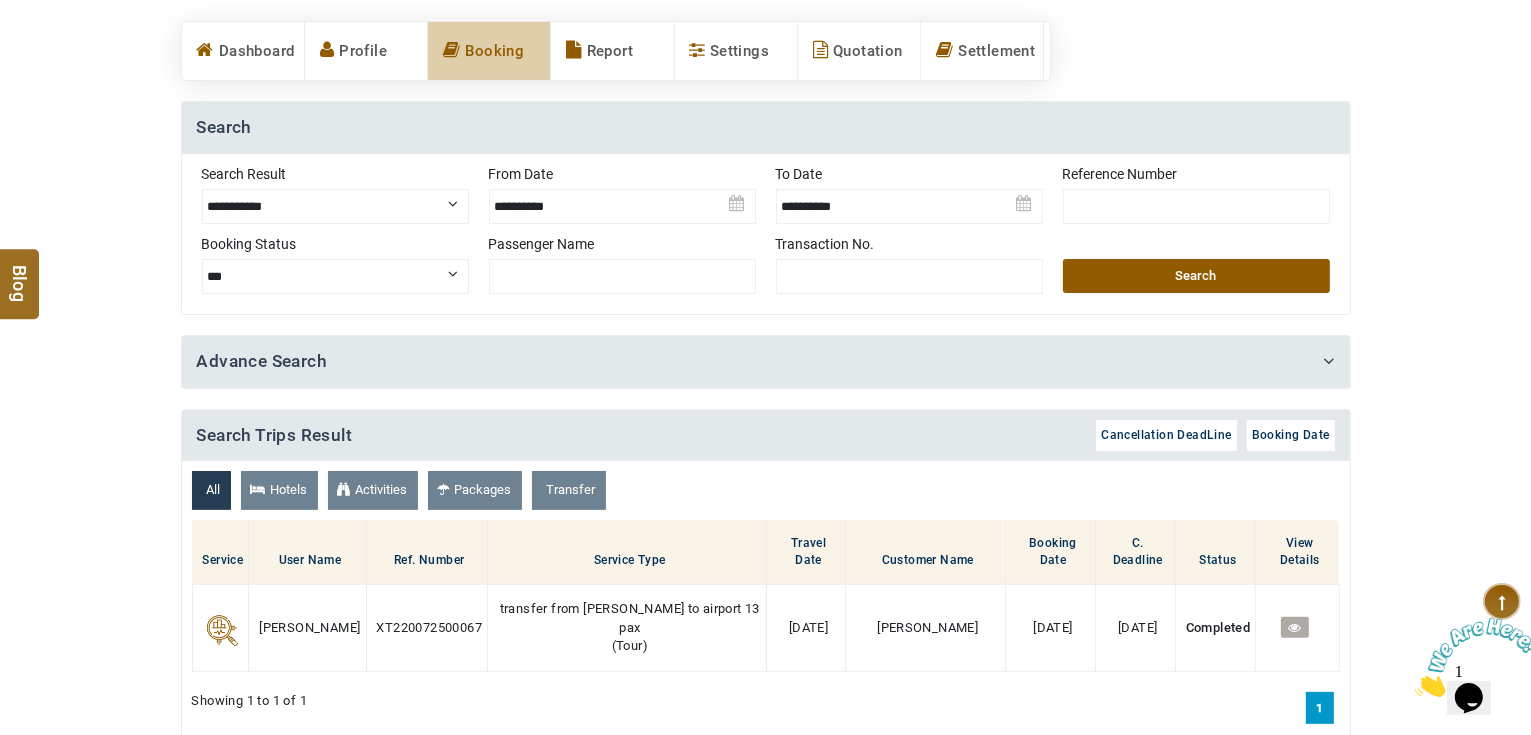 click on "Search" at bounding box center [1196, 276] 